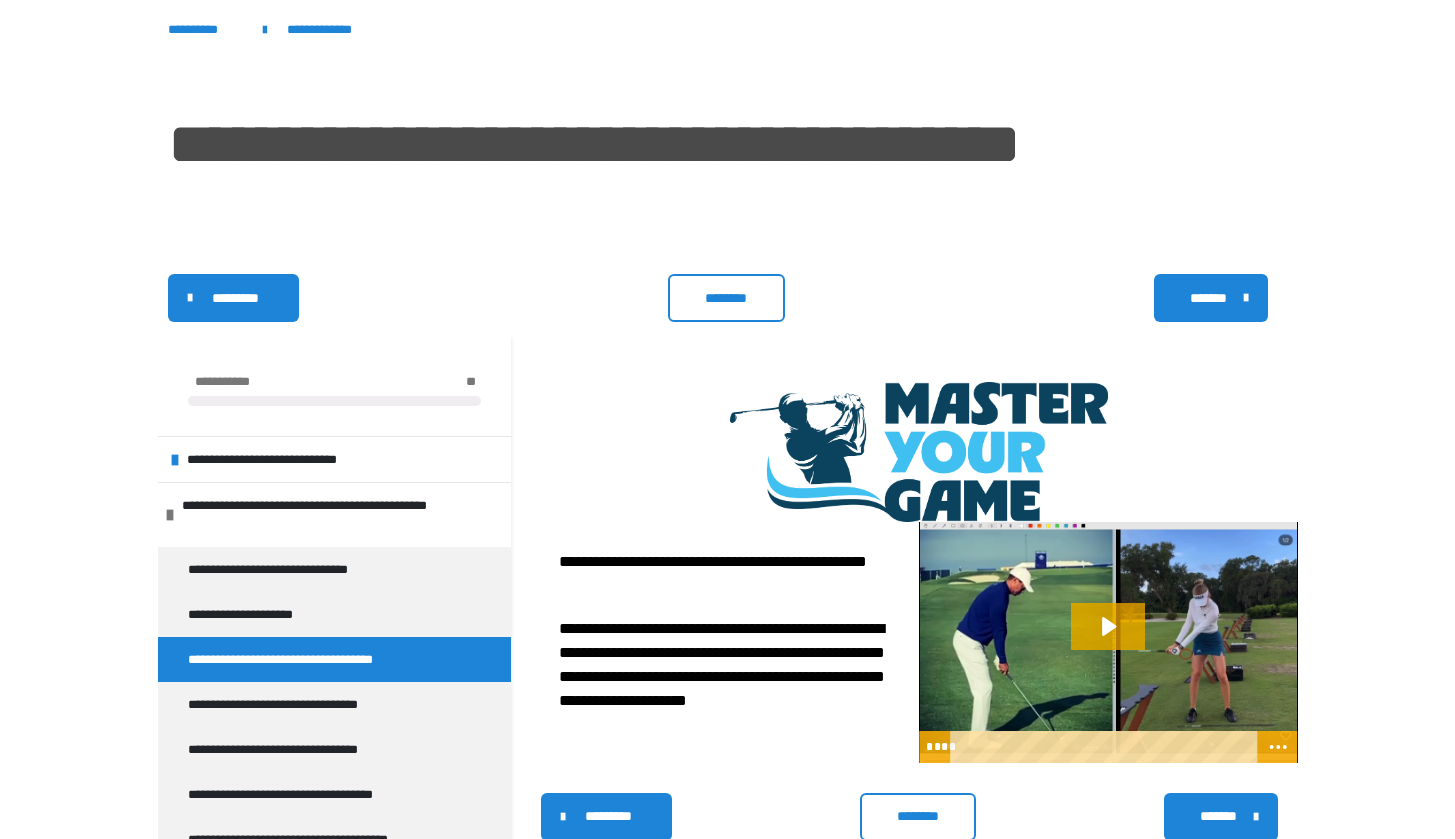 scroll, scrollTop: 195, scrollLeft: 0, axis: vertical 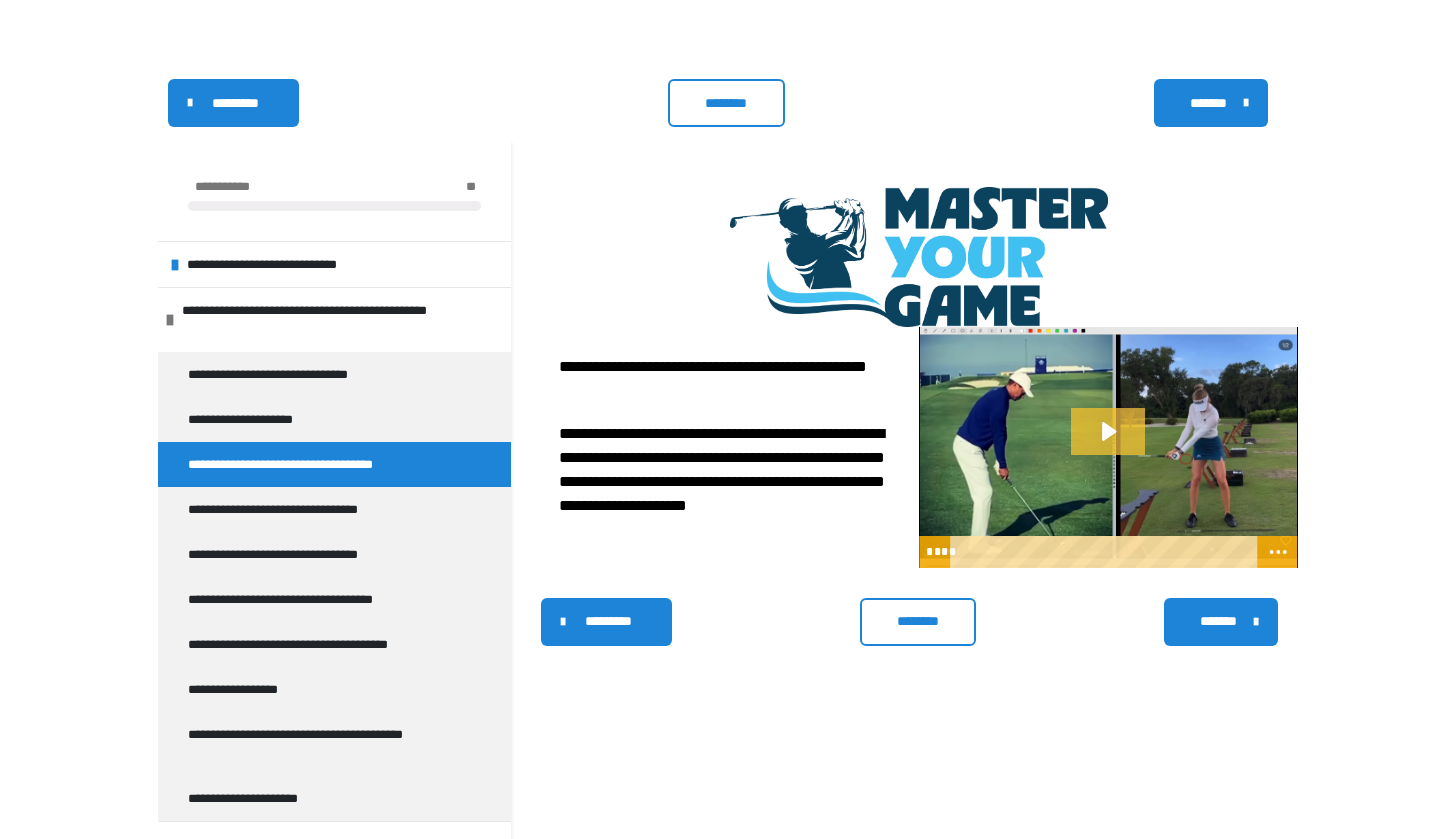 click 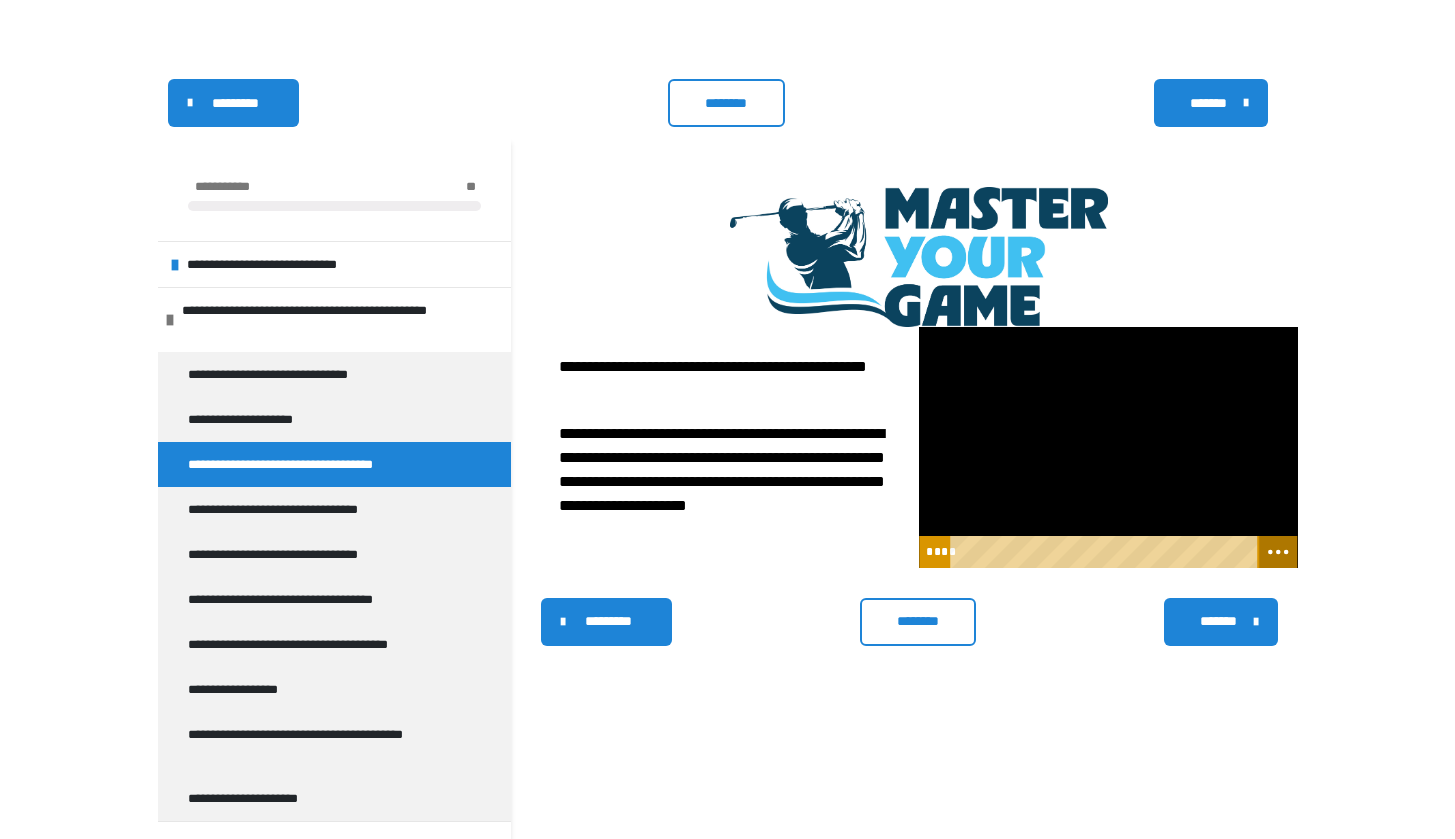 click 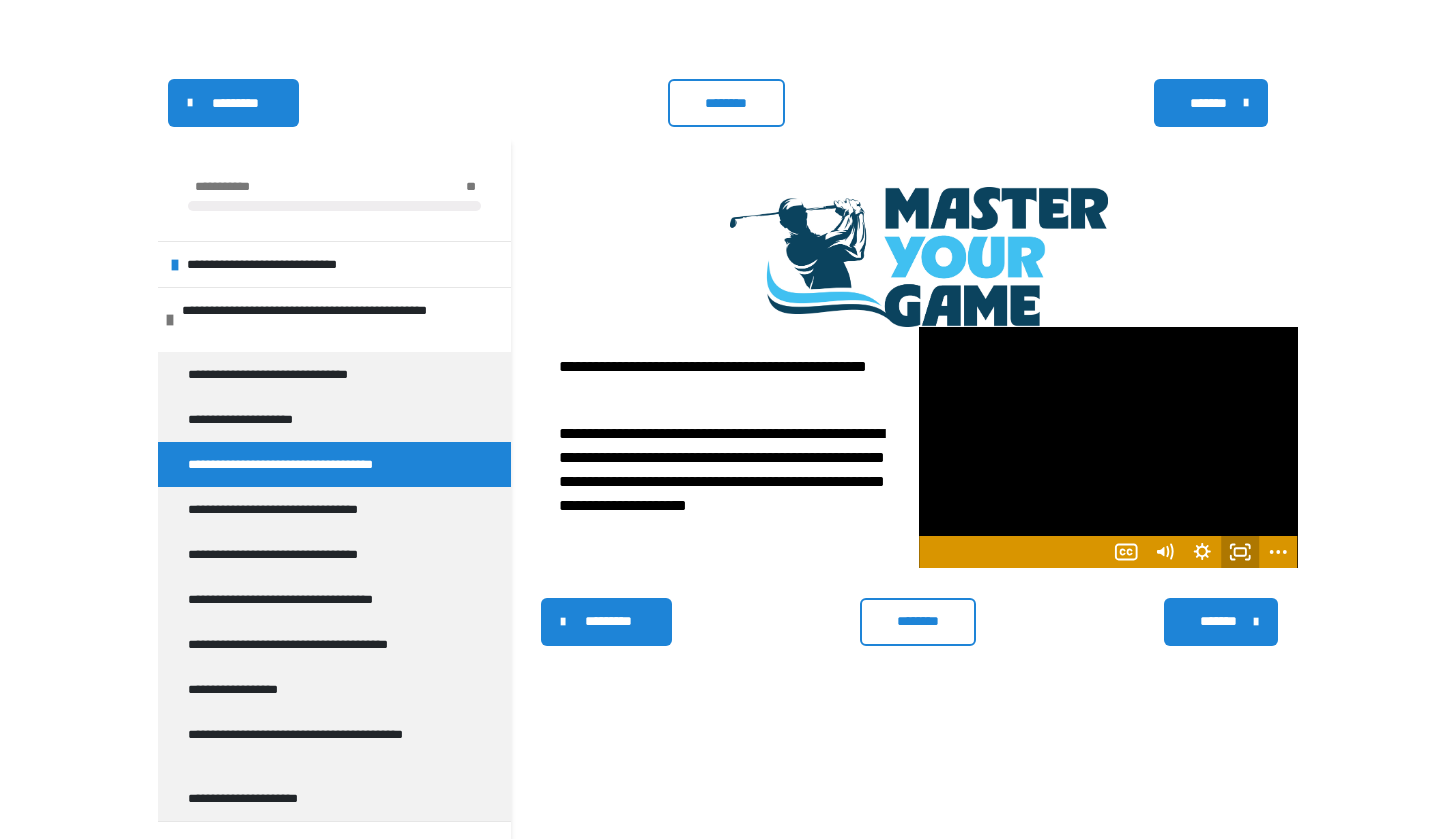 click 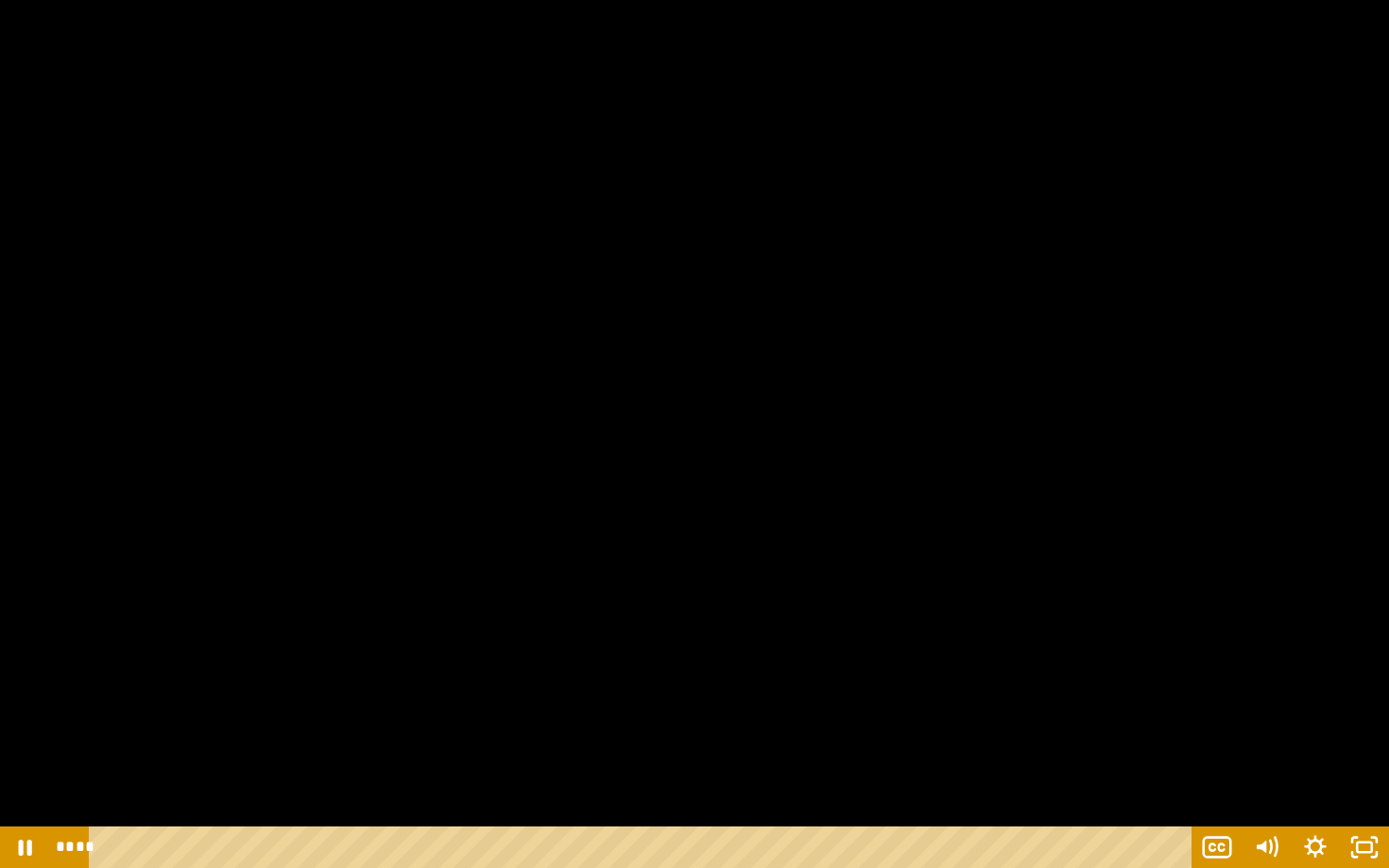 click at bounding box center [694, 434] 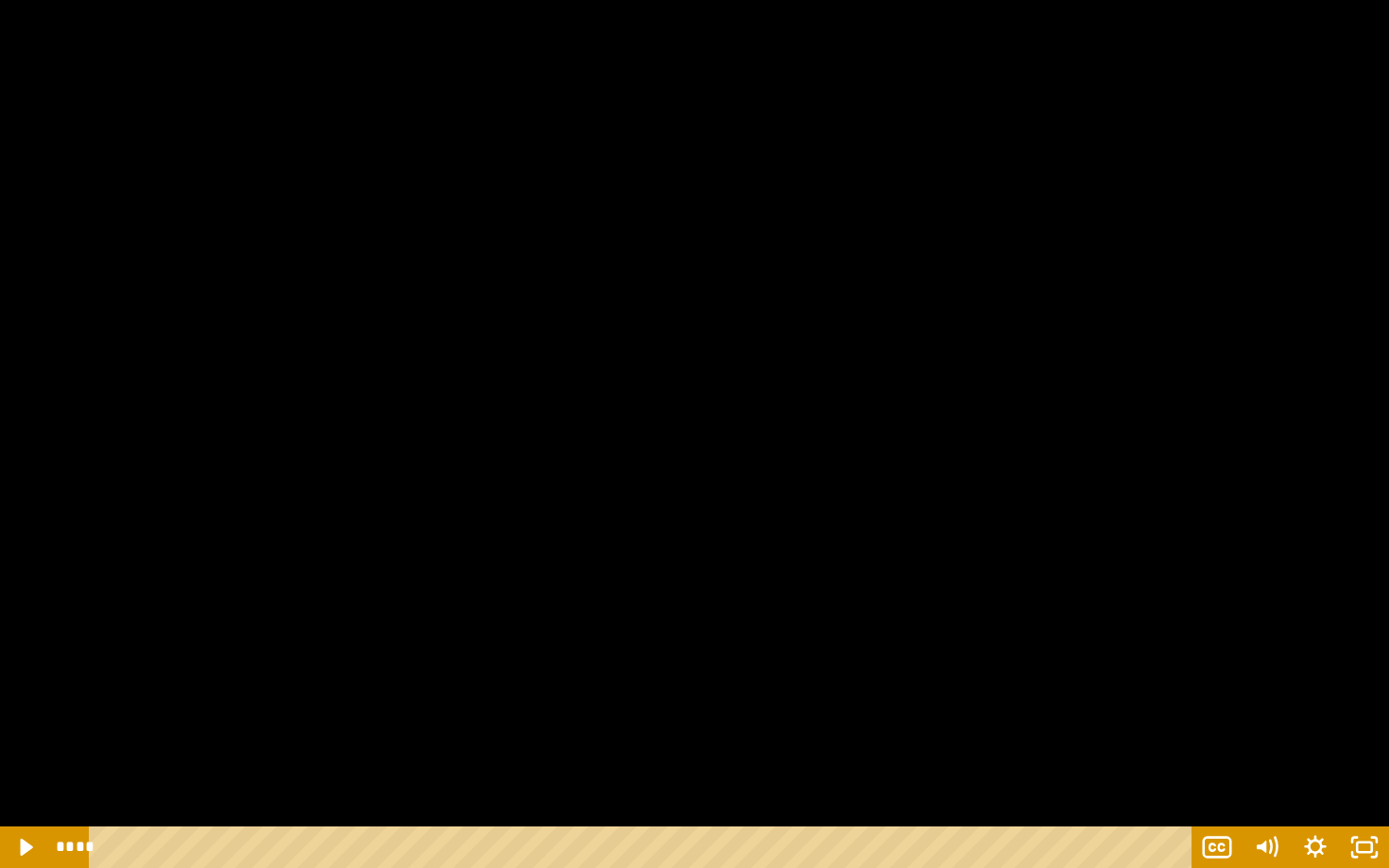 click at bounding box center [694, 434] 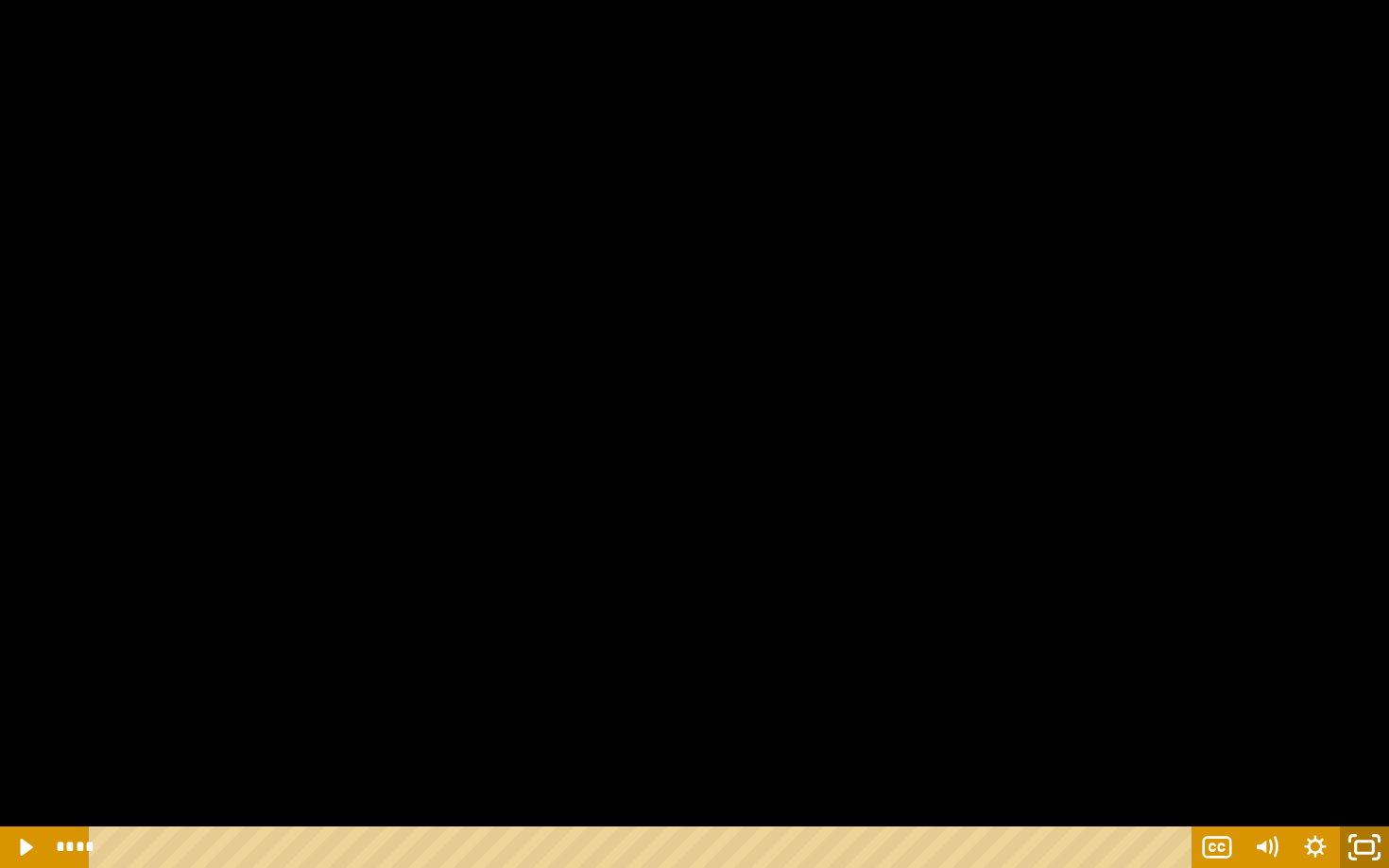 click 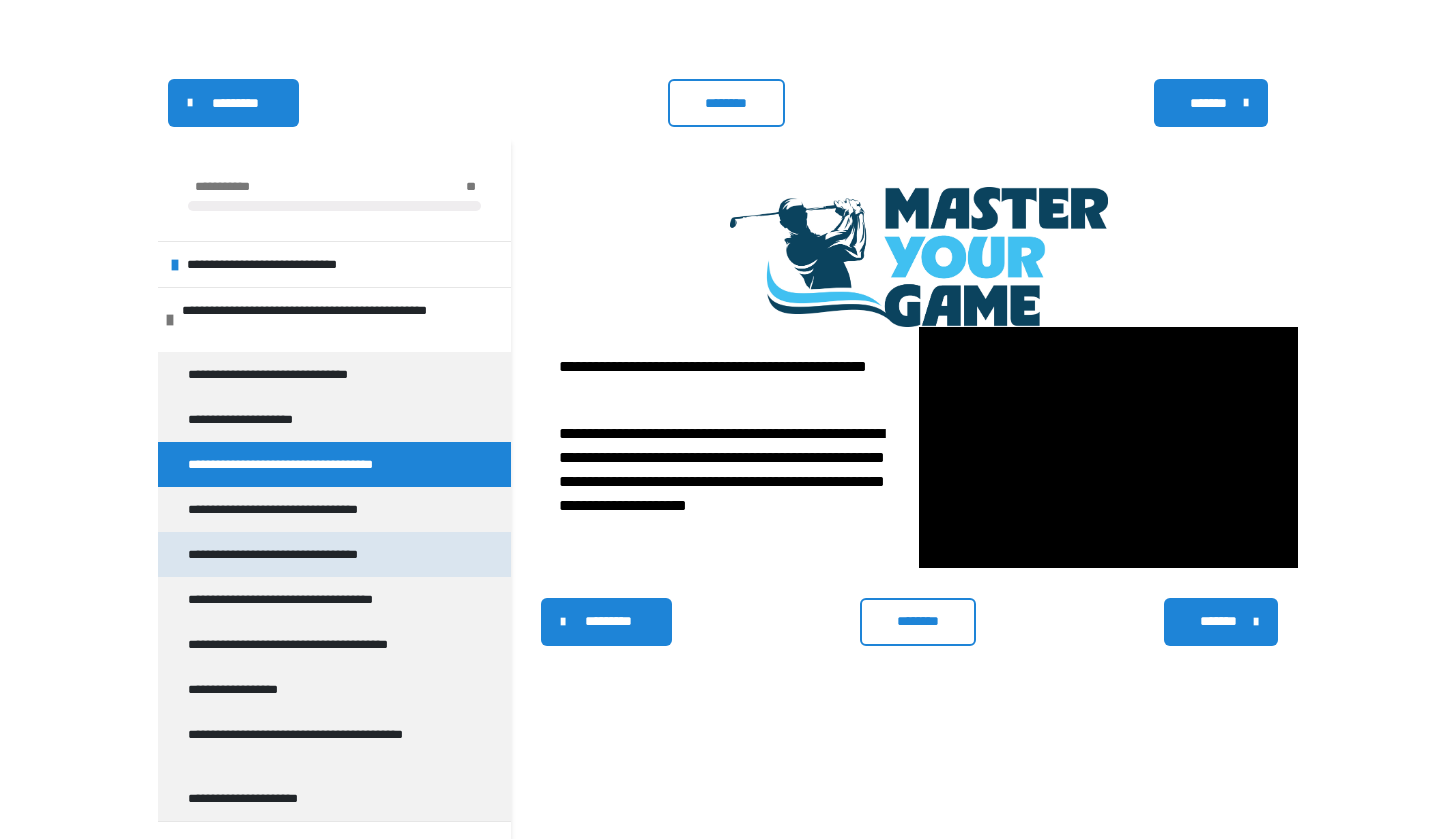 click on "**********" at bounding box center [309, 554] 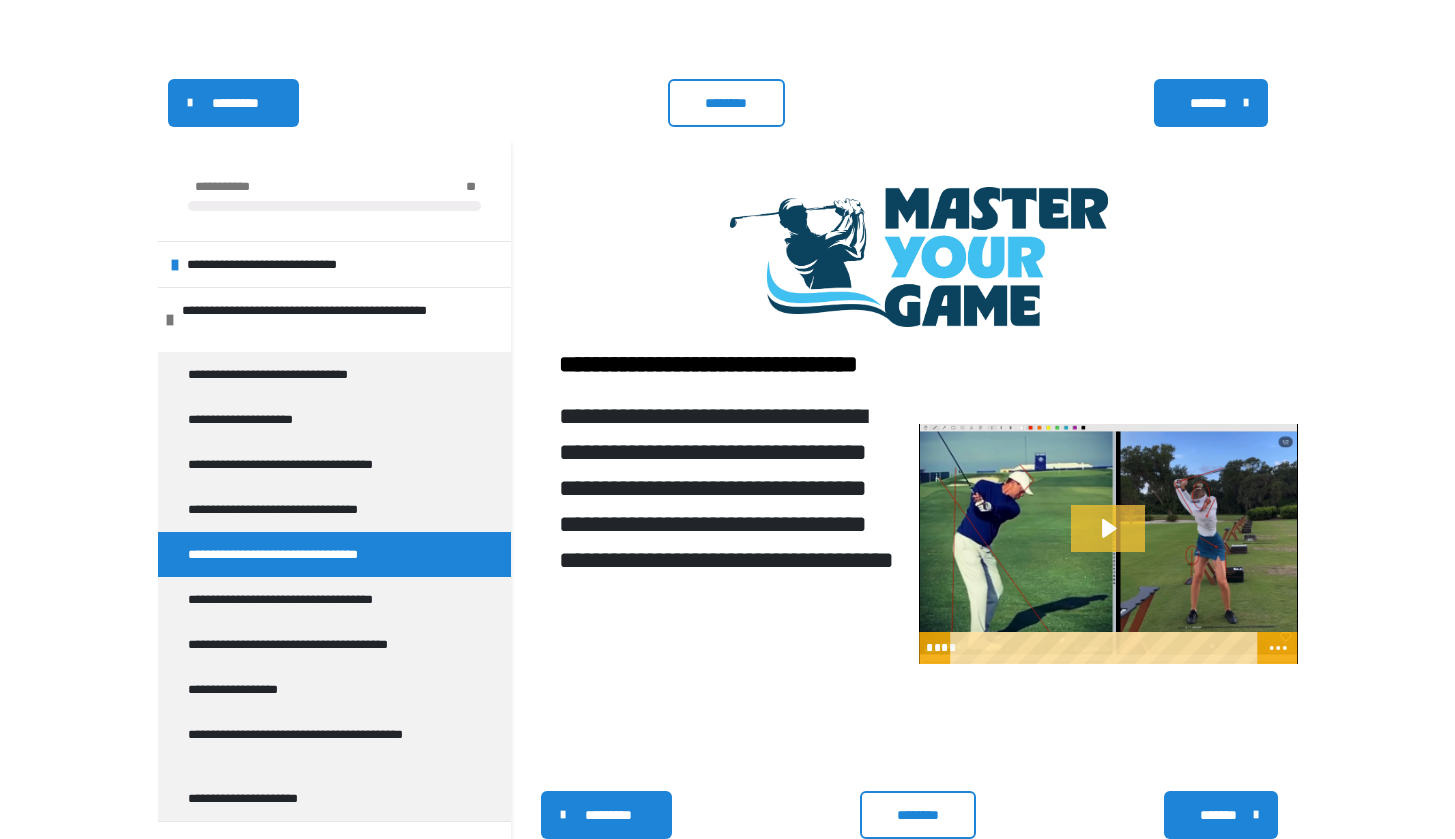 click 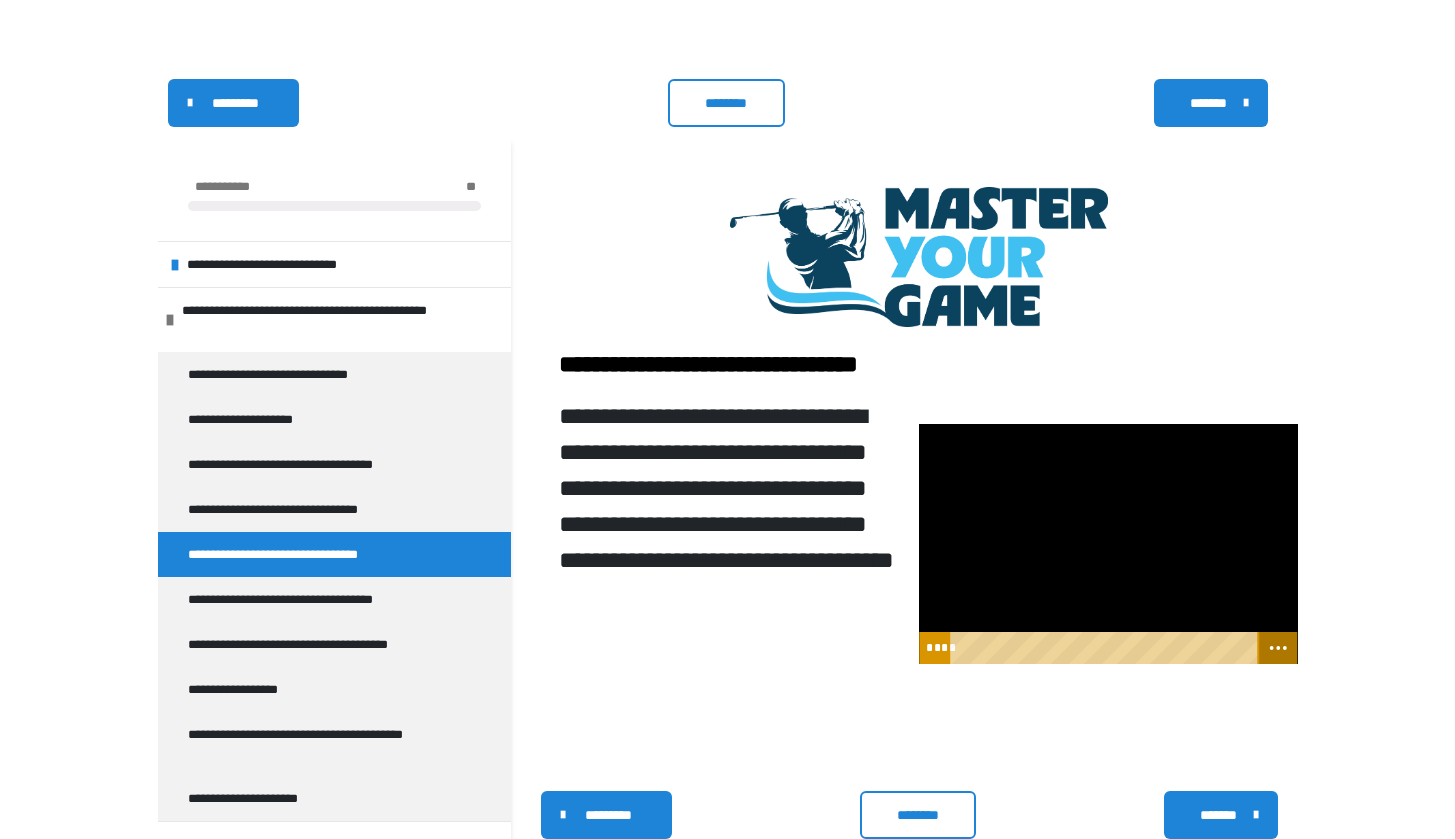 click 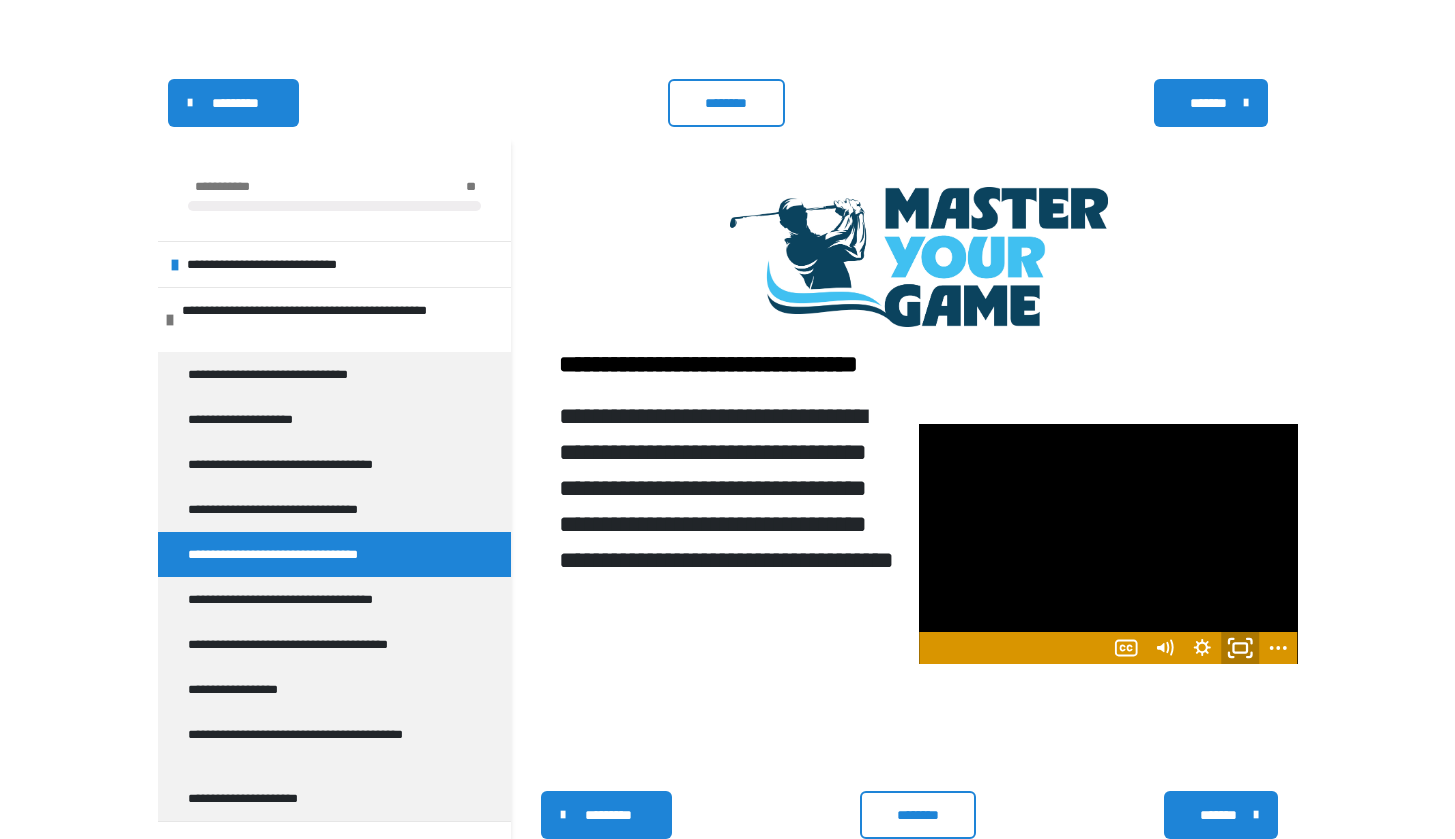 click 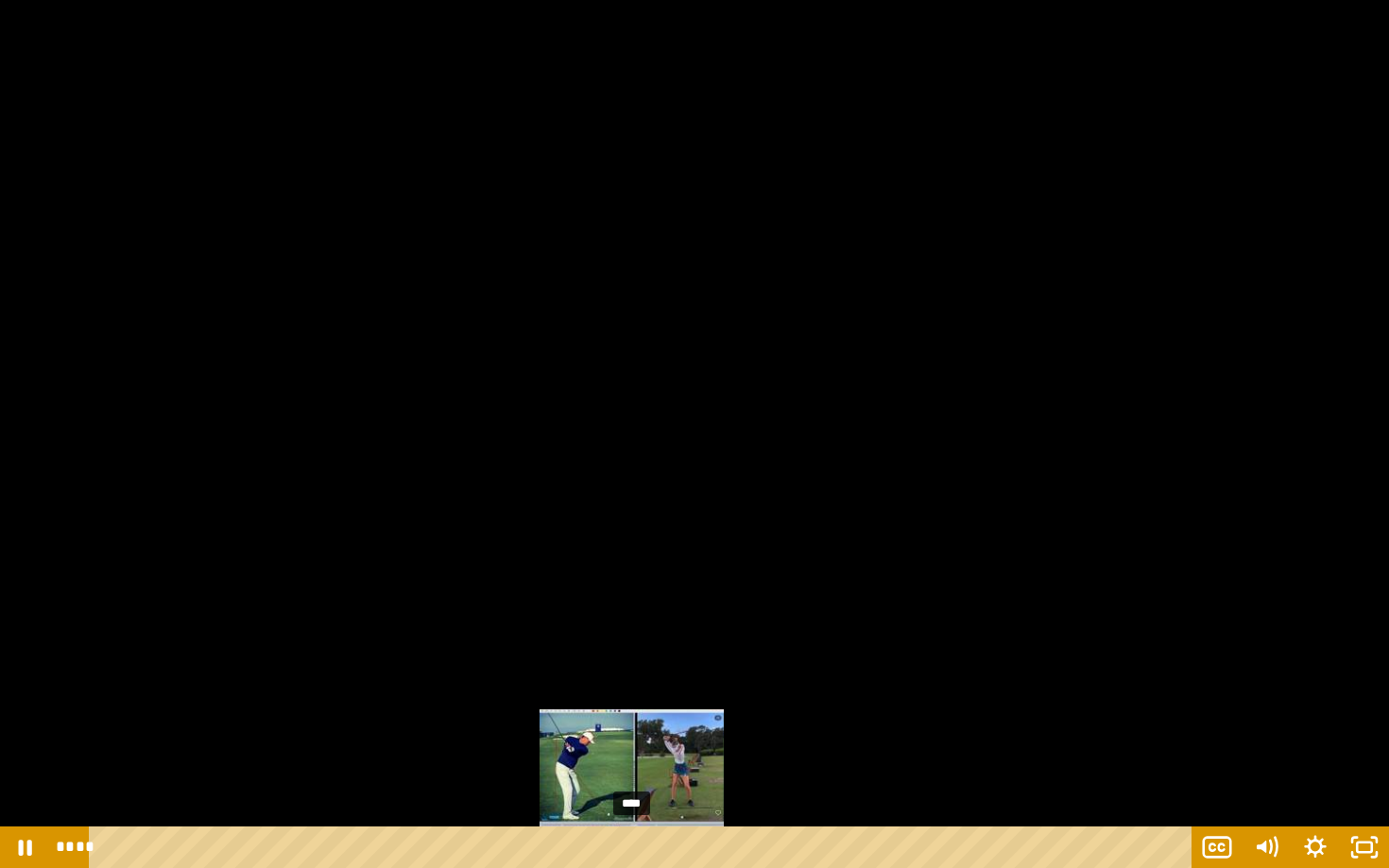 click on "****" at bounding box center (643, 847) 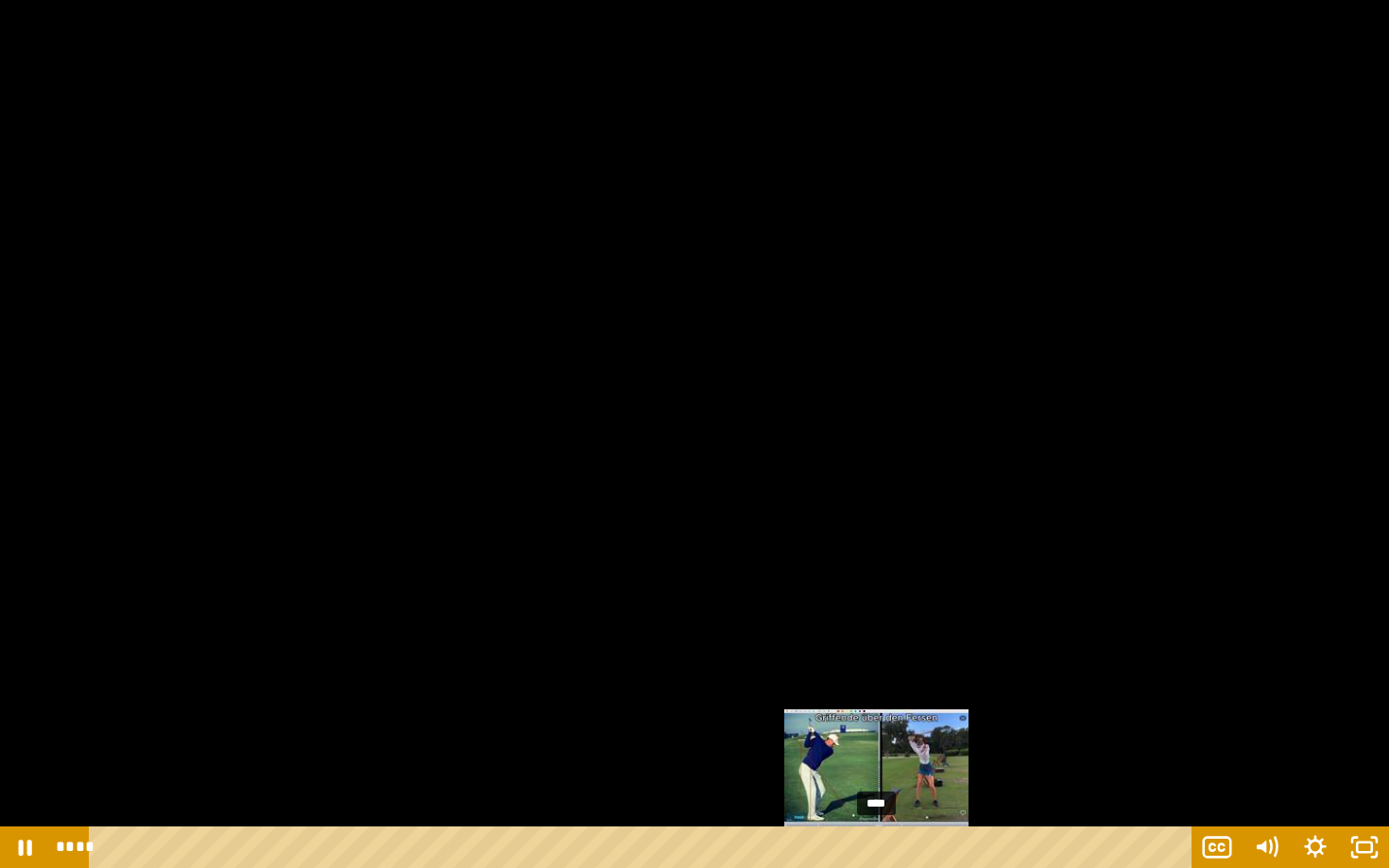 click on "****" at bounding box center (643, 847) 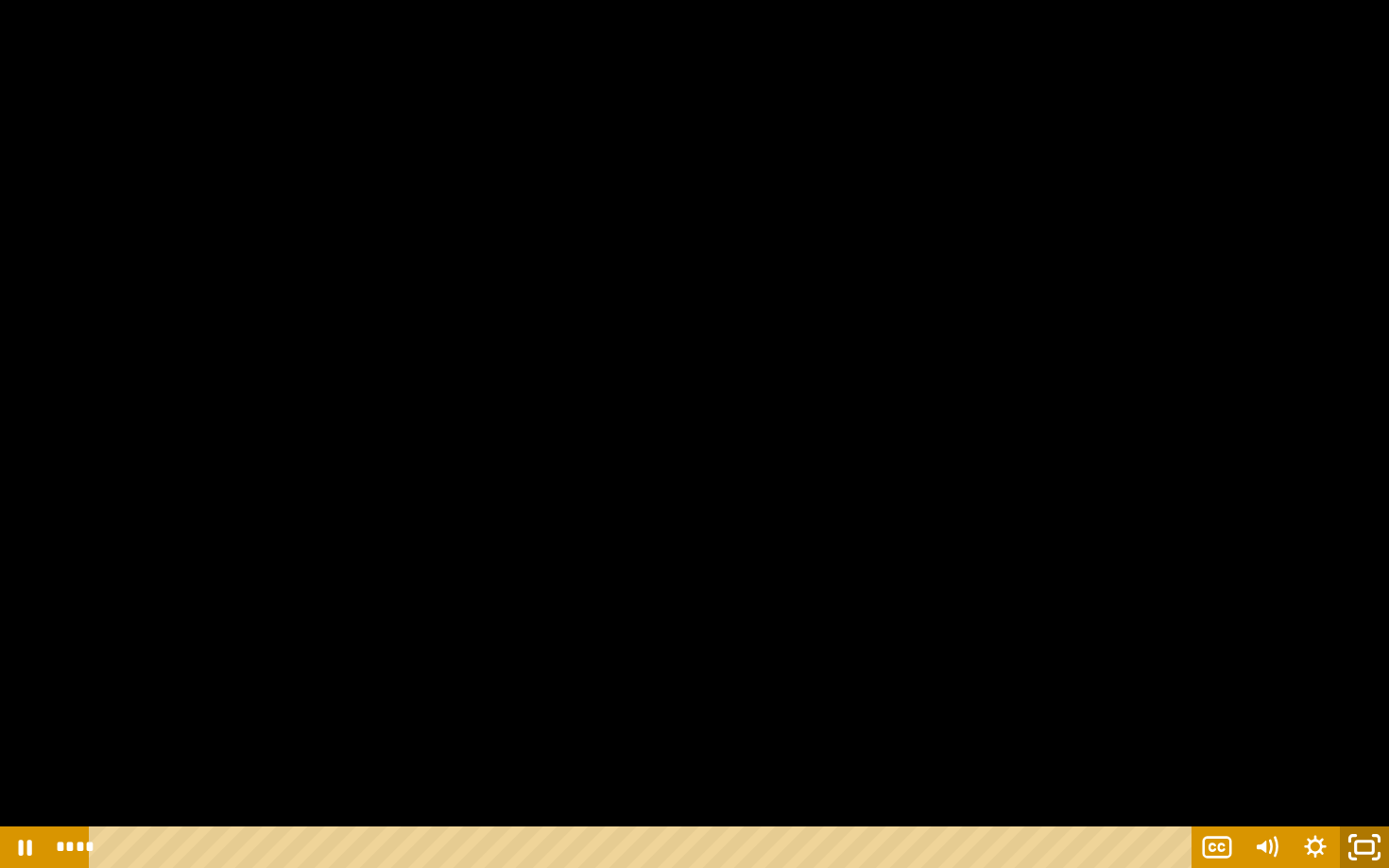 click 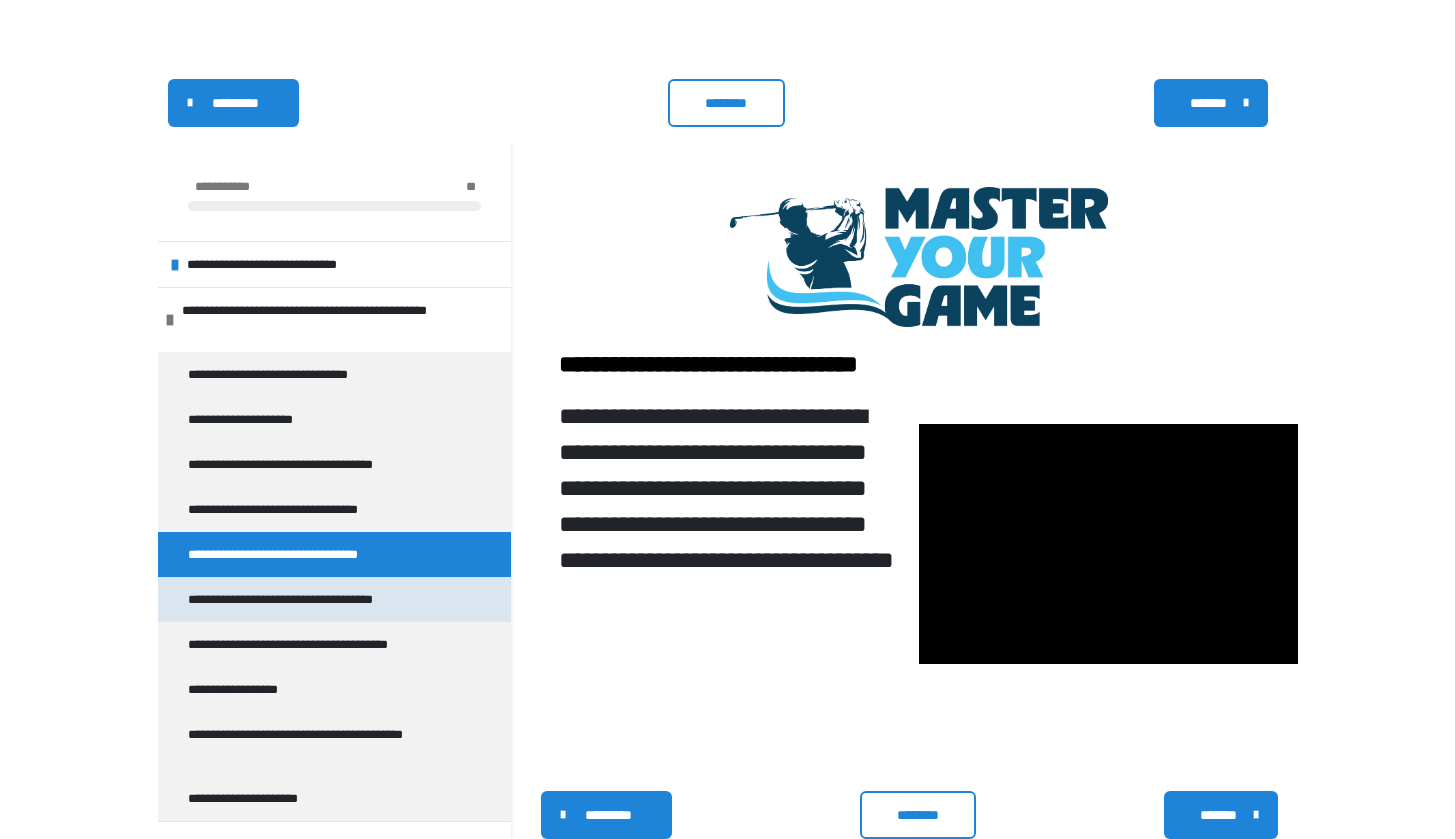 click on "**********" at bounding box center (313, 599) 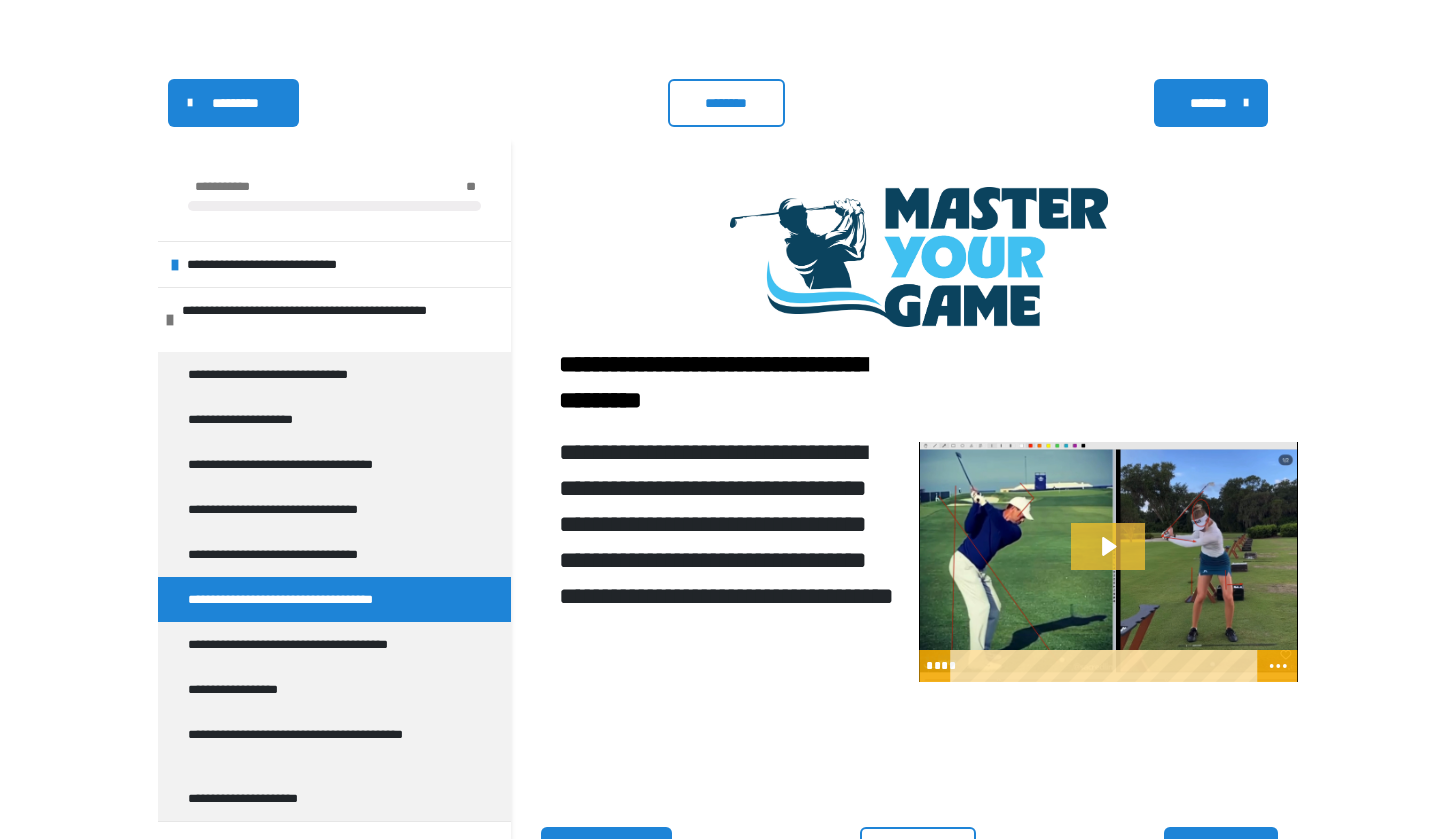 click 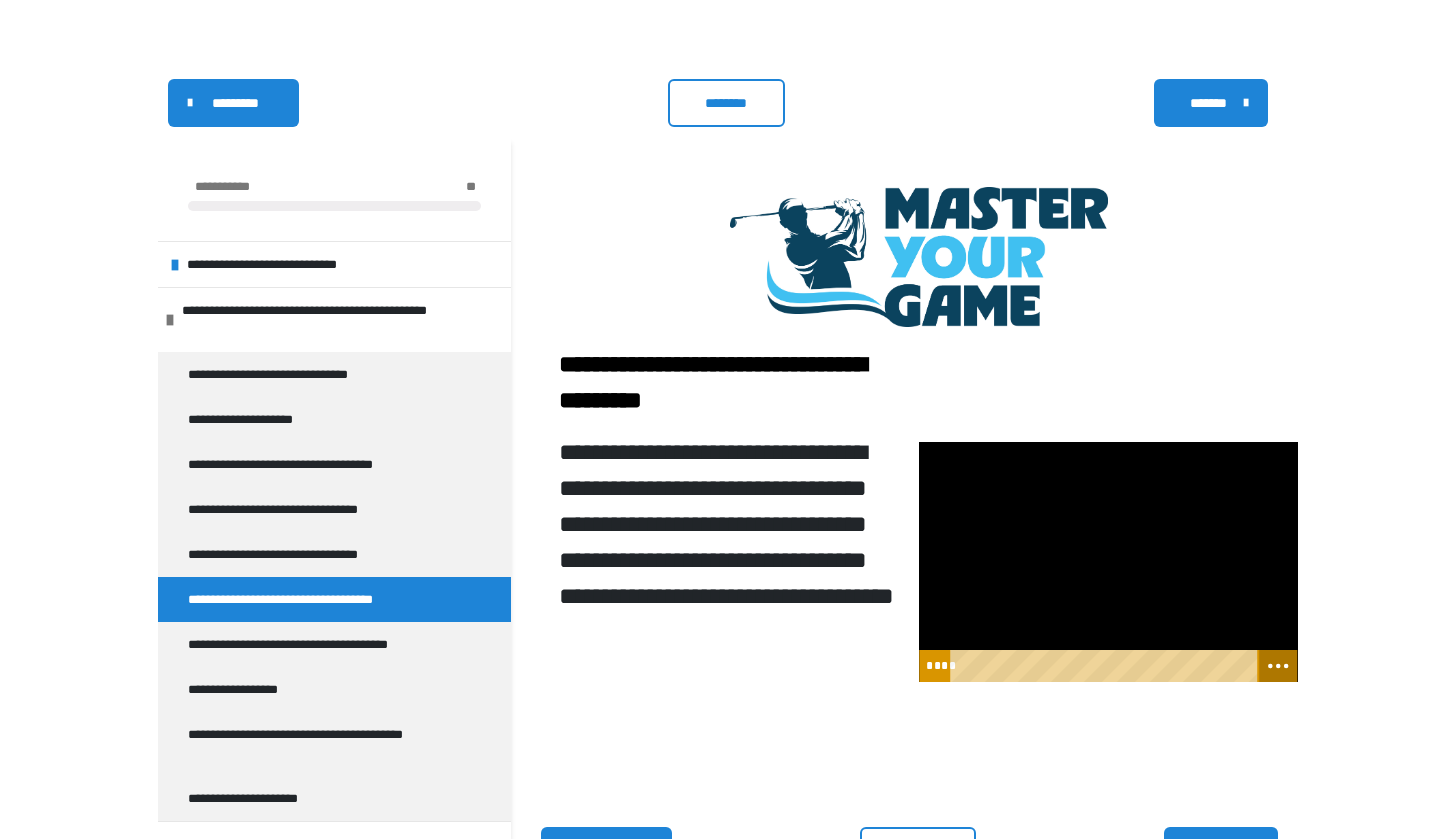 click 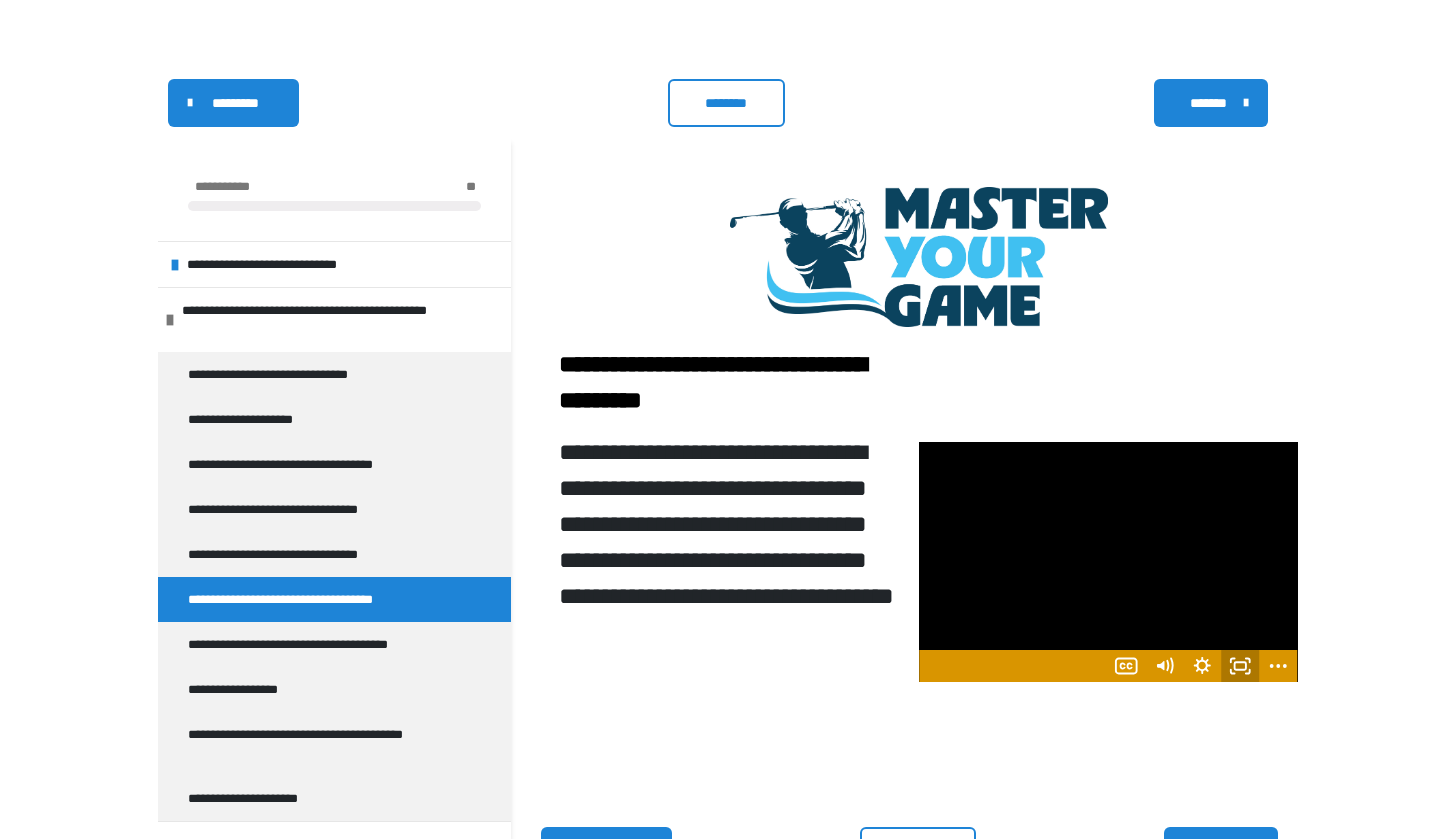 click 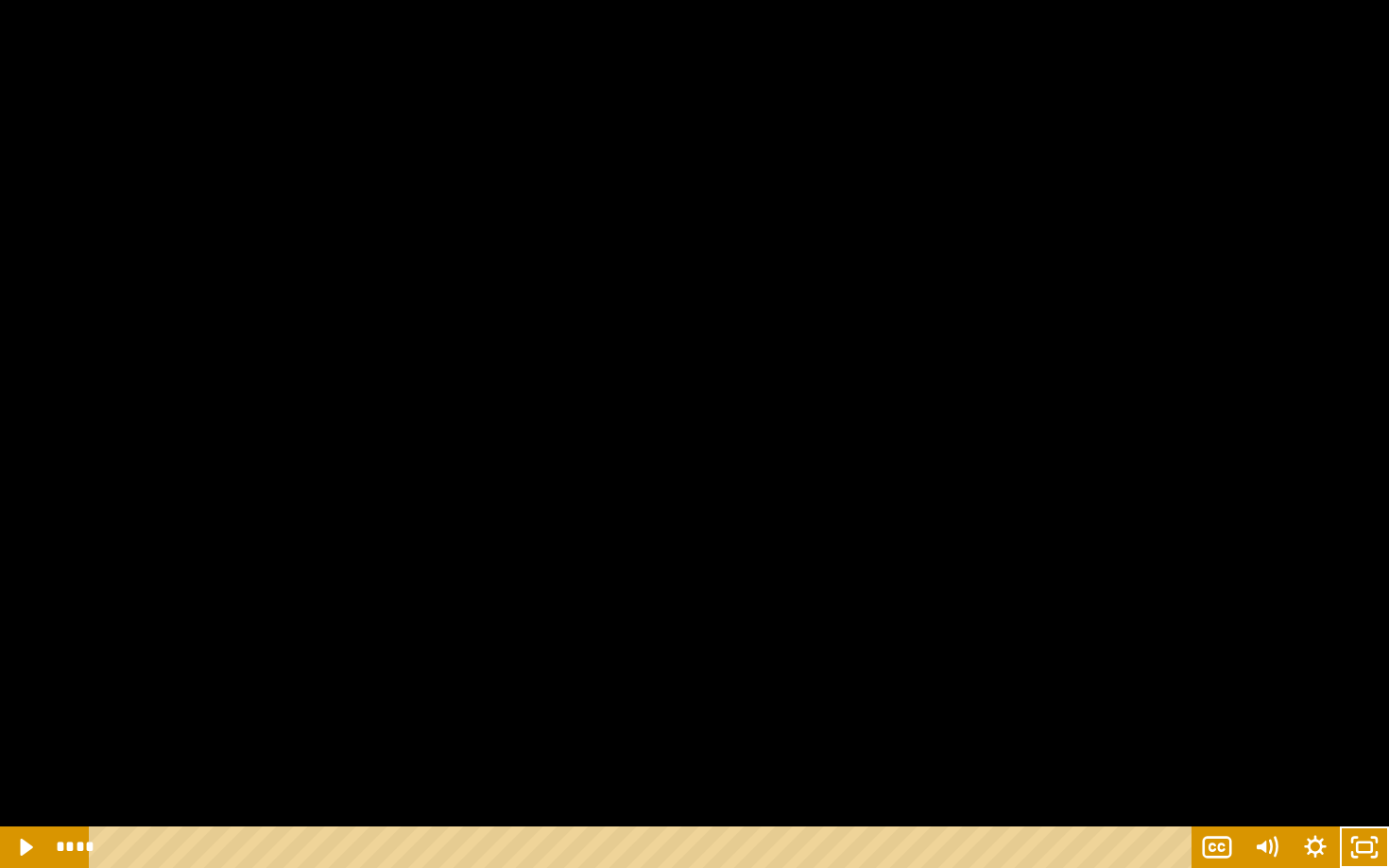 click at bounding box center (694, 434) 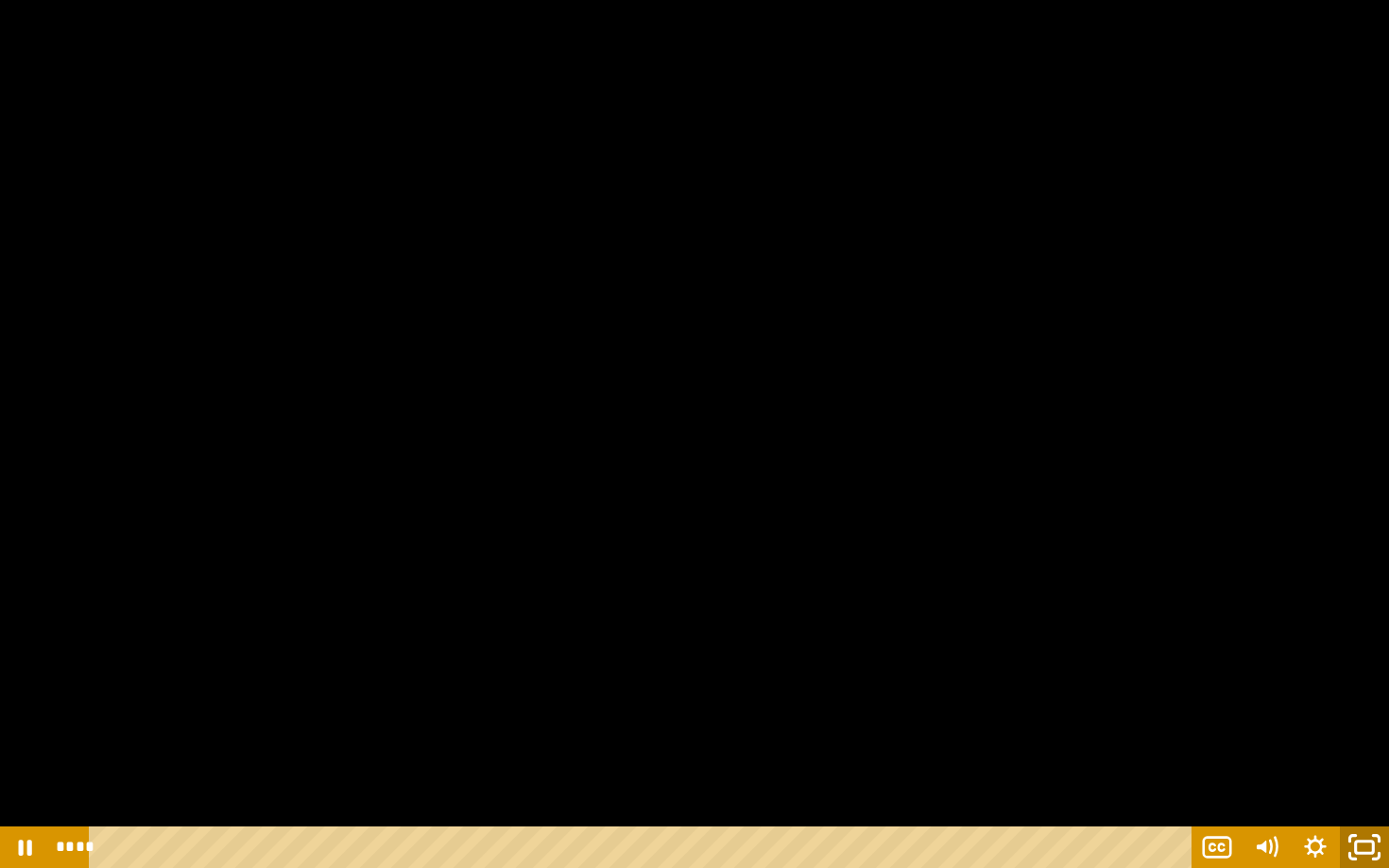 click 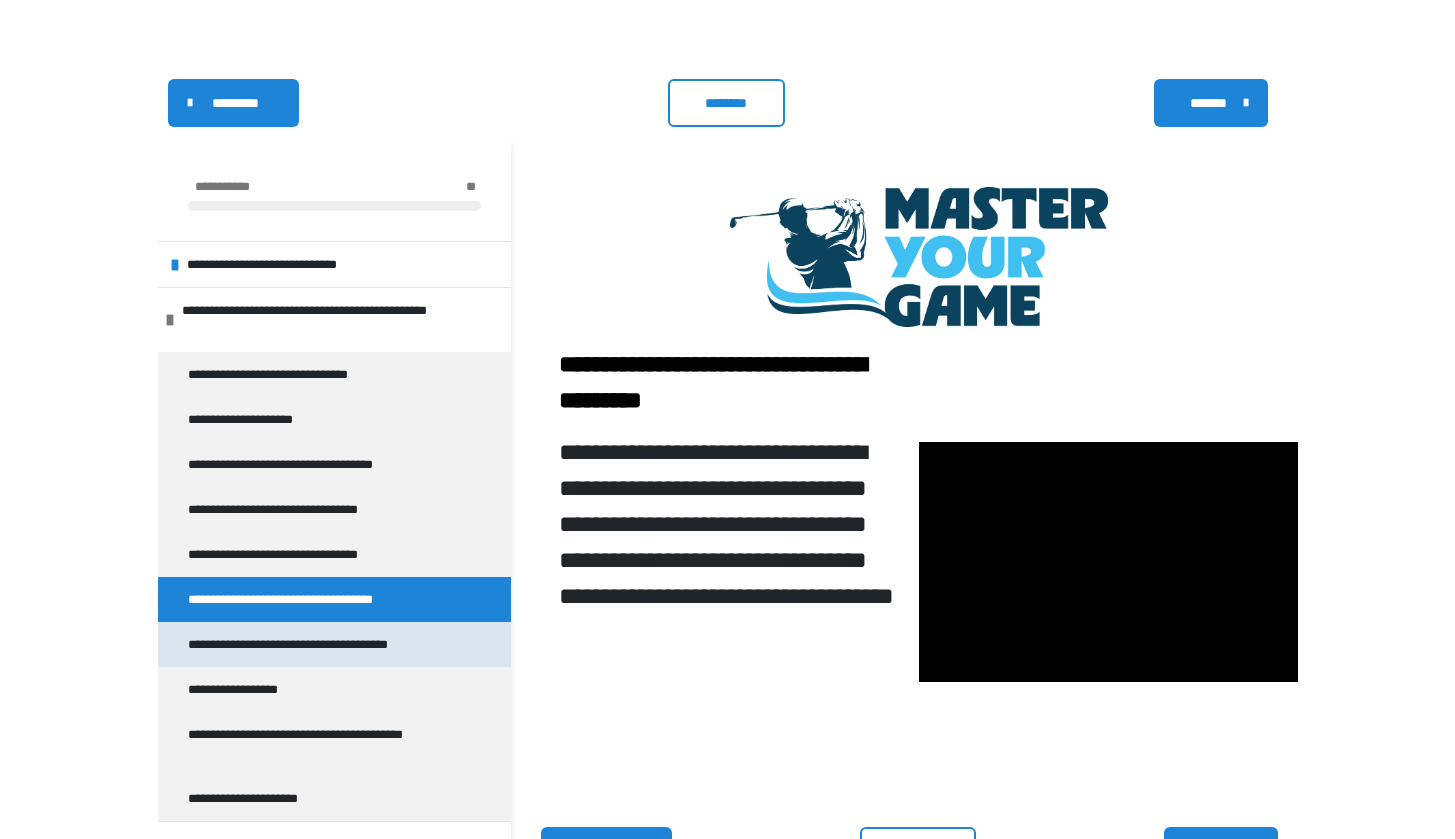 click on "**********" at bounding box center [320, 644] 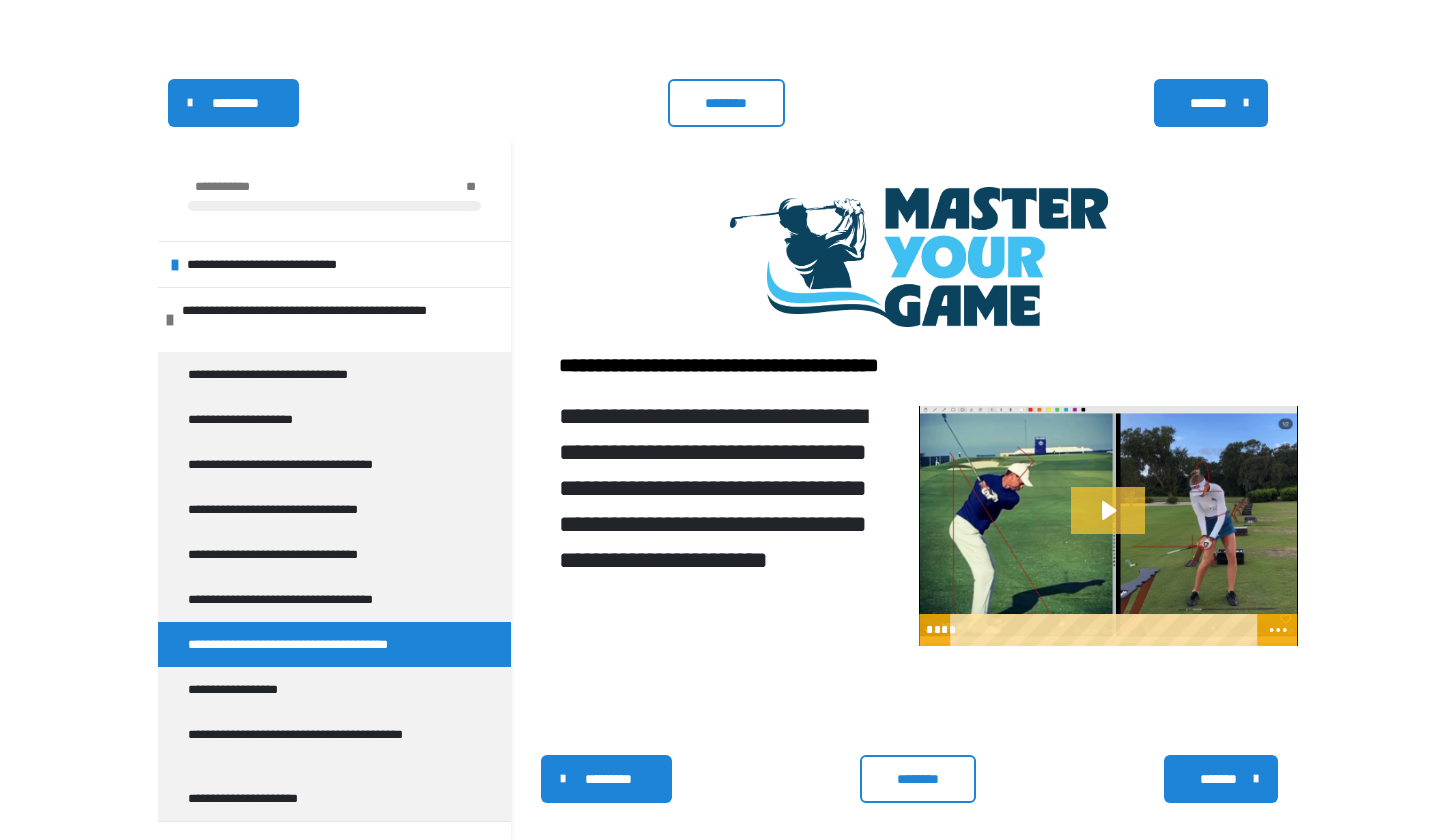 click 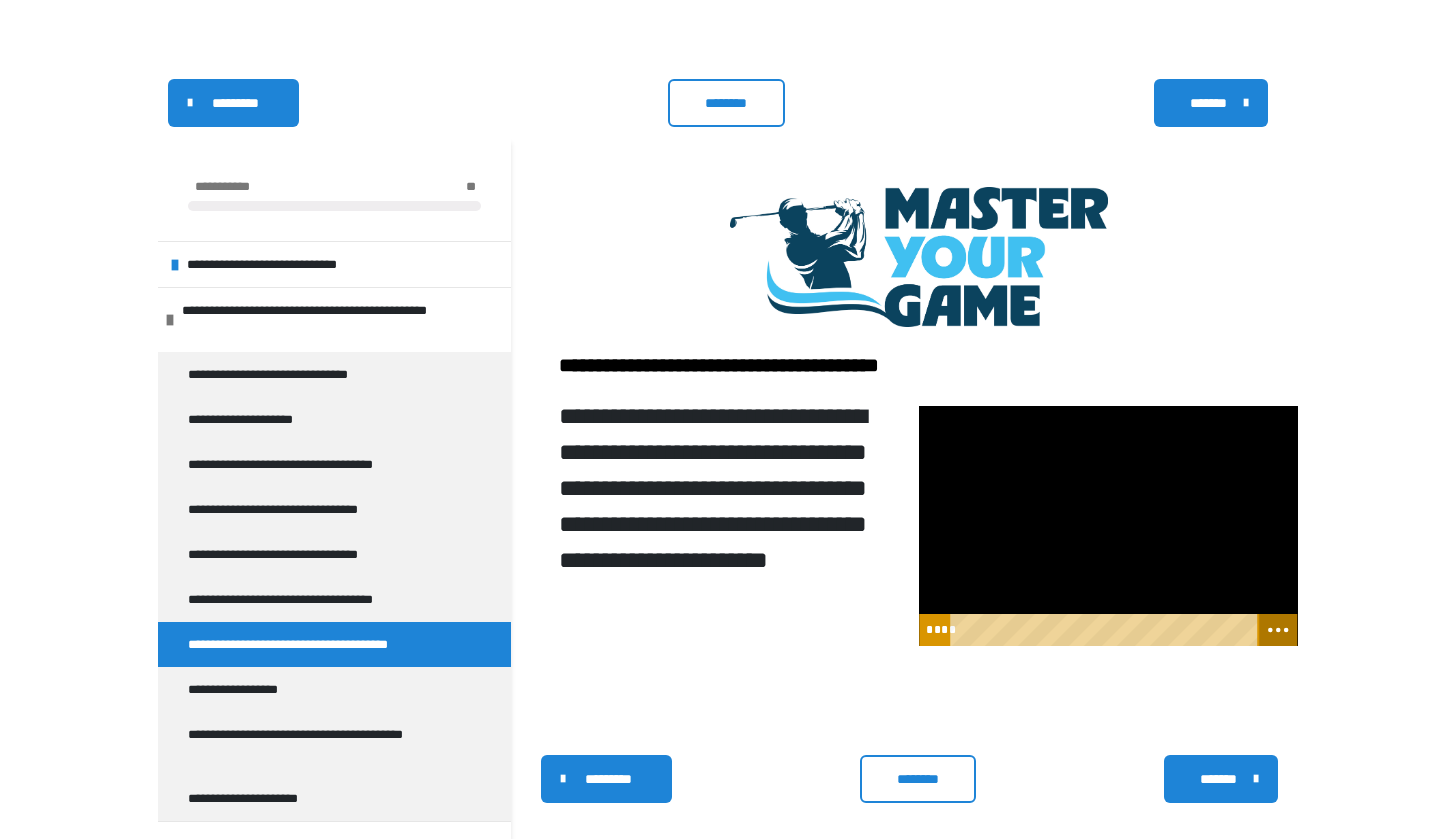 click 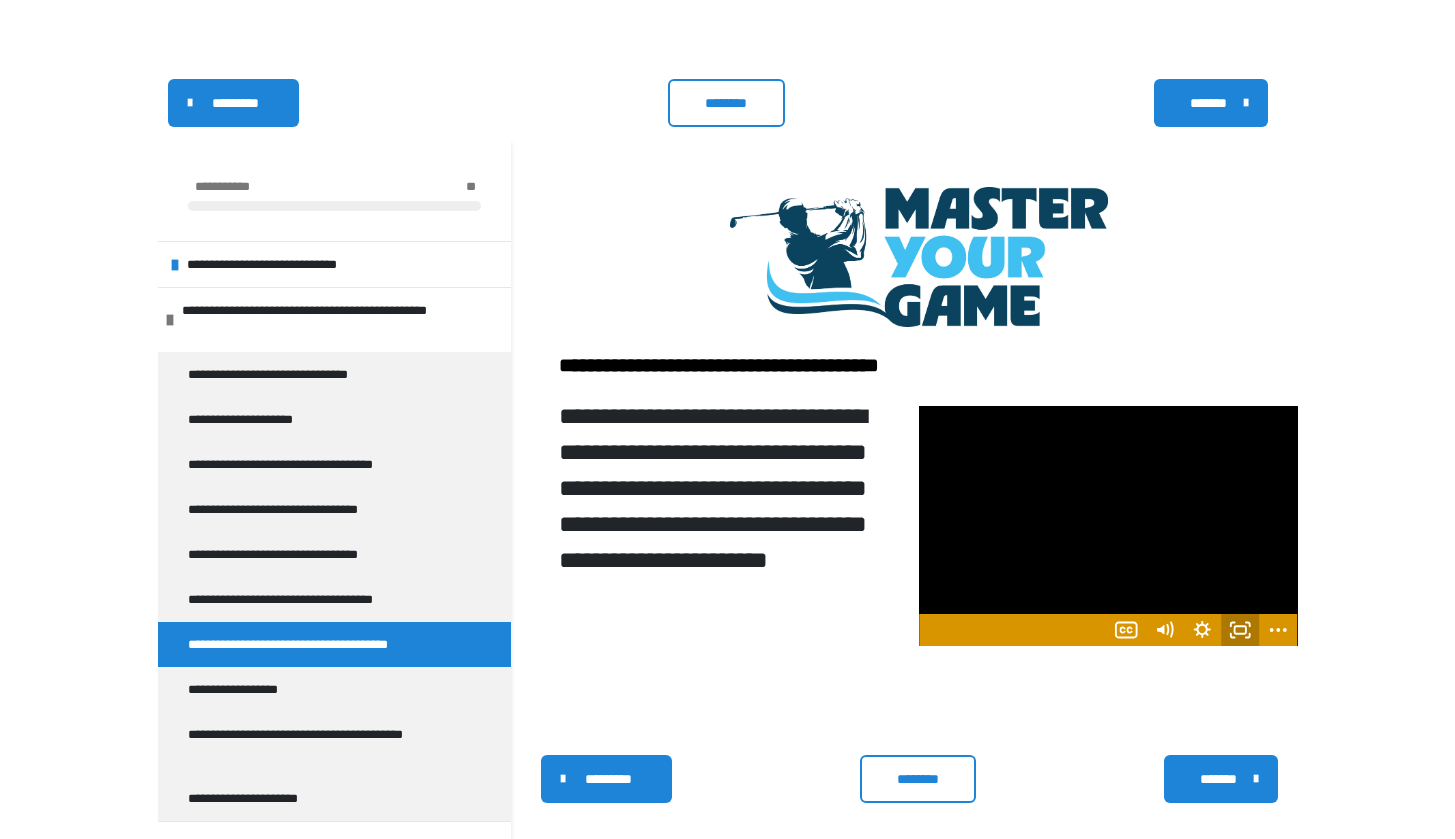 click 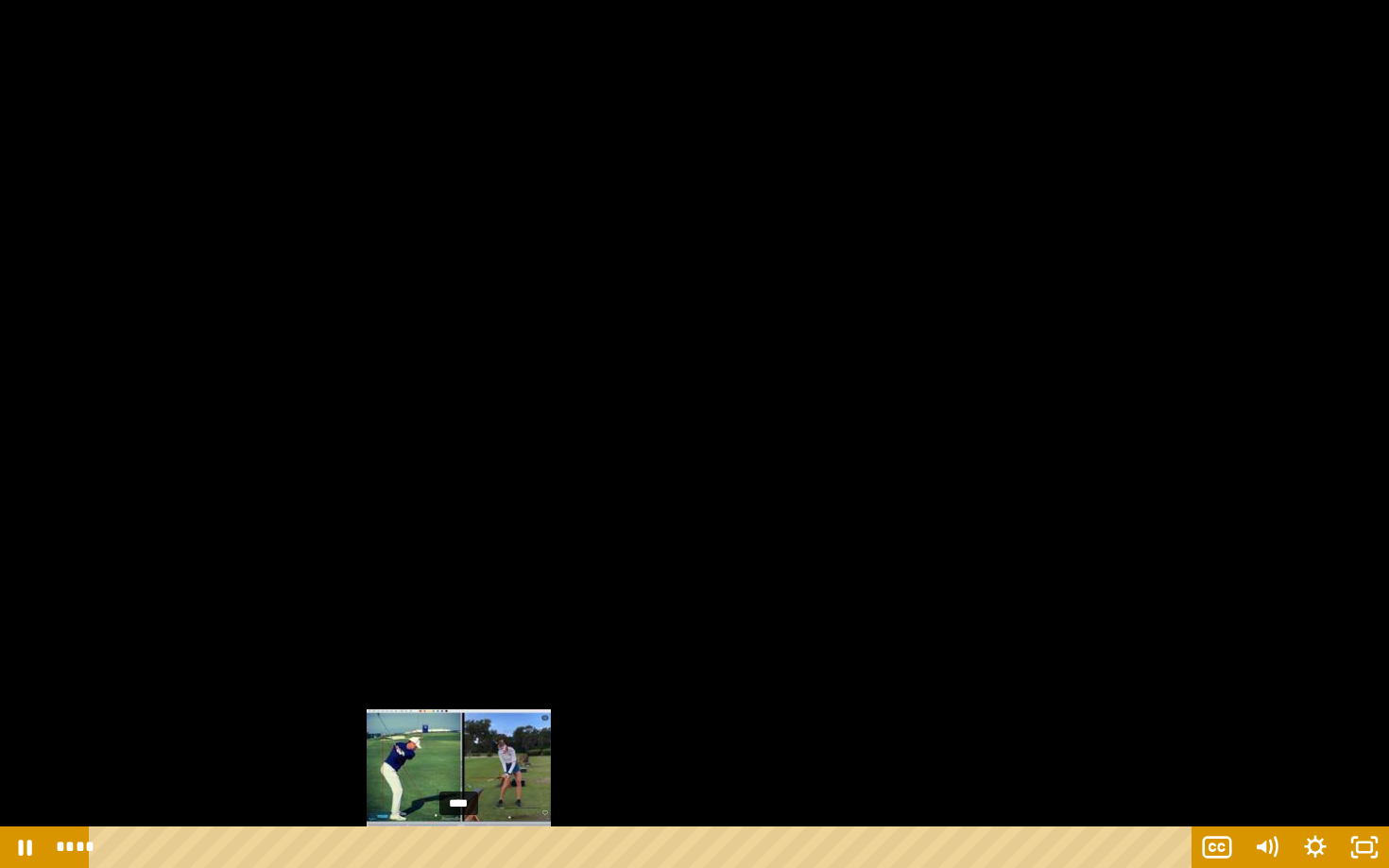 click on "****" at bounding box center (643, 847) 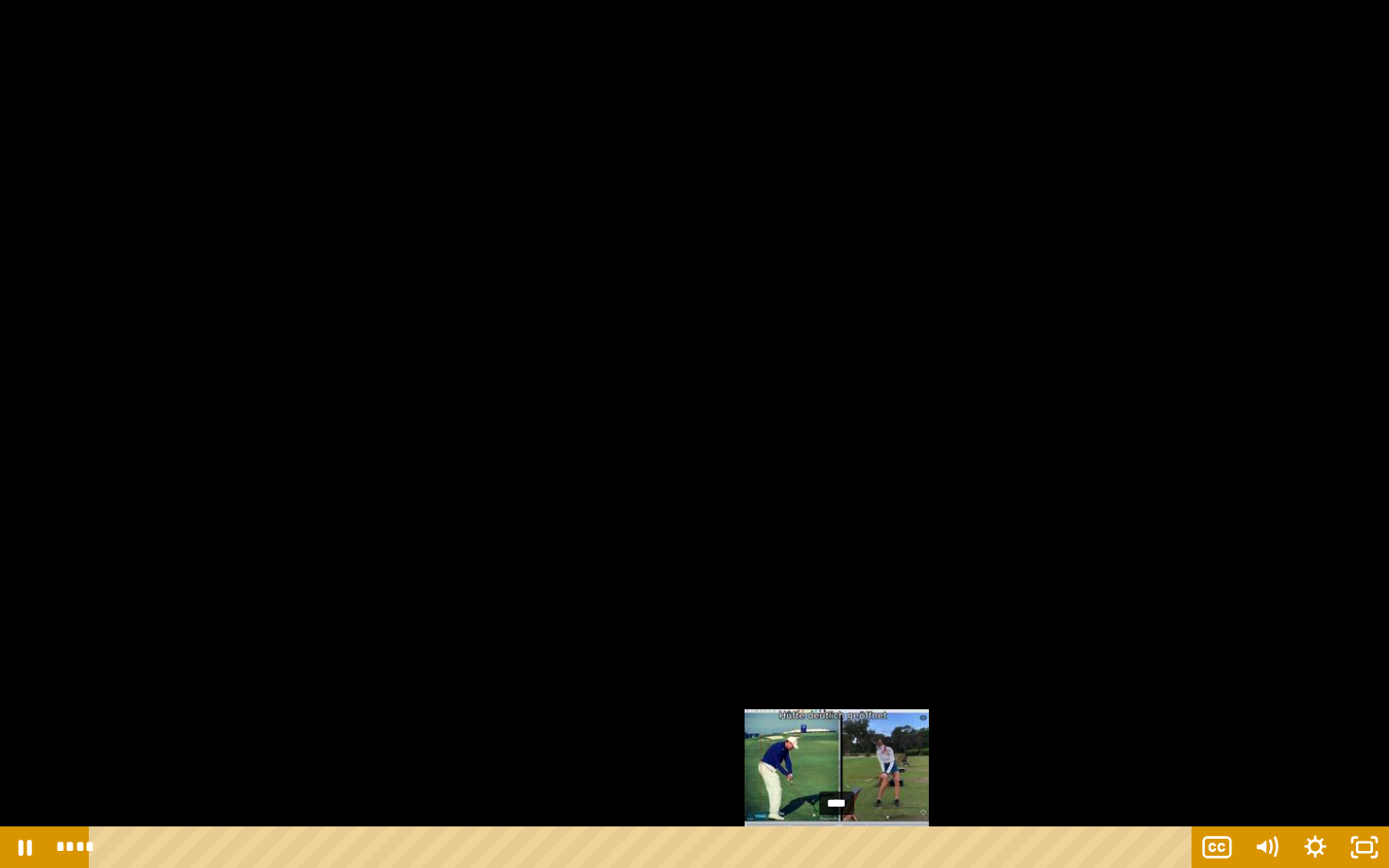 click on "****" at bounding box center [643, 847] 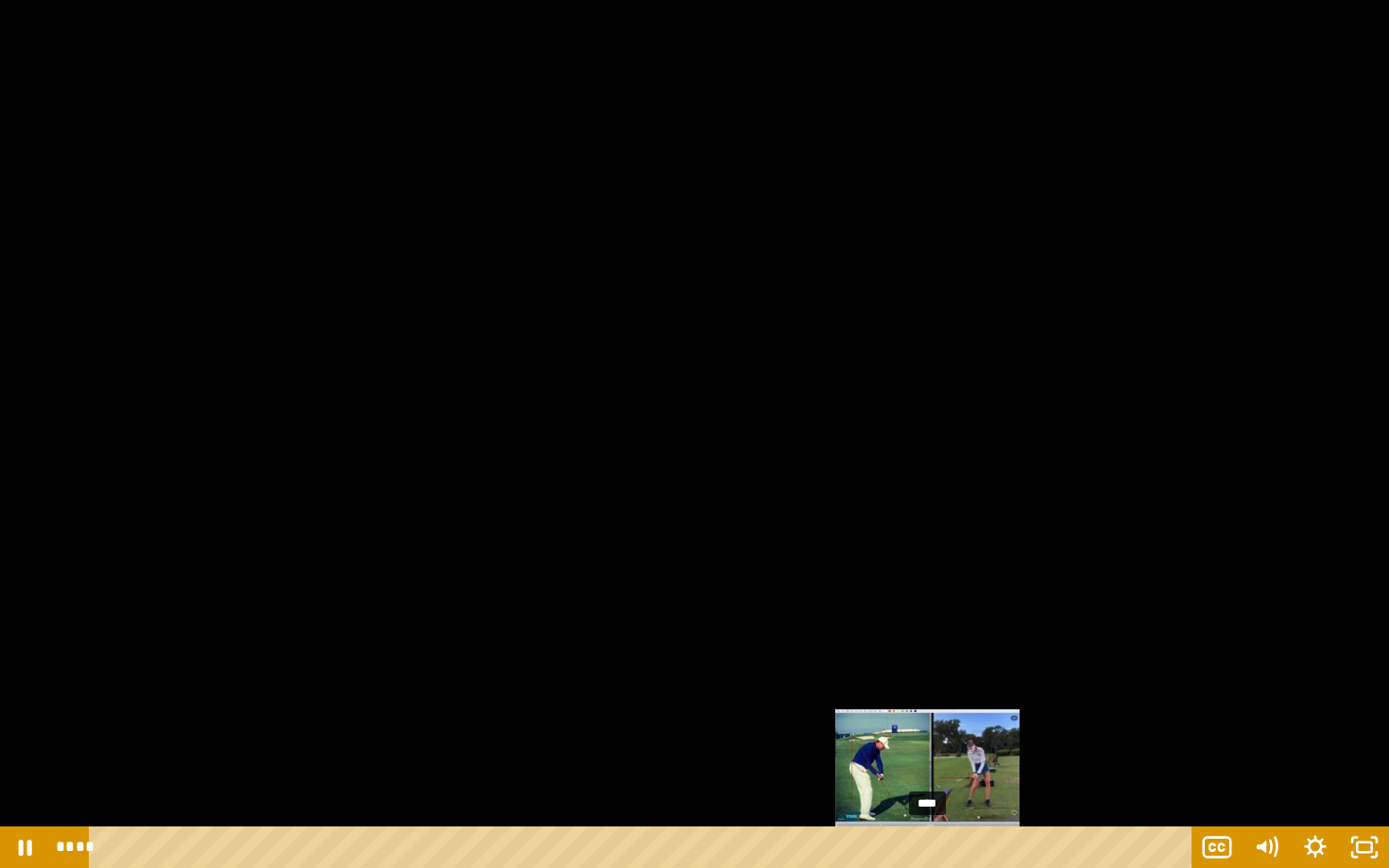 click on "****" at bounding box center (643, 847) 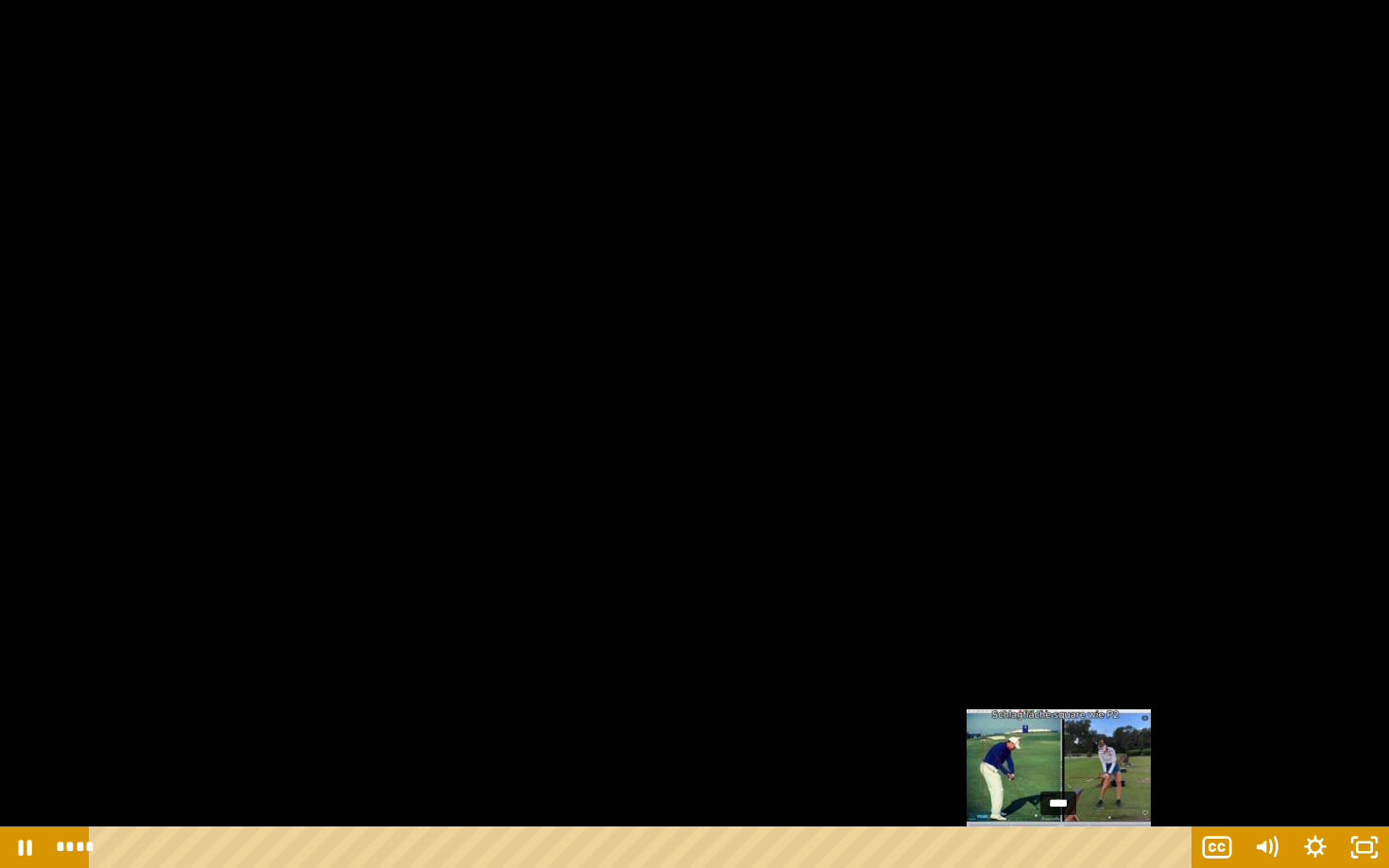 click on "****" at bounding box center (643, 847) 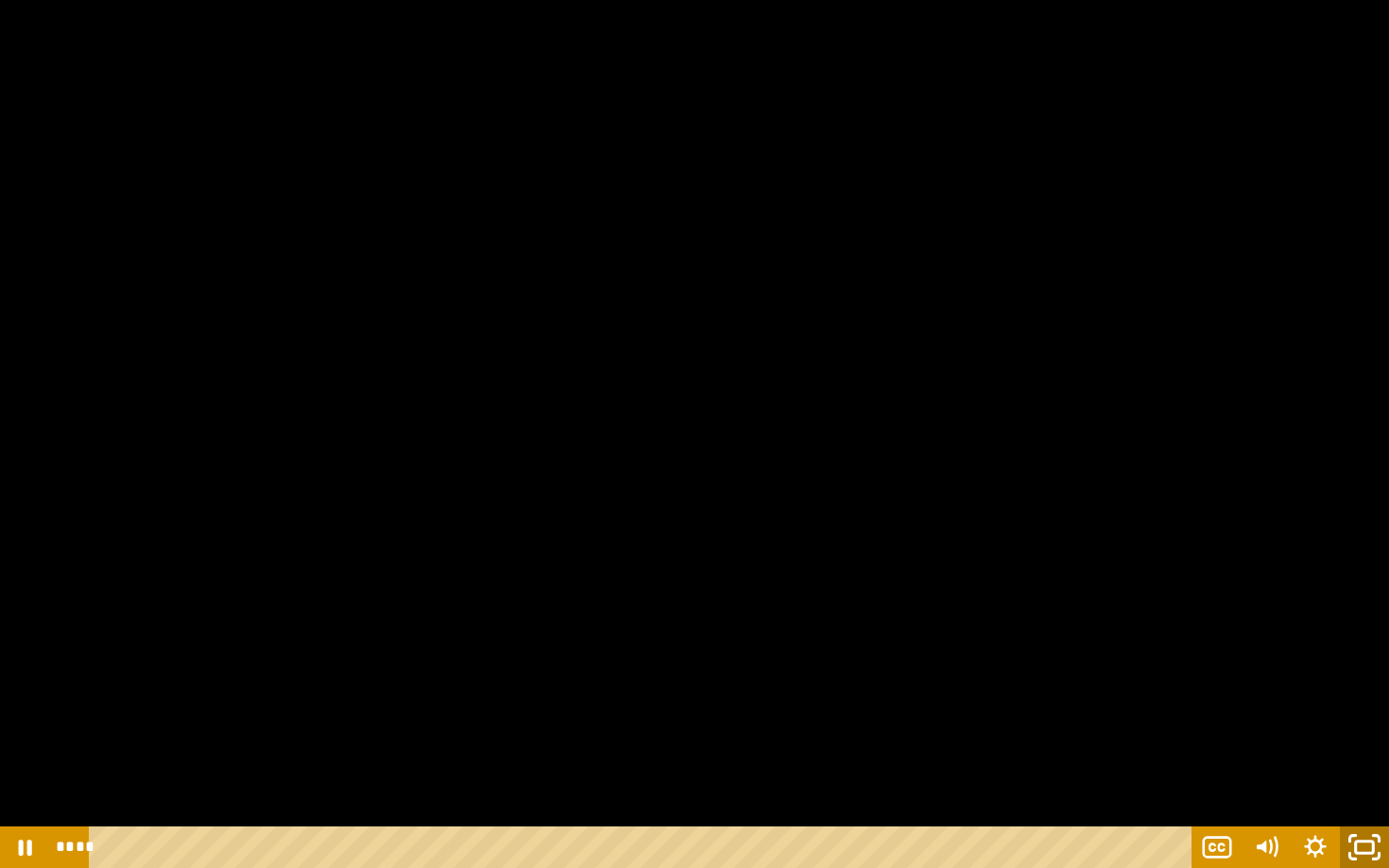 click 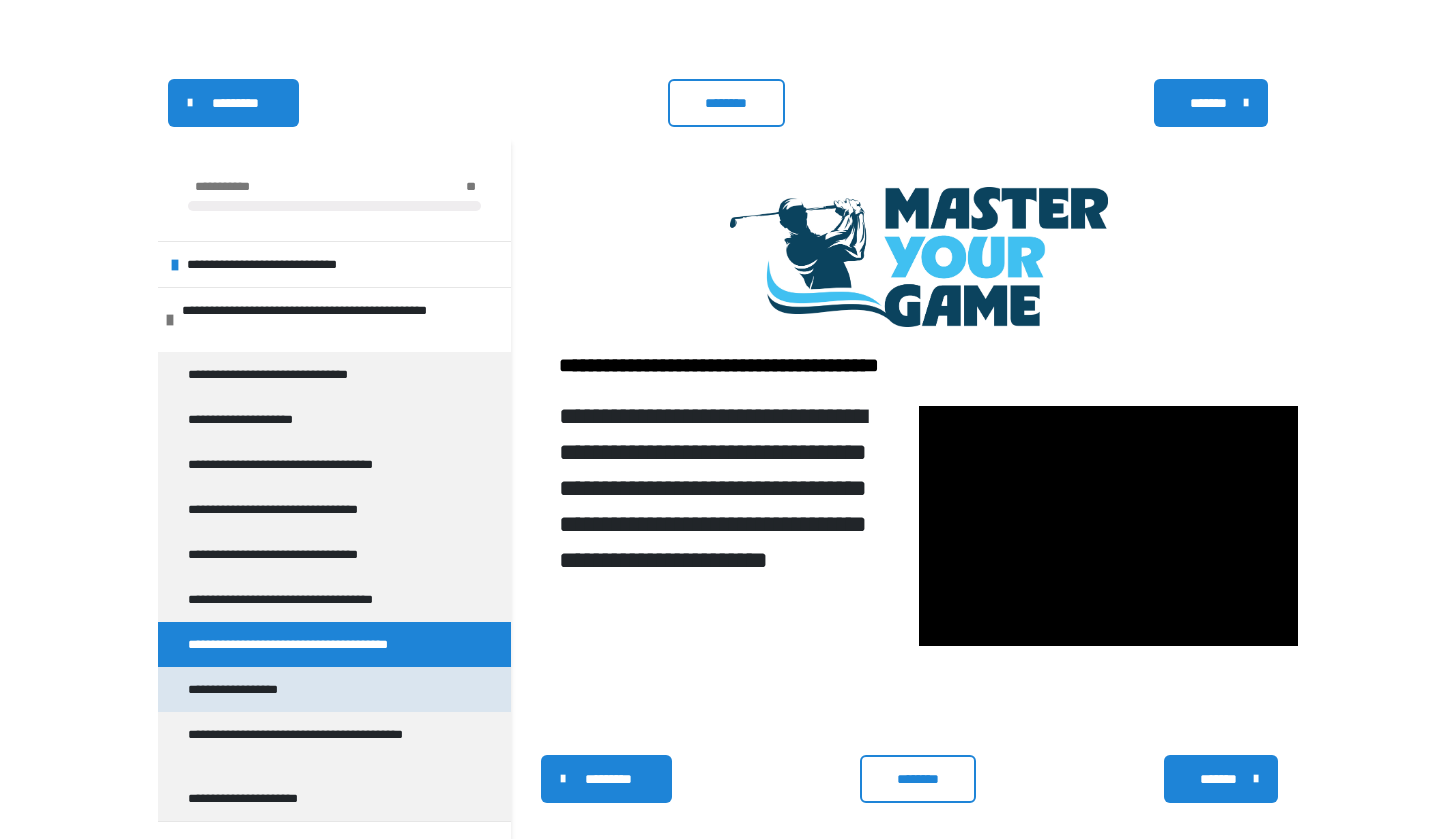 click on "**********" at bounding box center (246, 689) 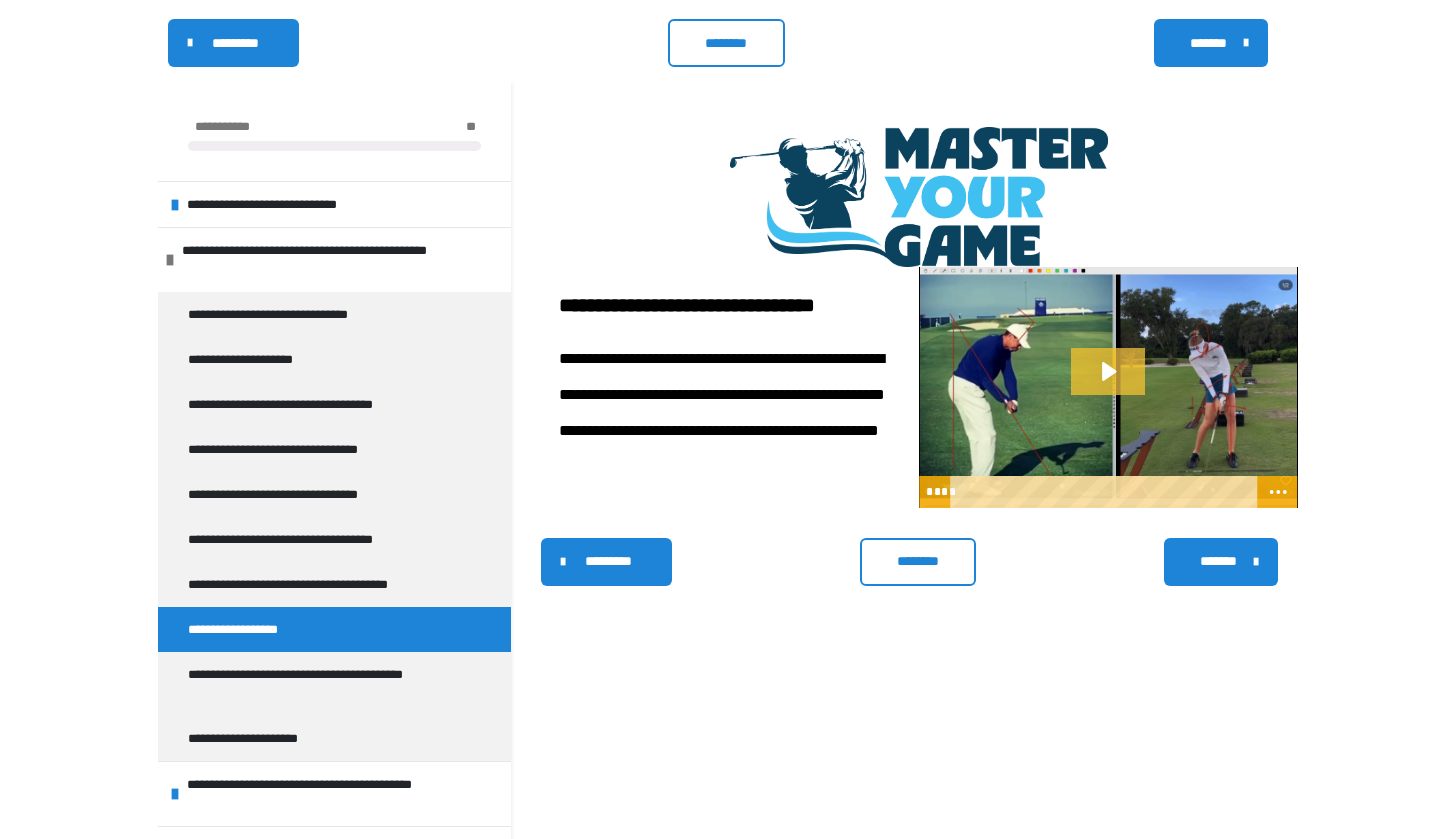 click 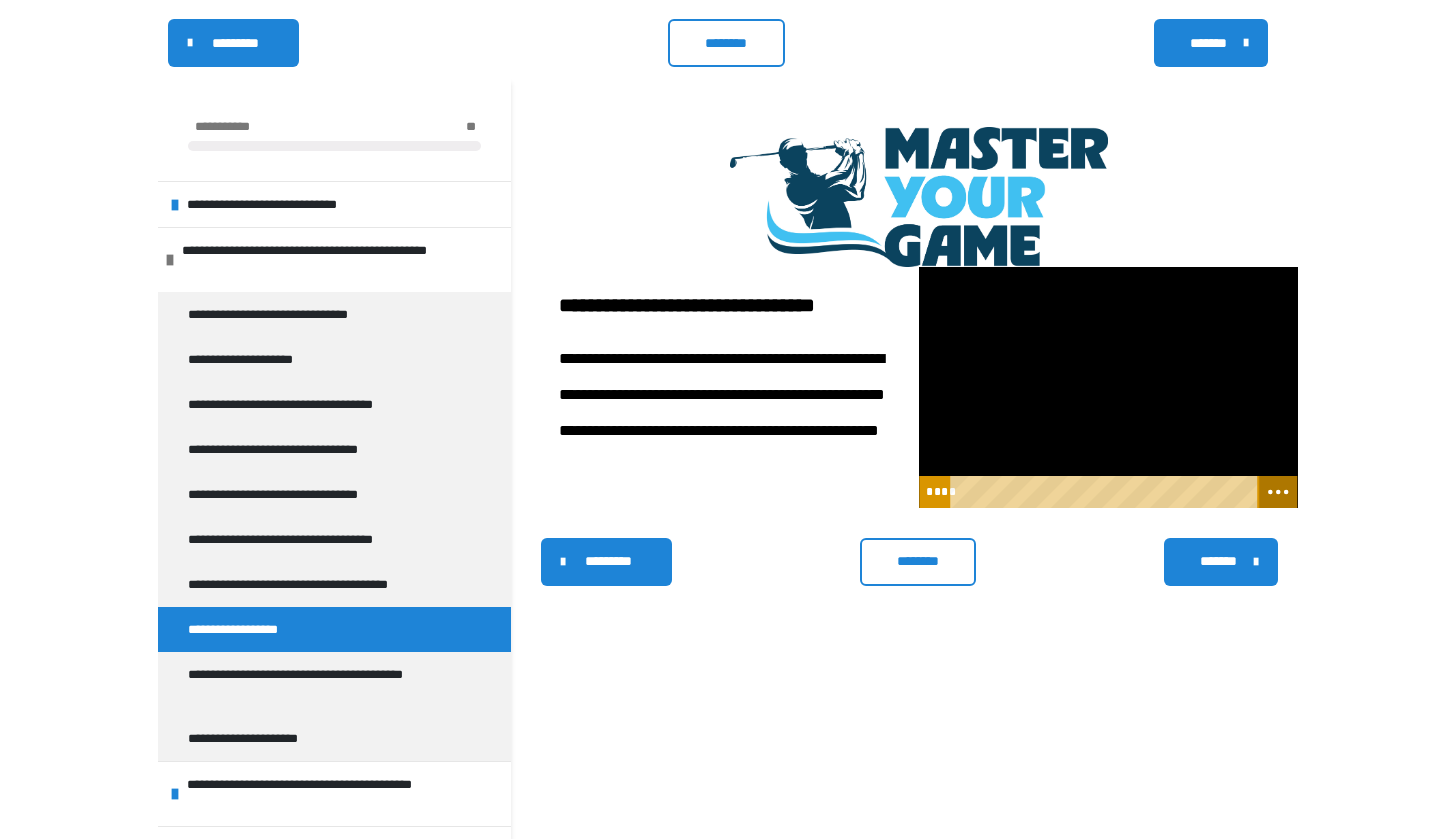 click 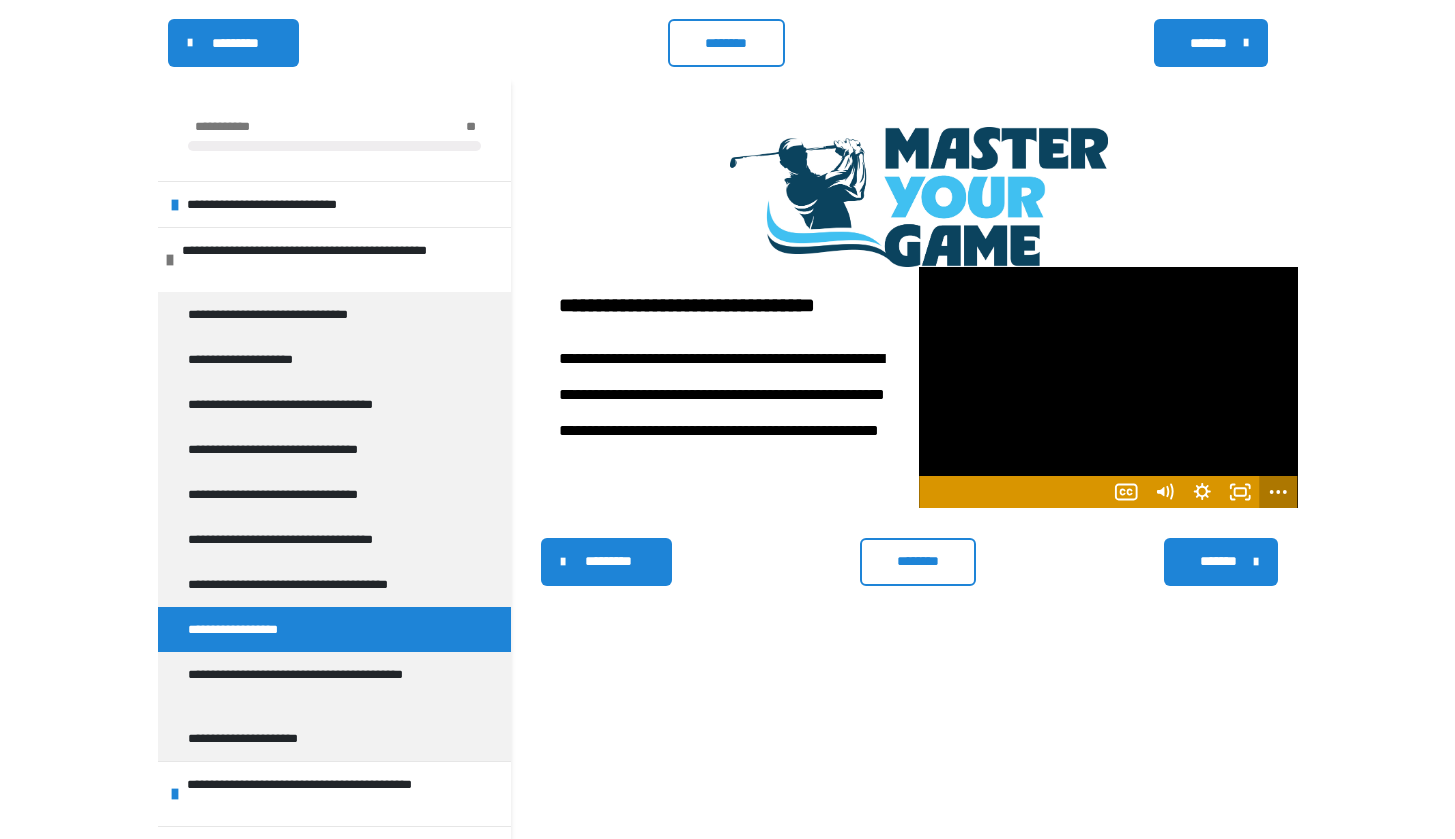 click 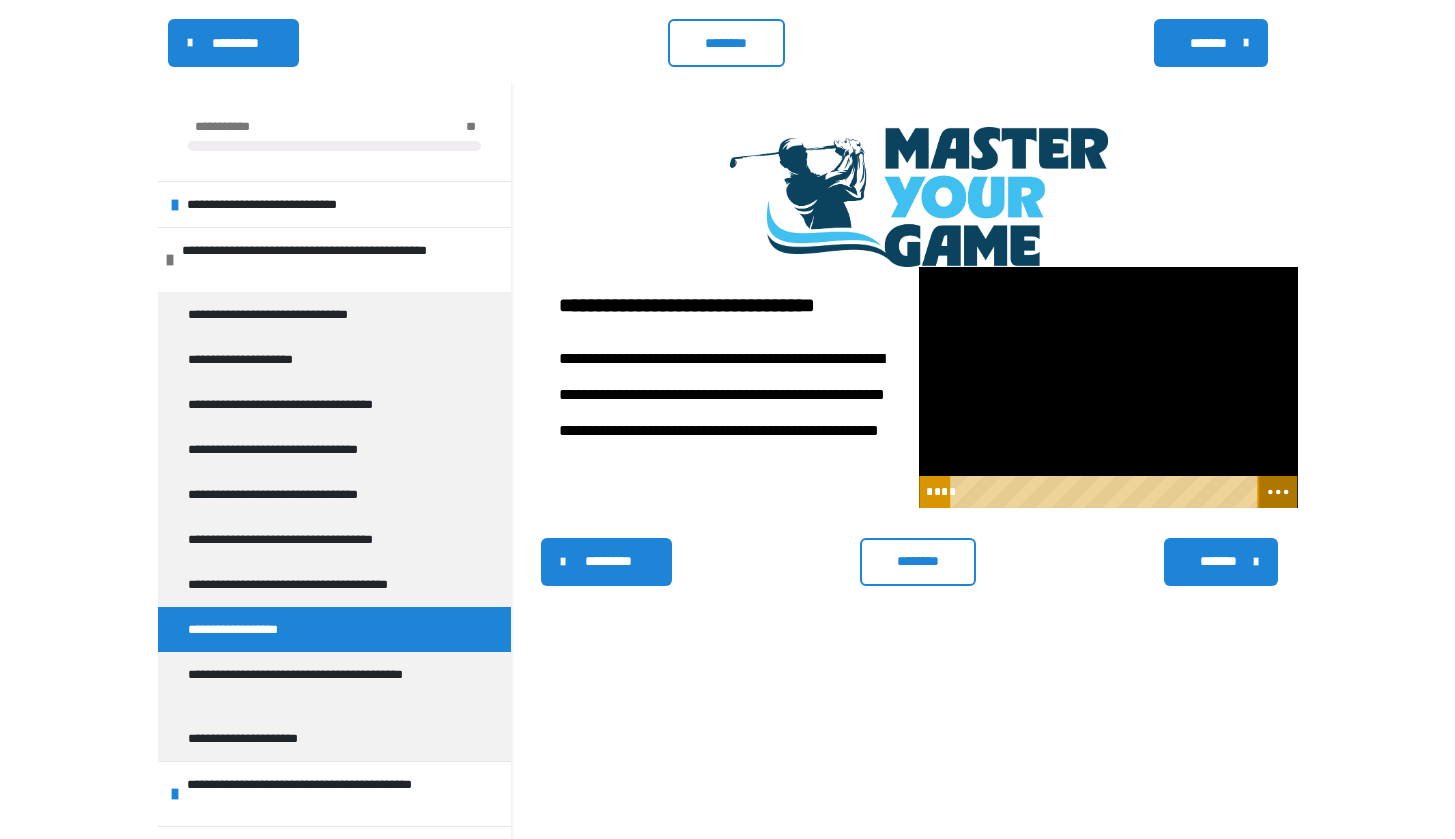 click 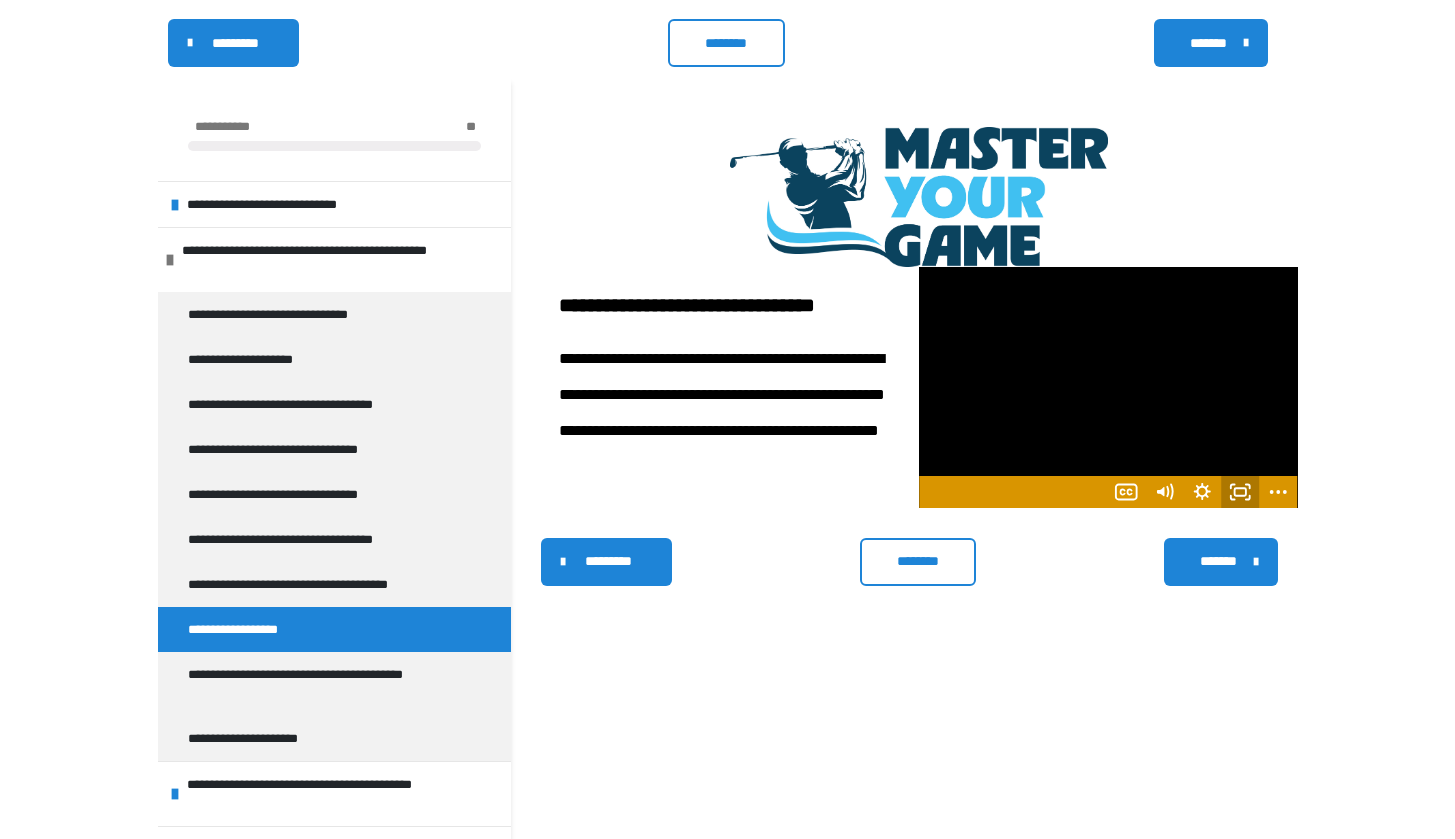 click 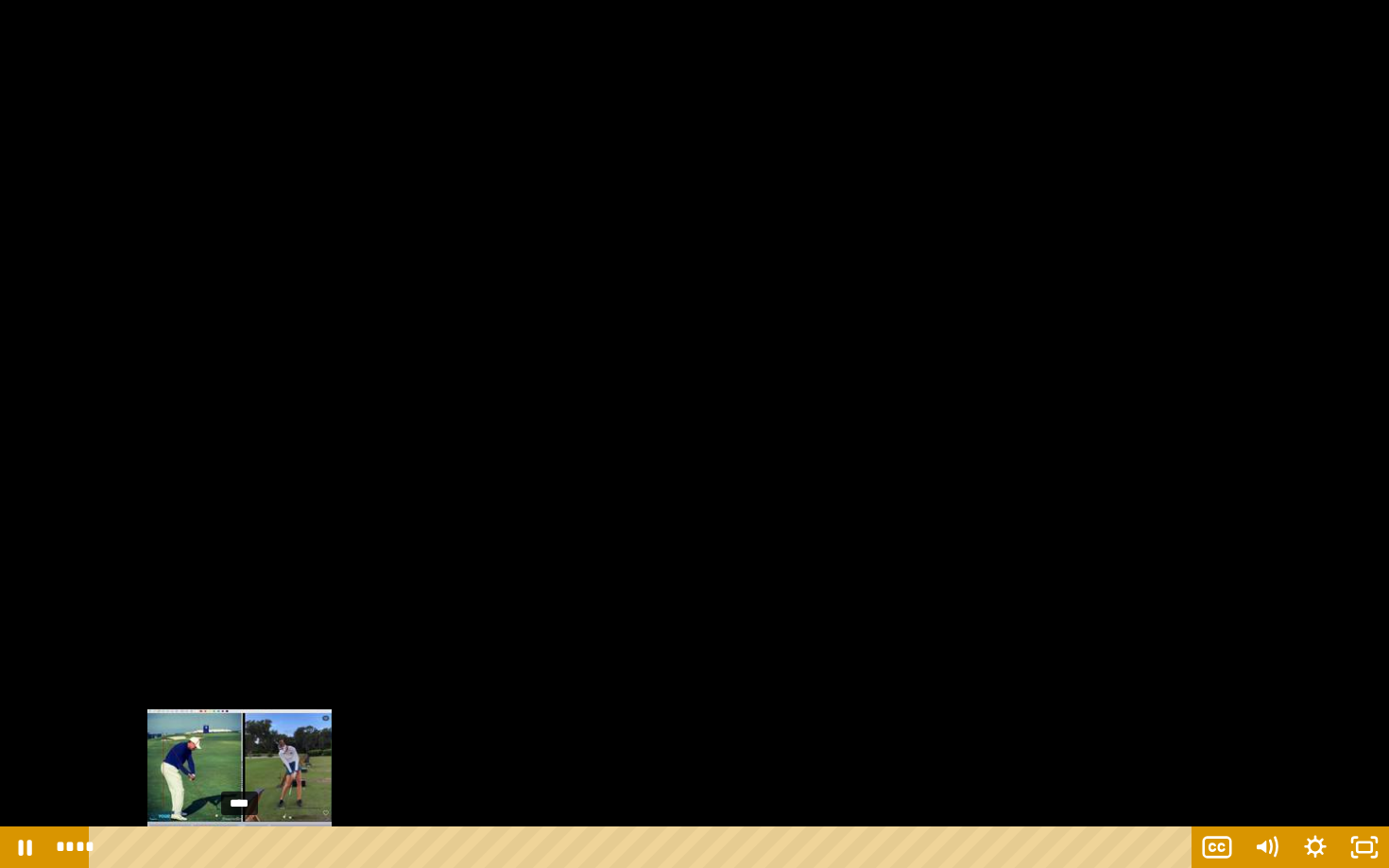click on "****" at bounding box center [643, 847] 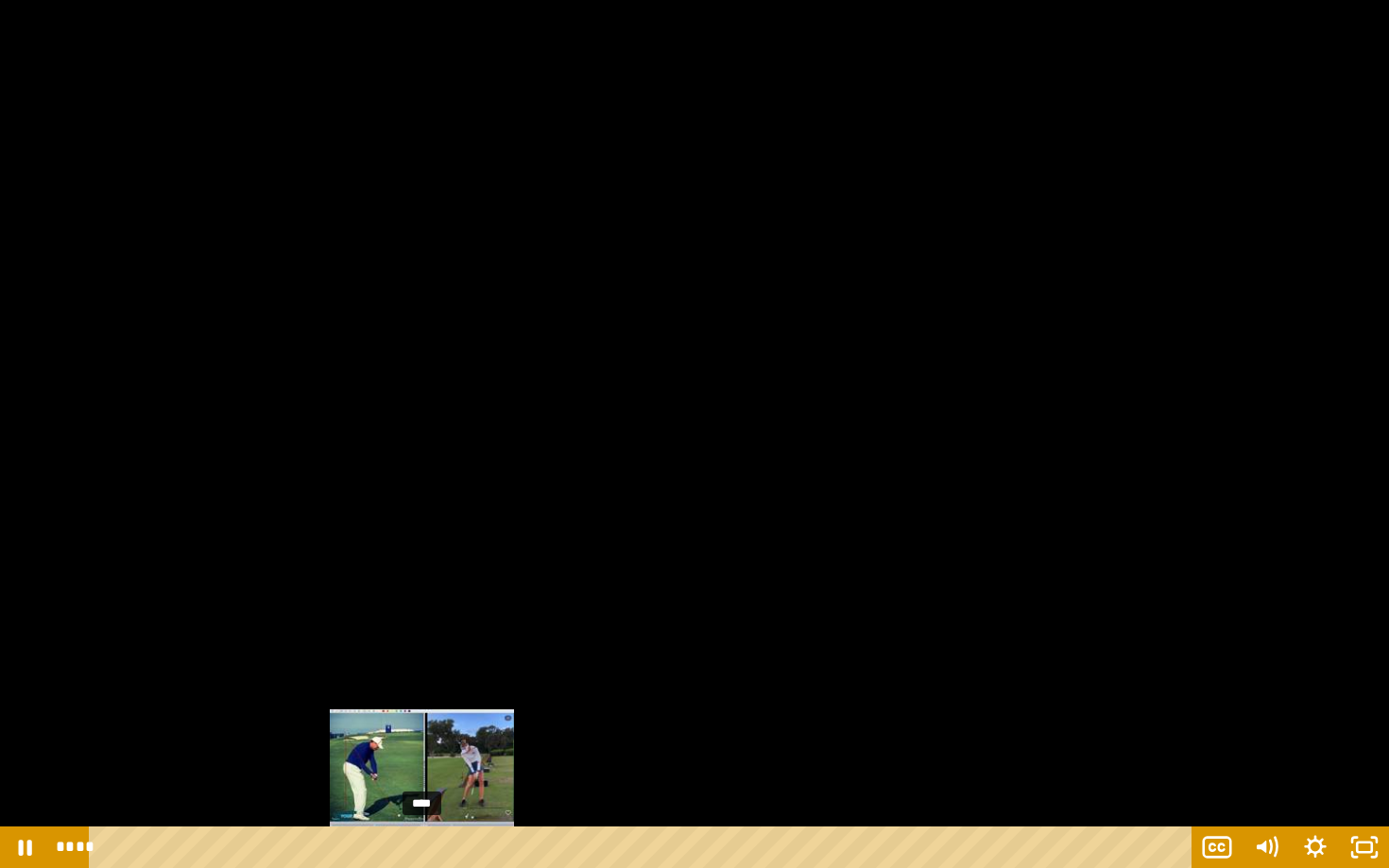 click on "****" at bounding box center (643, 847) 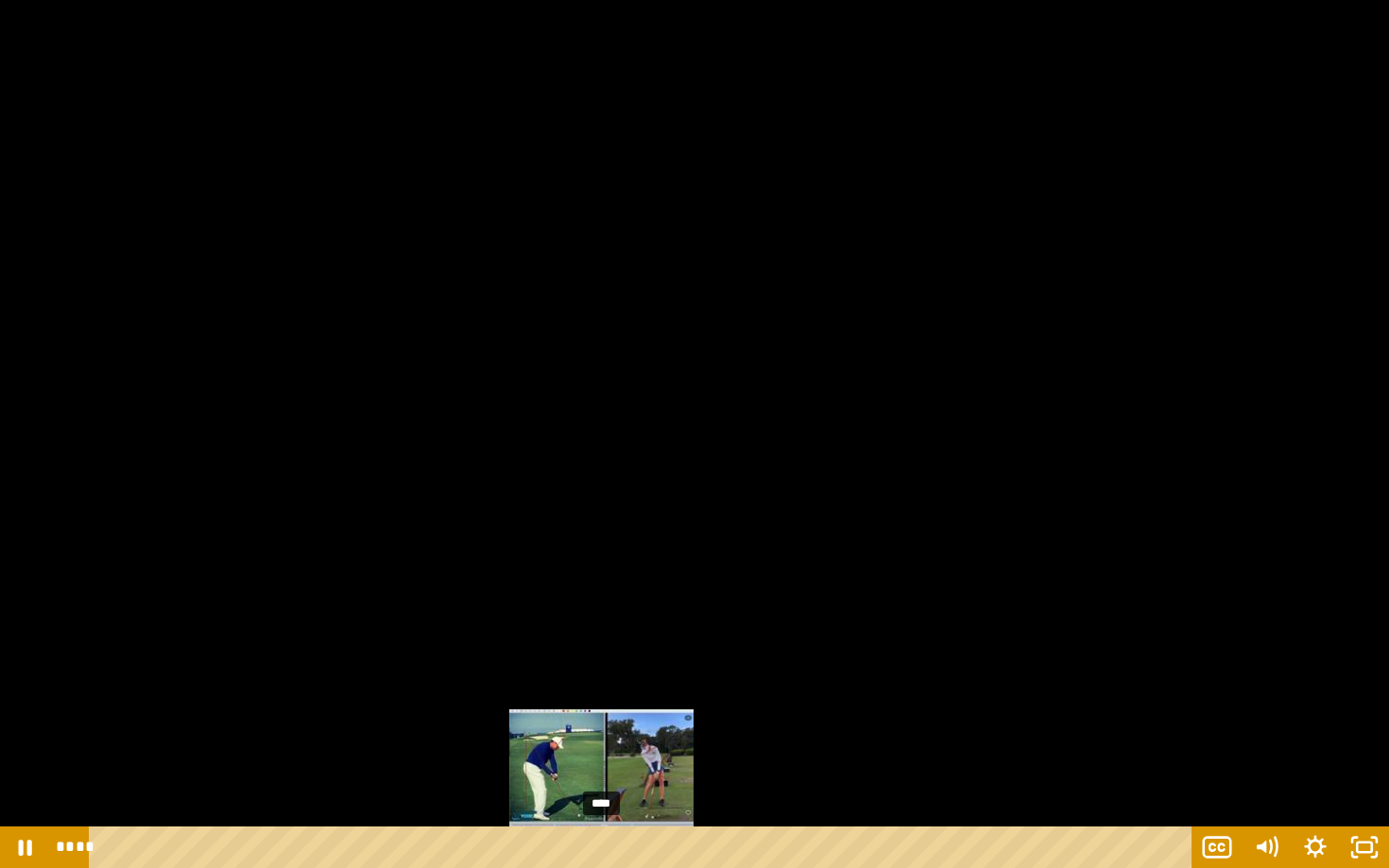 click on "****" at bounding box center [643, 847] 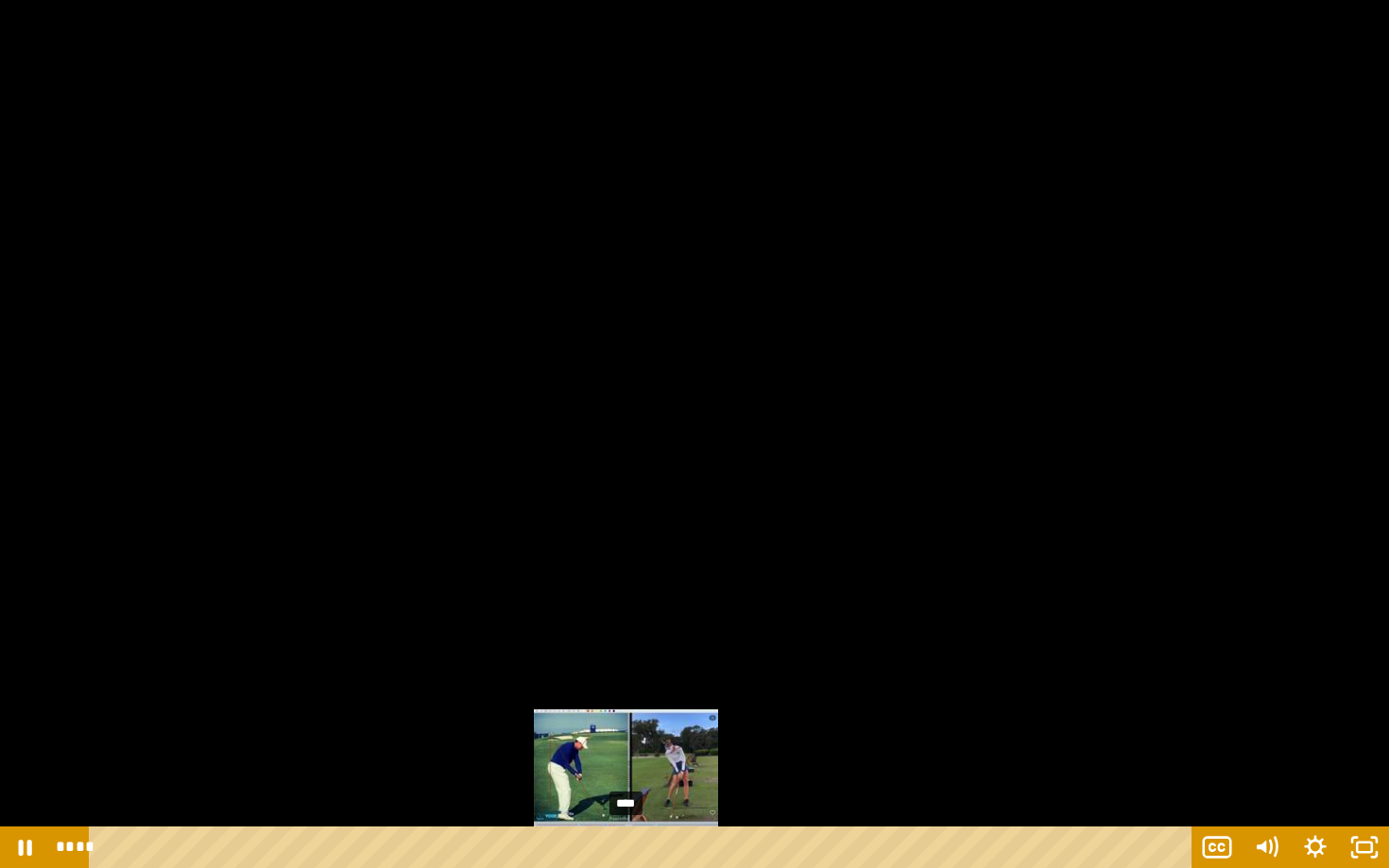 click on "****" at bounding box center [643, 847] 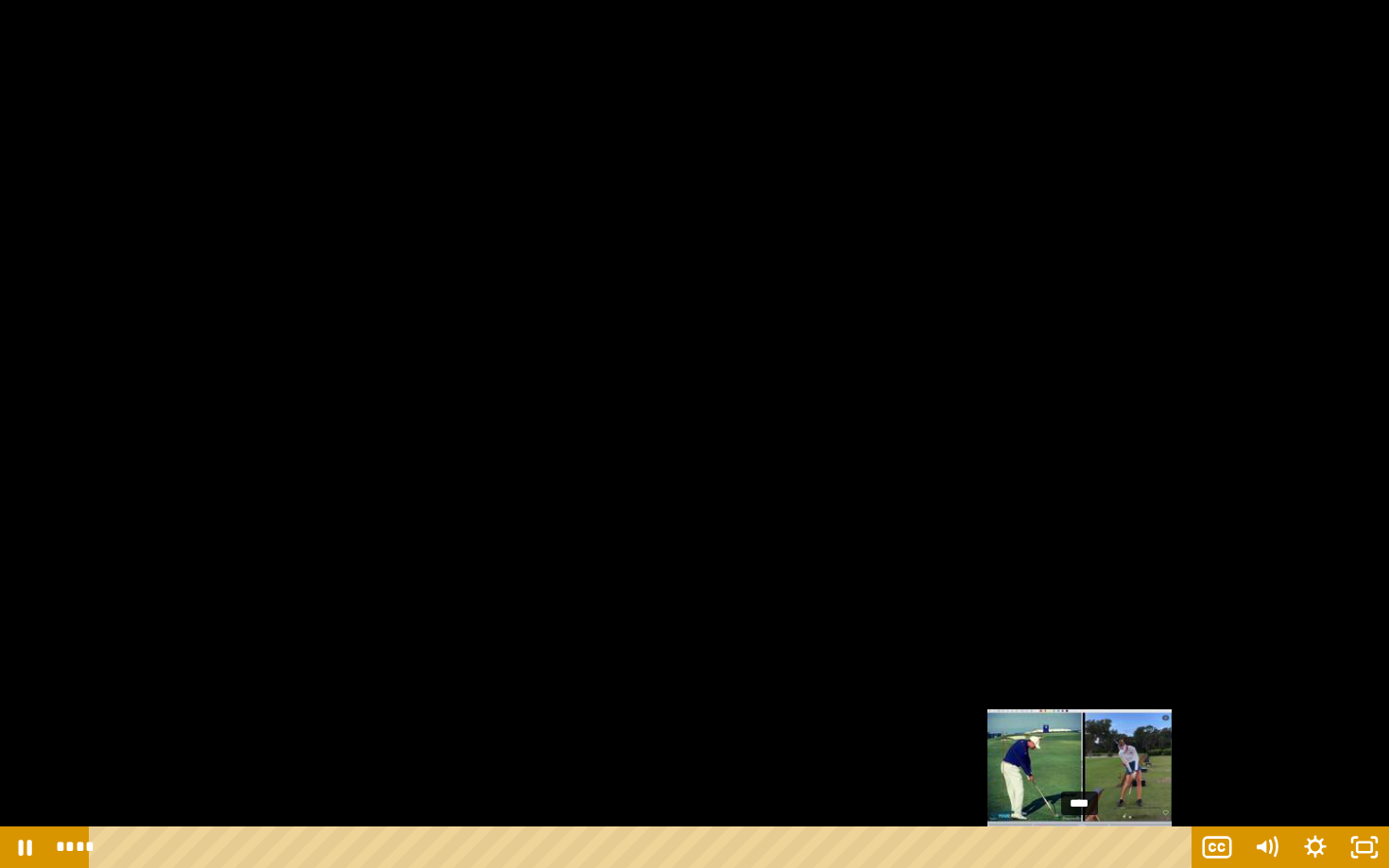 click on "****" at bounding box center (643, 847) 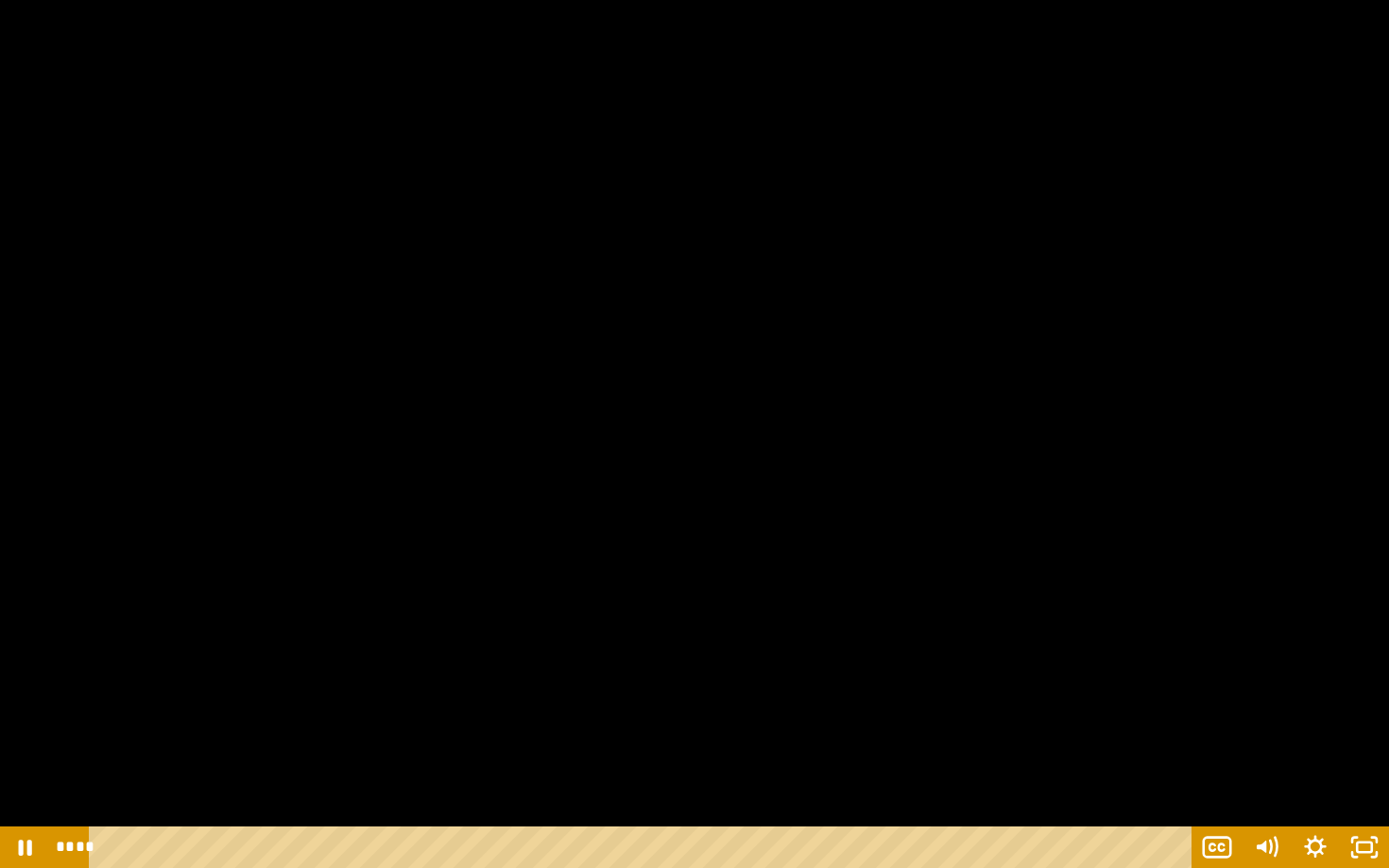 click at bounding box center (694, 434) 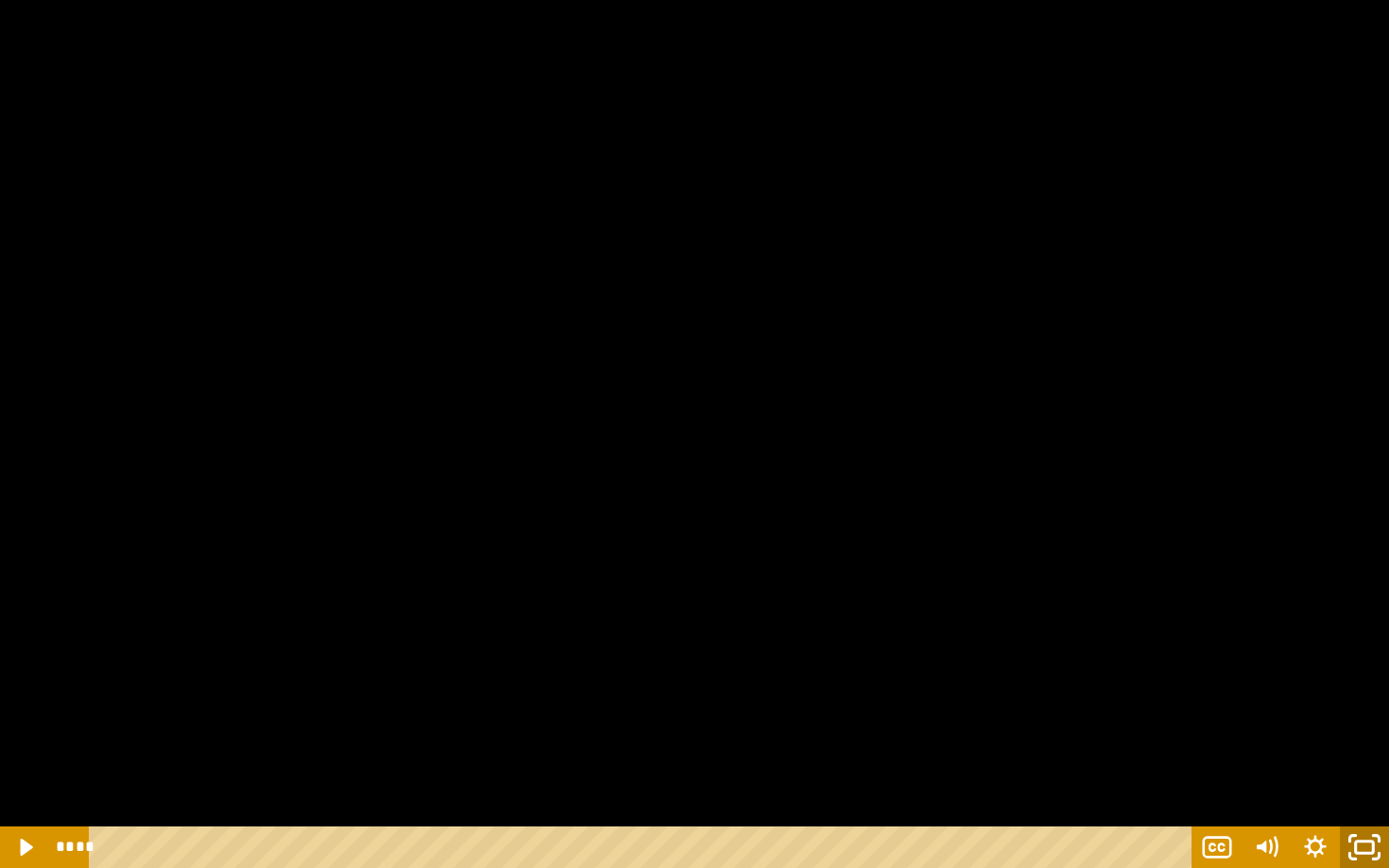 click 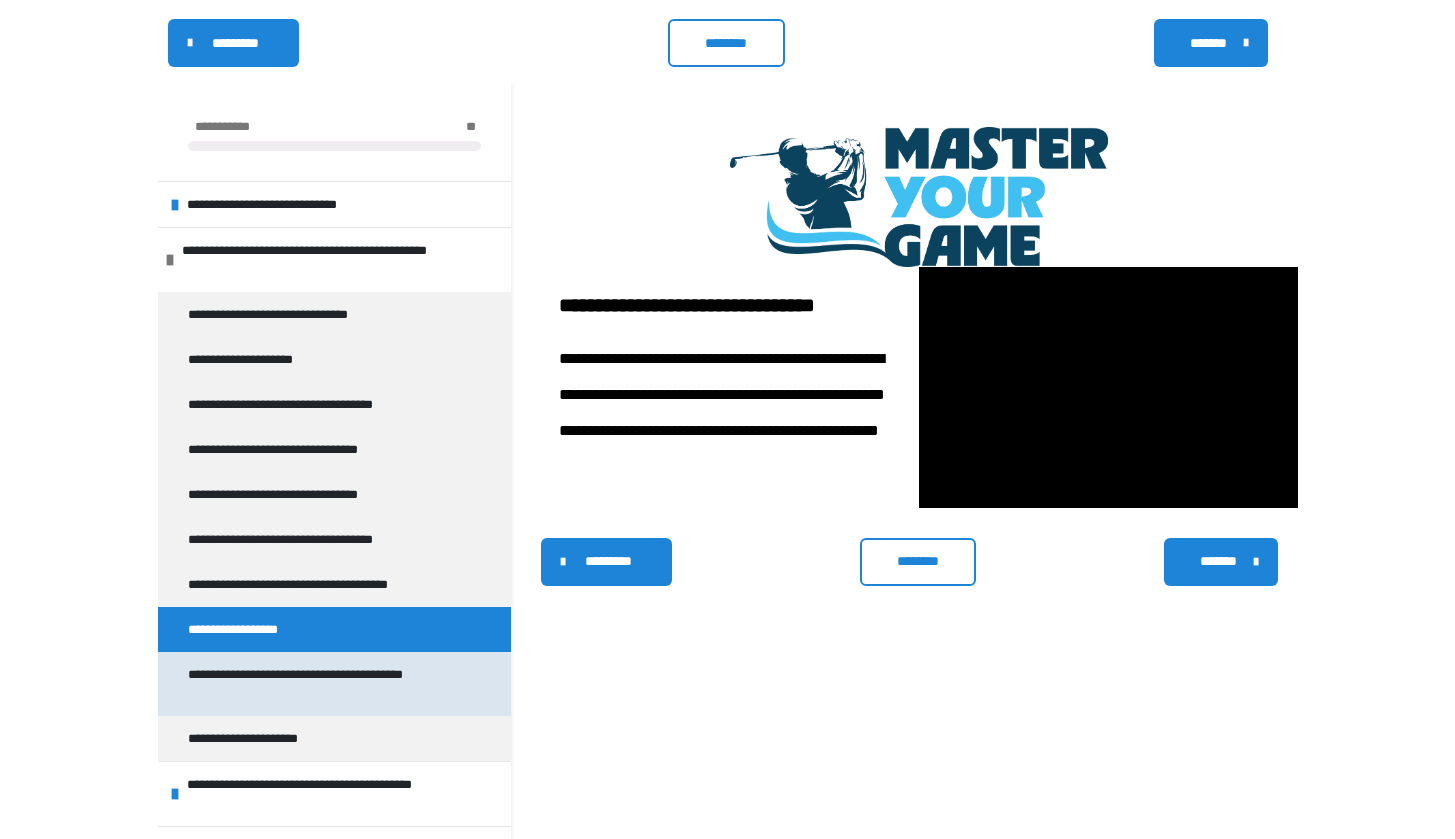 click on "**********" at bounding box center (326, 684) 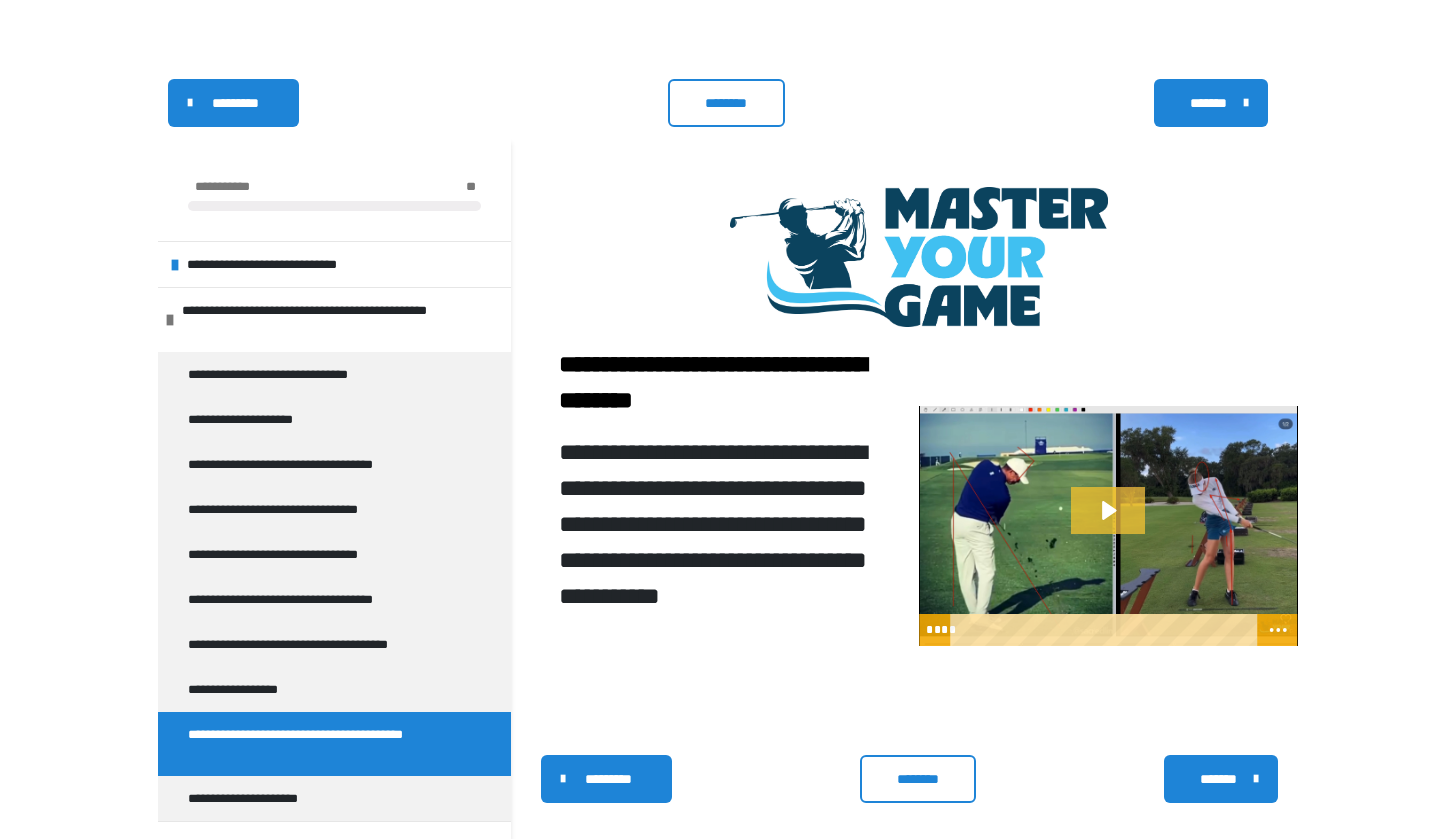 click 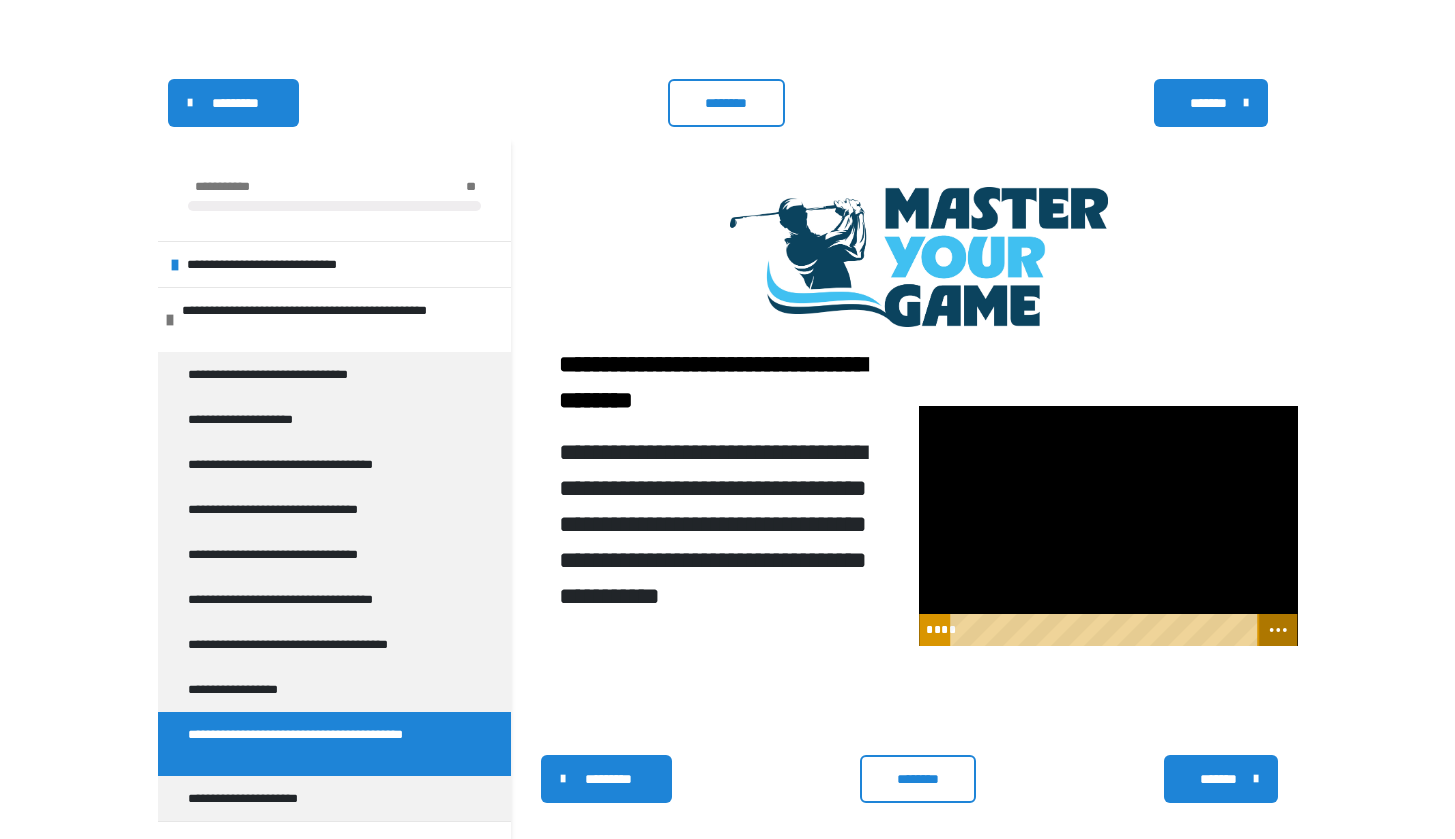 click 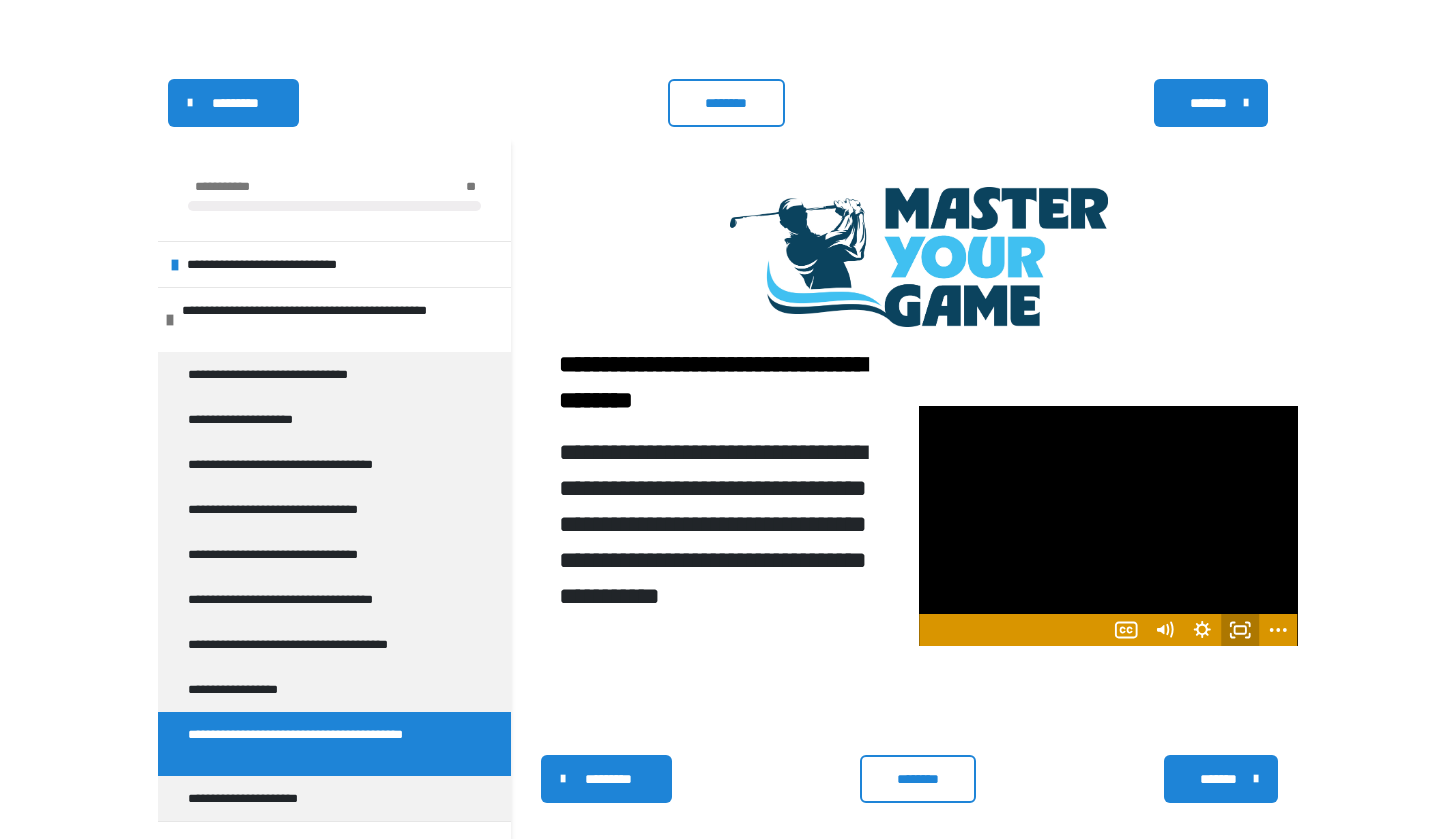 click 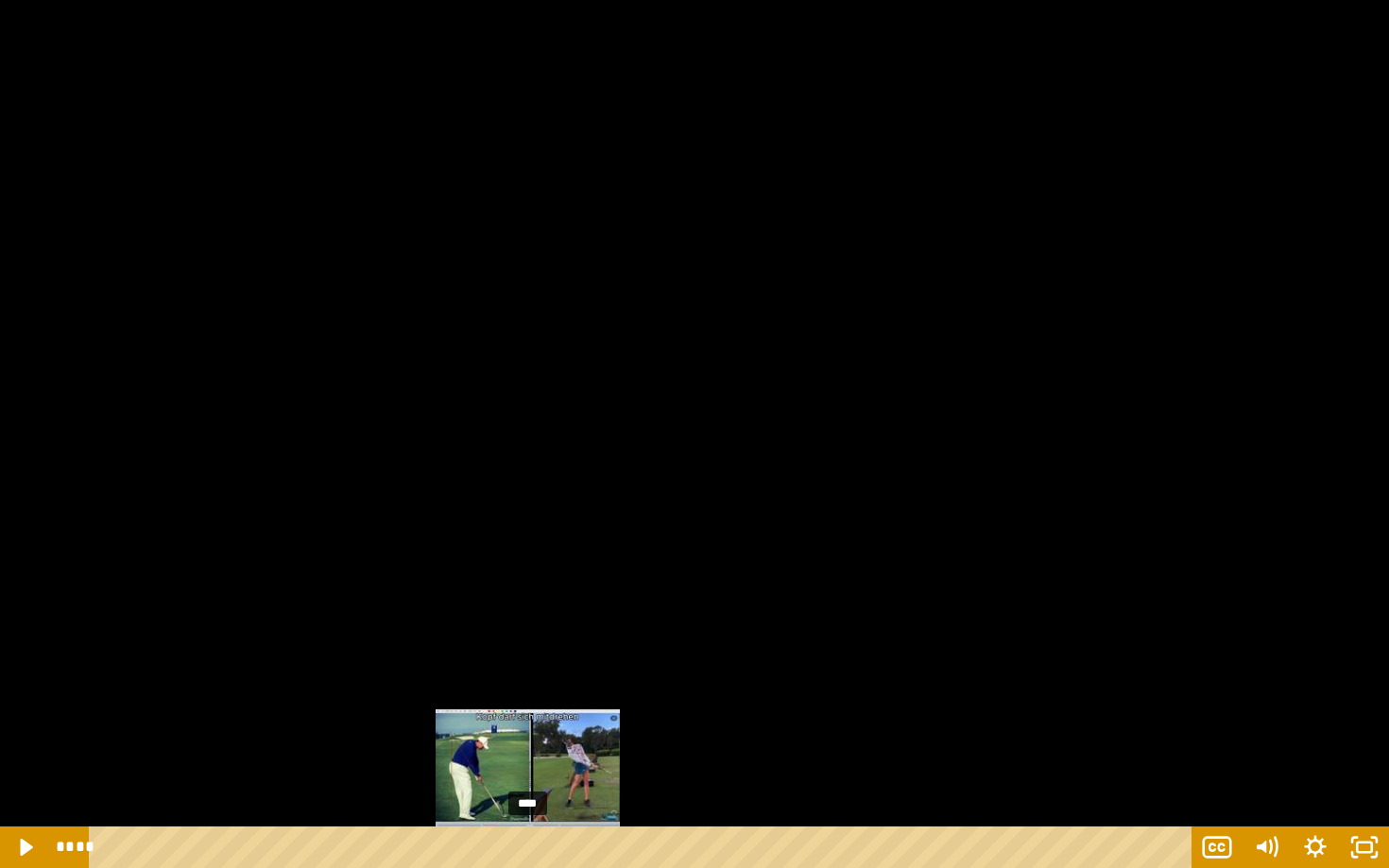 click on "****" at bounding box center (643, 847) 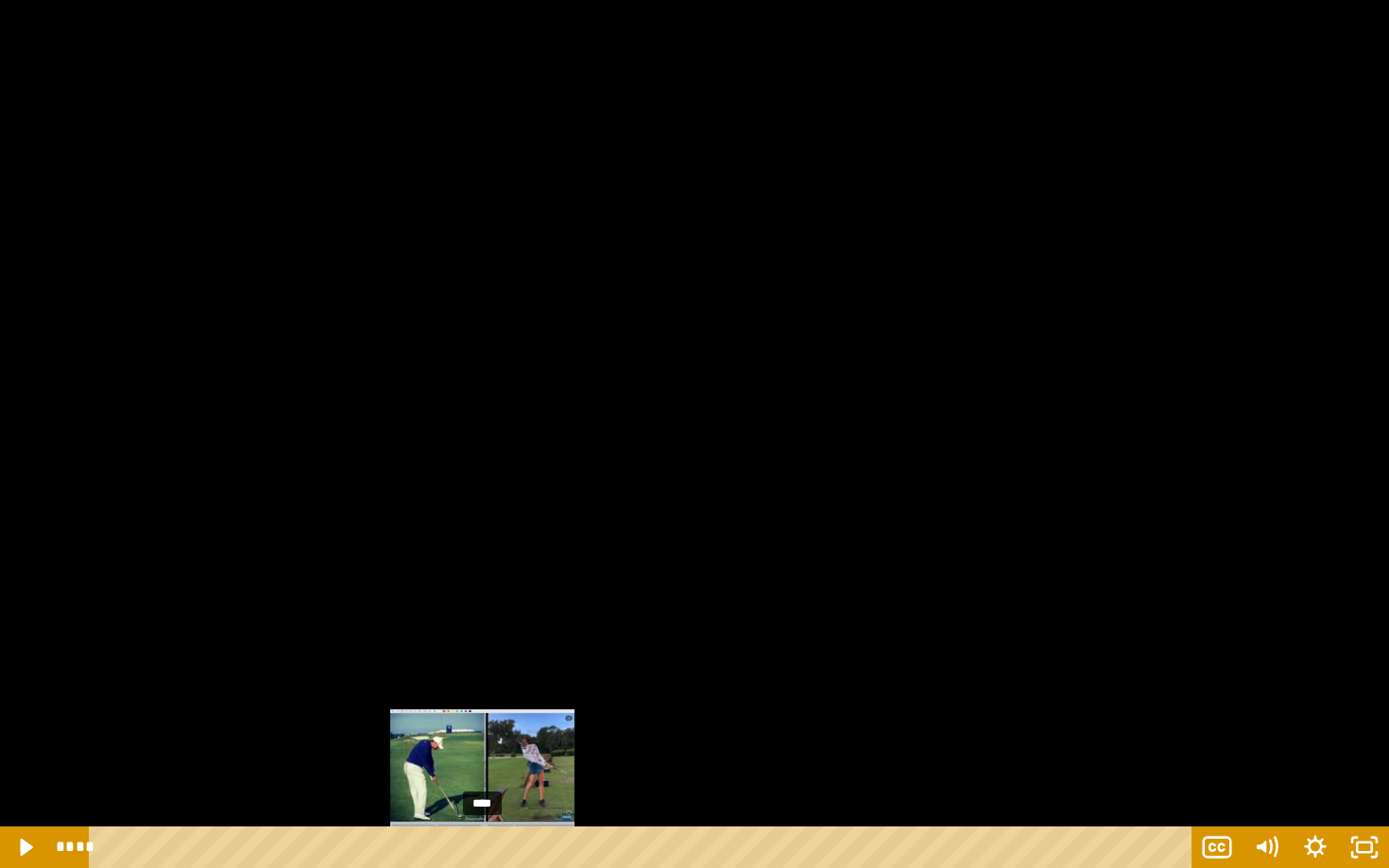 click on "****" at bounding box center (643, 847) 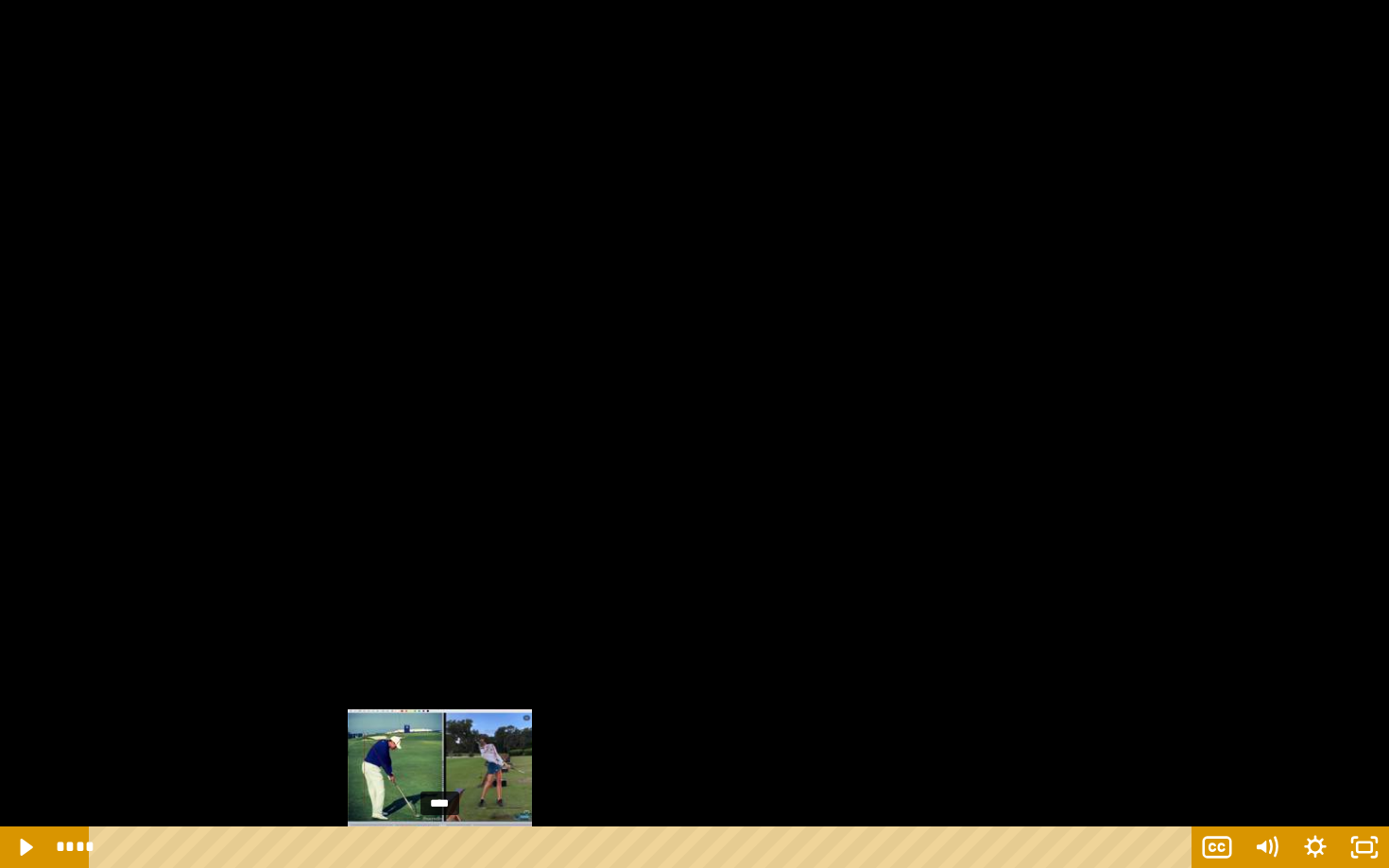 click on "****" at bounding box center [643, 847] 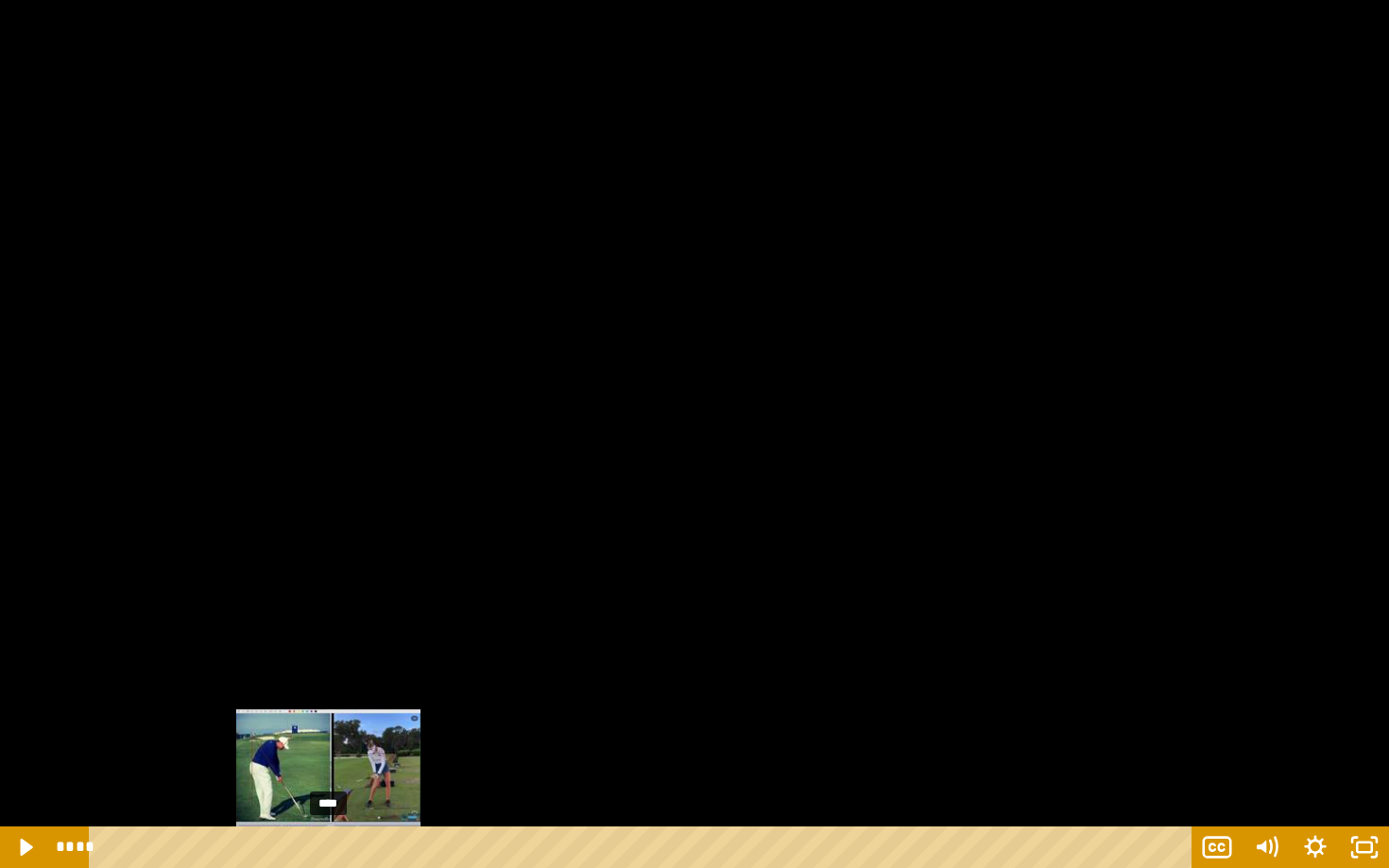 click on "****" at bounding box center [643, 847] 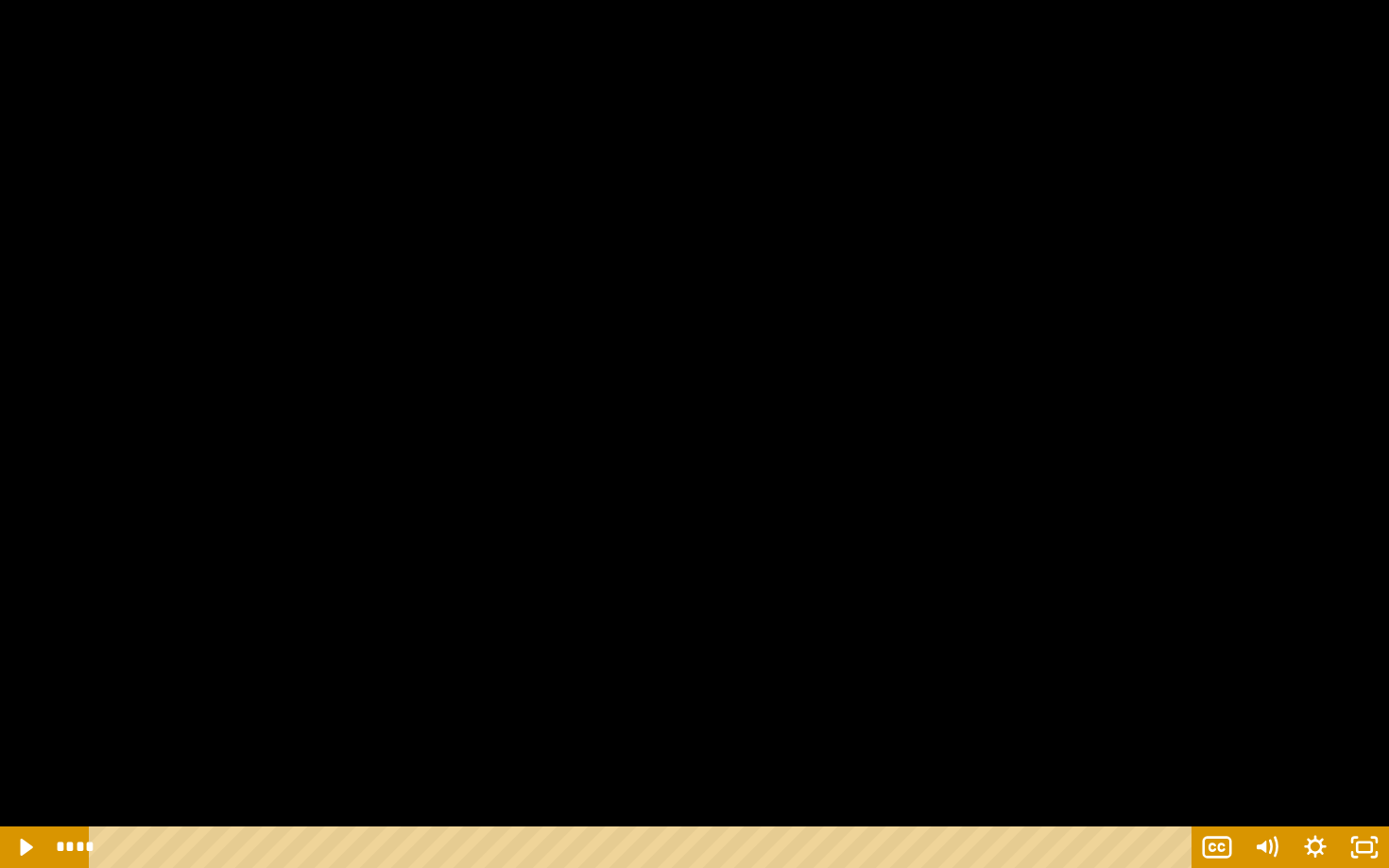 click at bounding box center [694, 434] 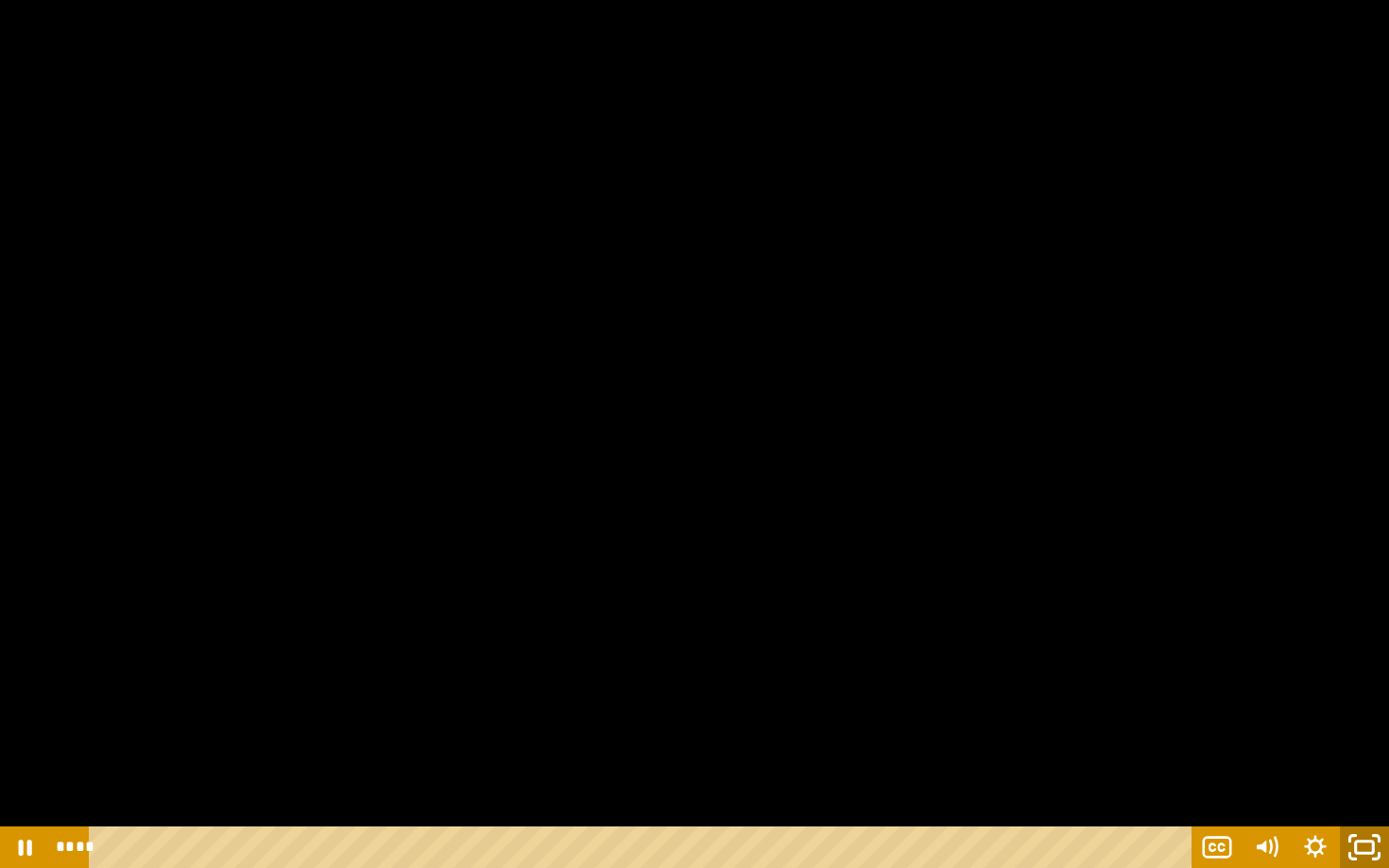 click 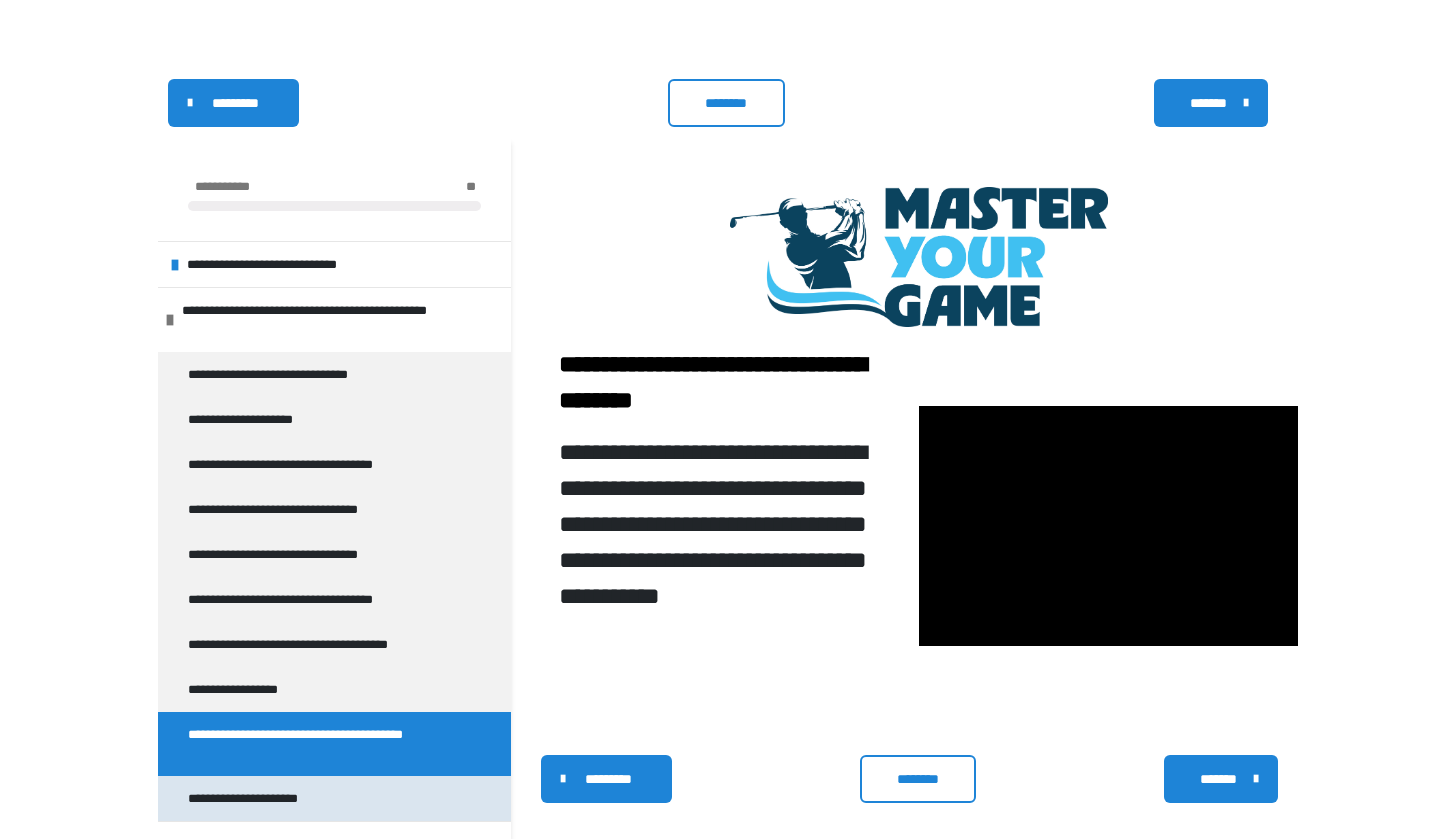 click on "**********" at bounding box center (257, 798) 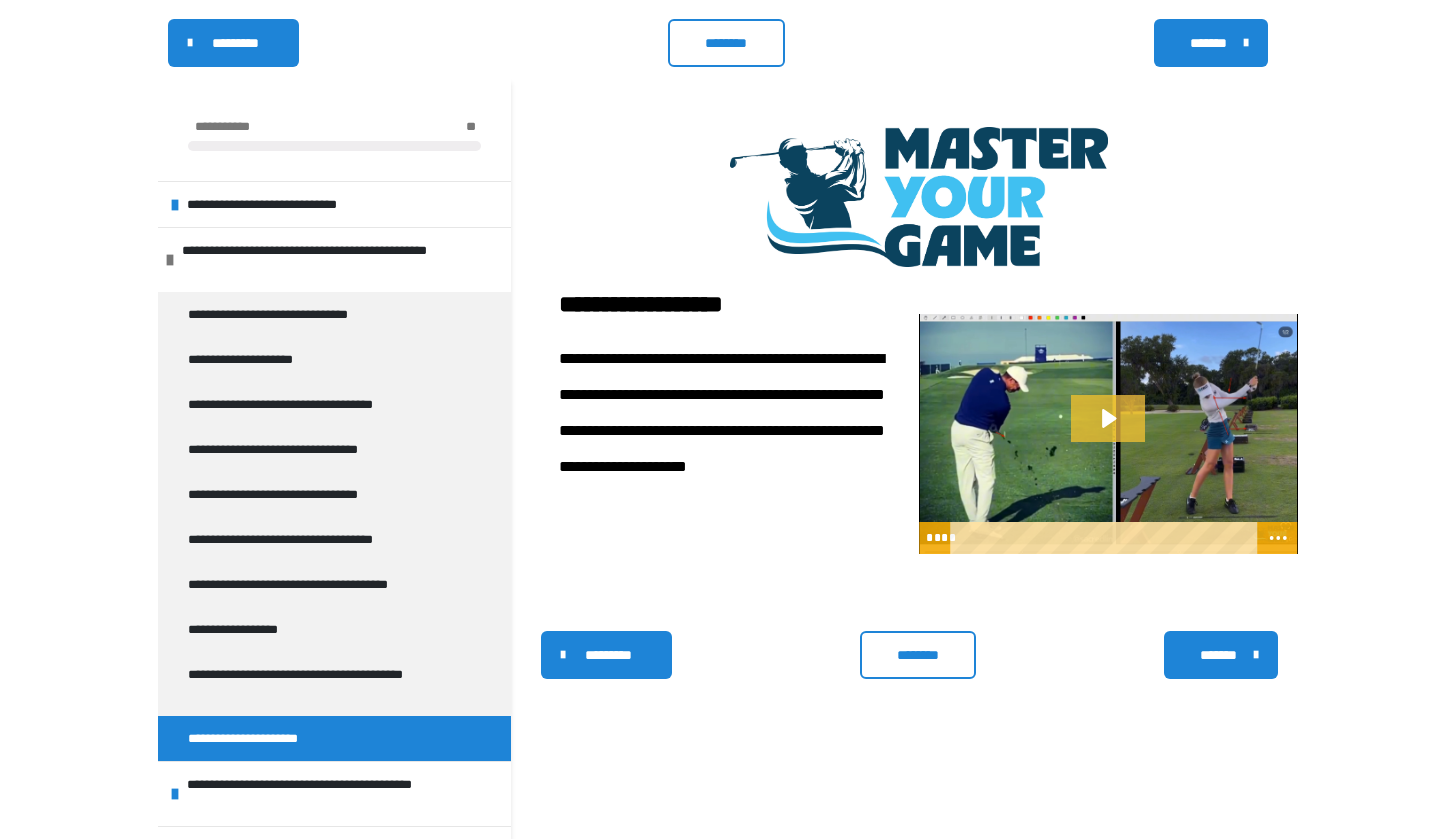 click 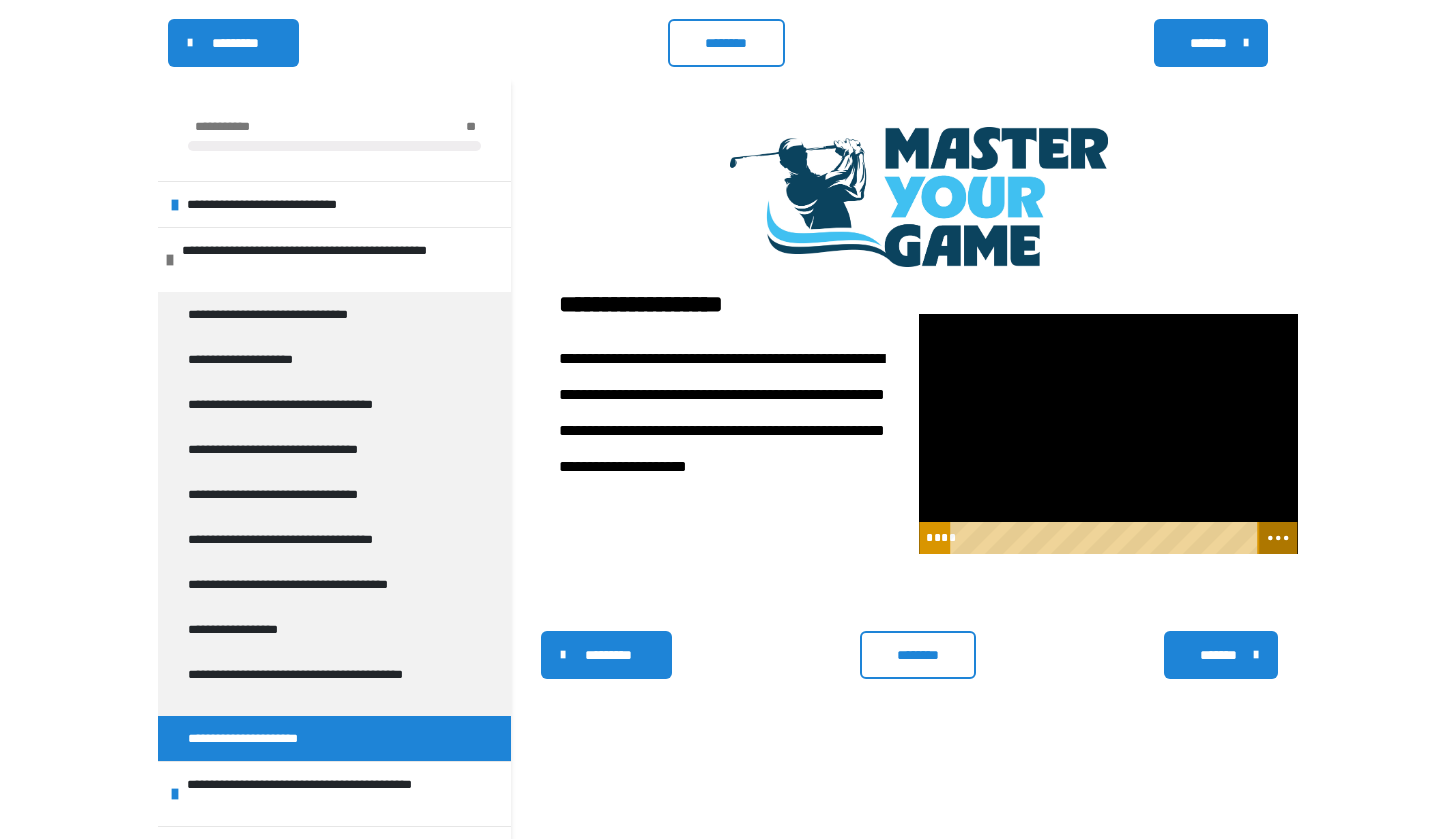 click 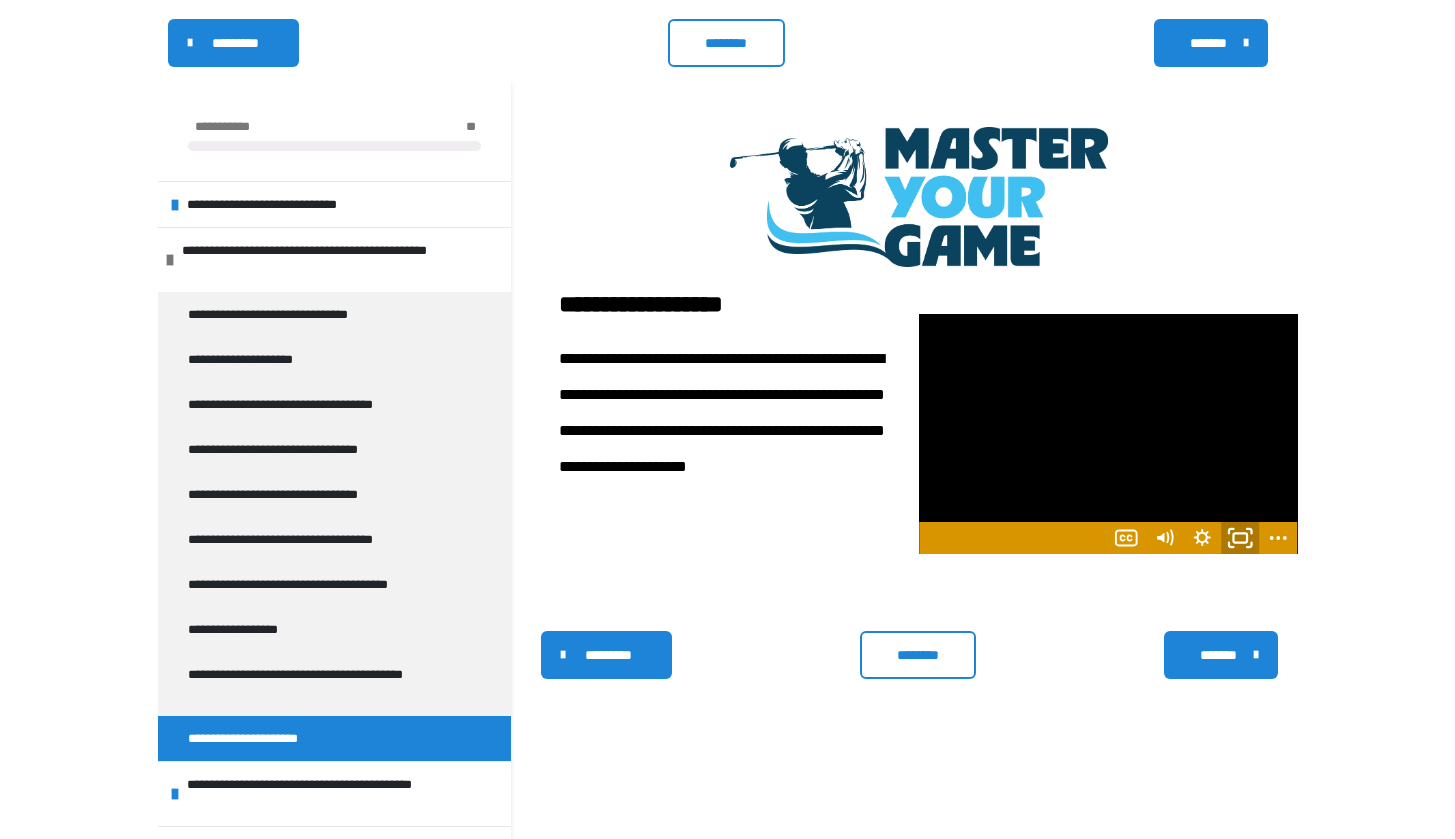 click 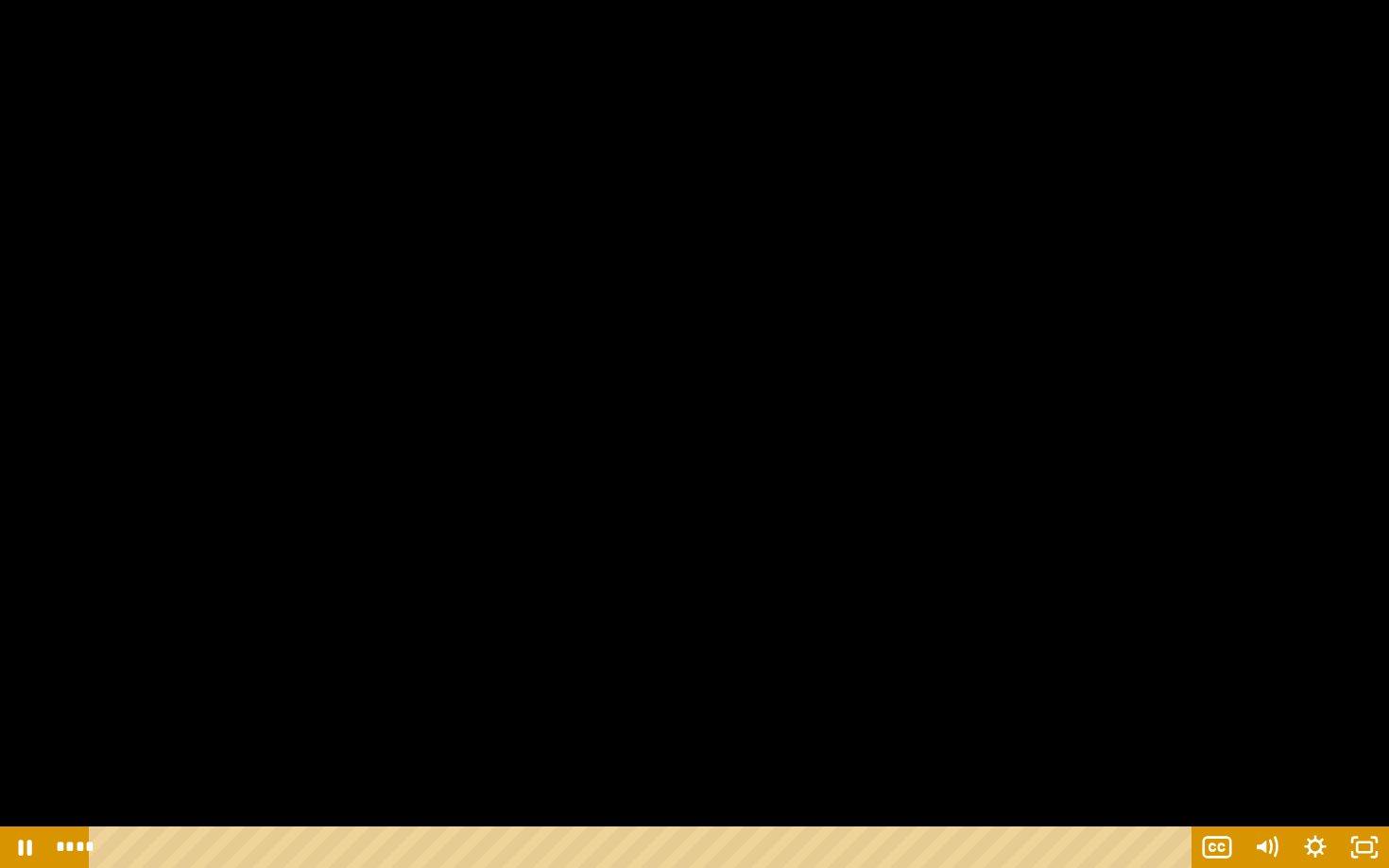 click at bounding box center (694, 434) 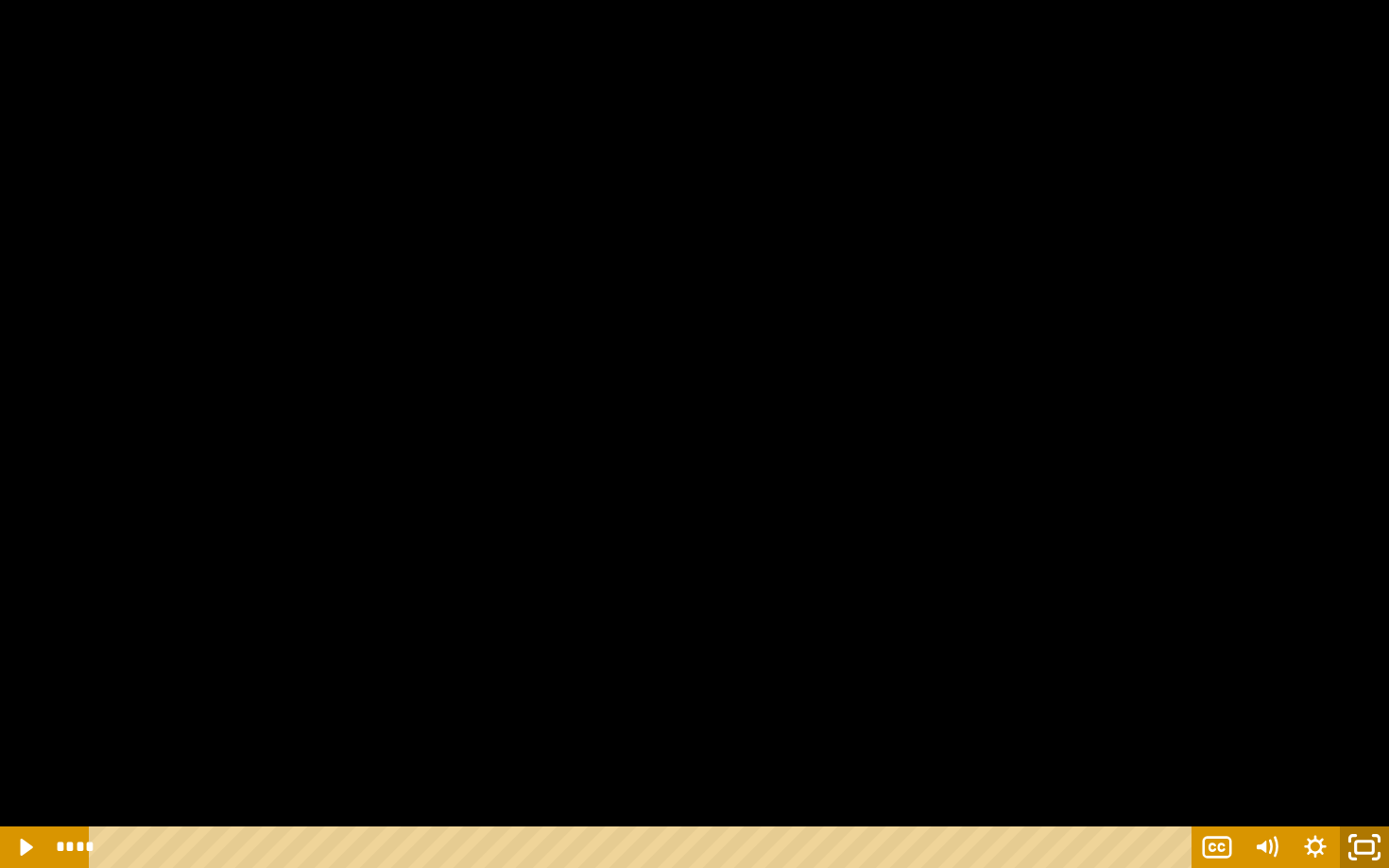 click 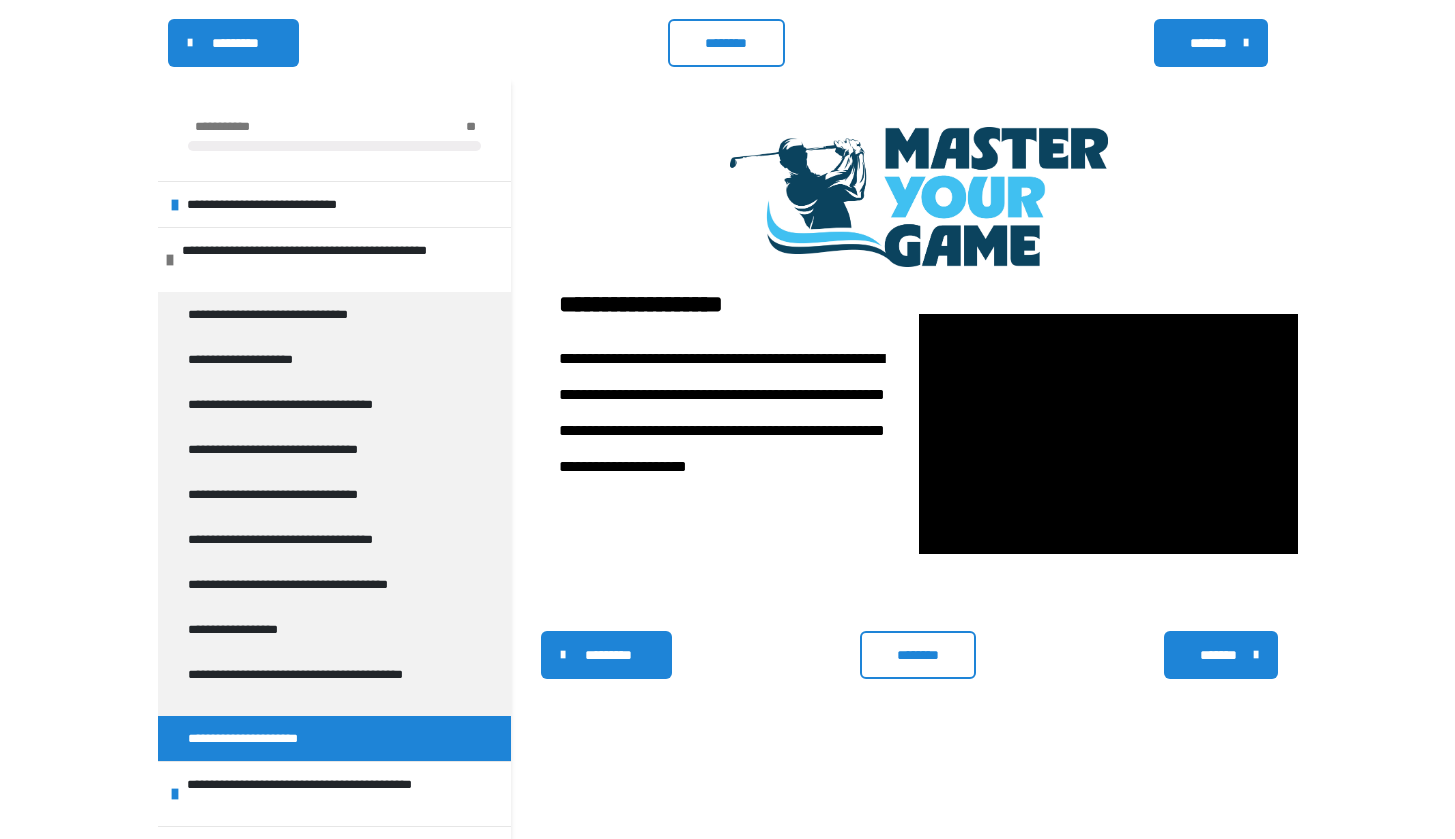 scroll, scrollTop: 352, scrollLeft: 0, axis: vertical 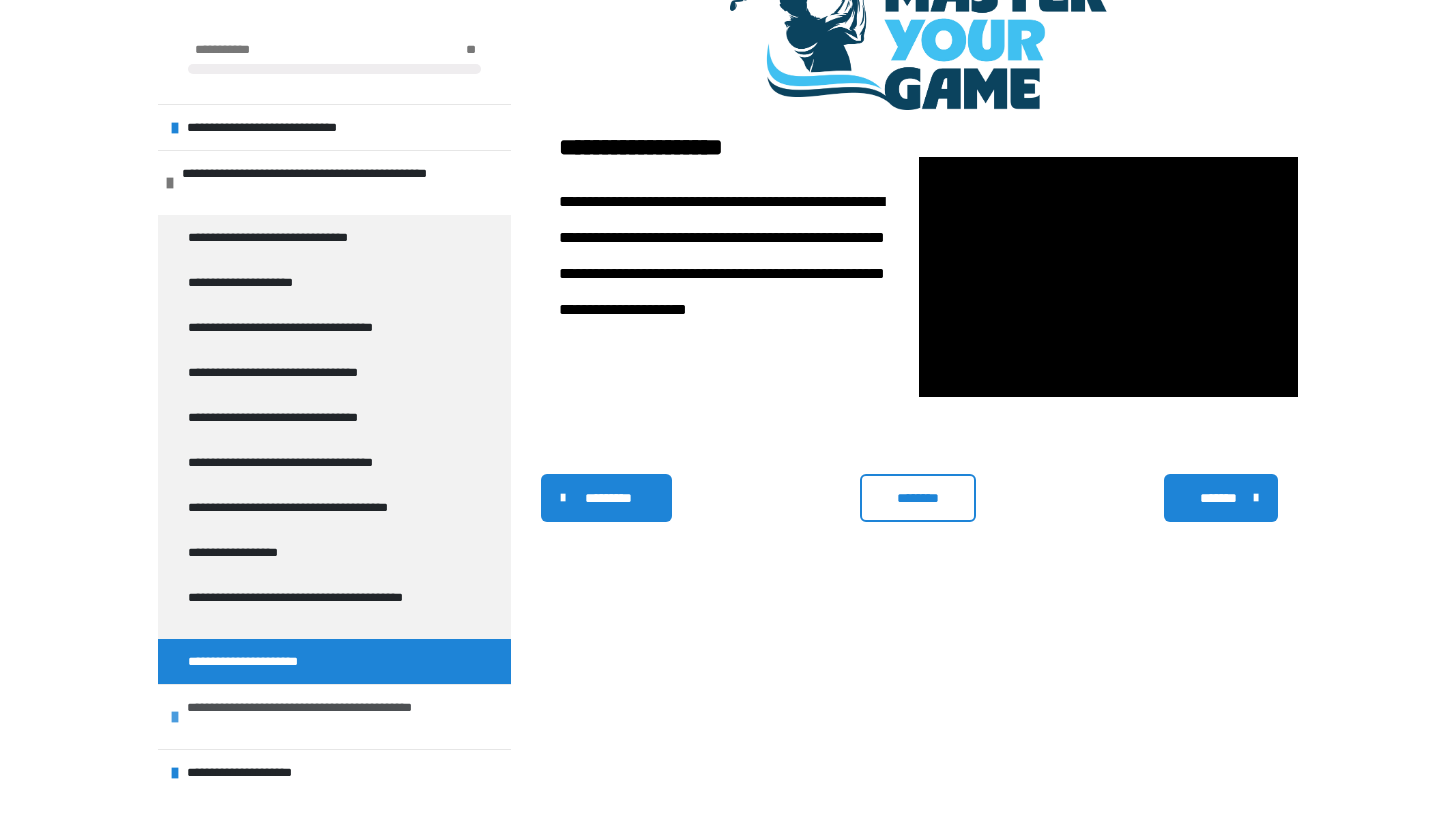 click on "**********" at bounding box center [344, 717] 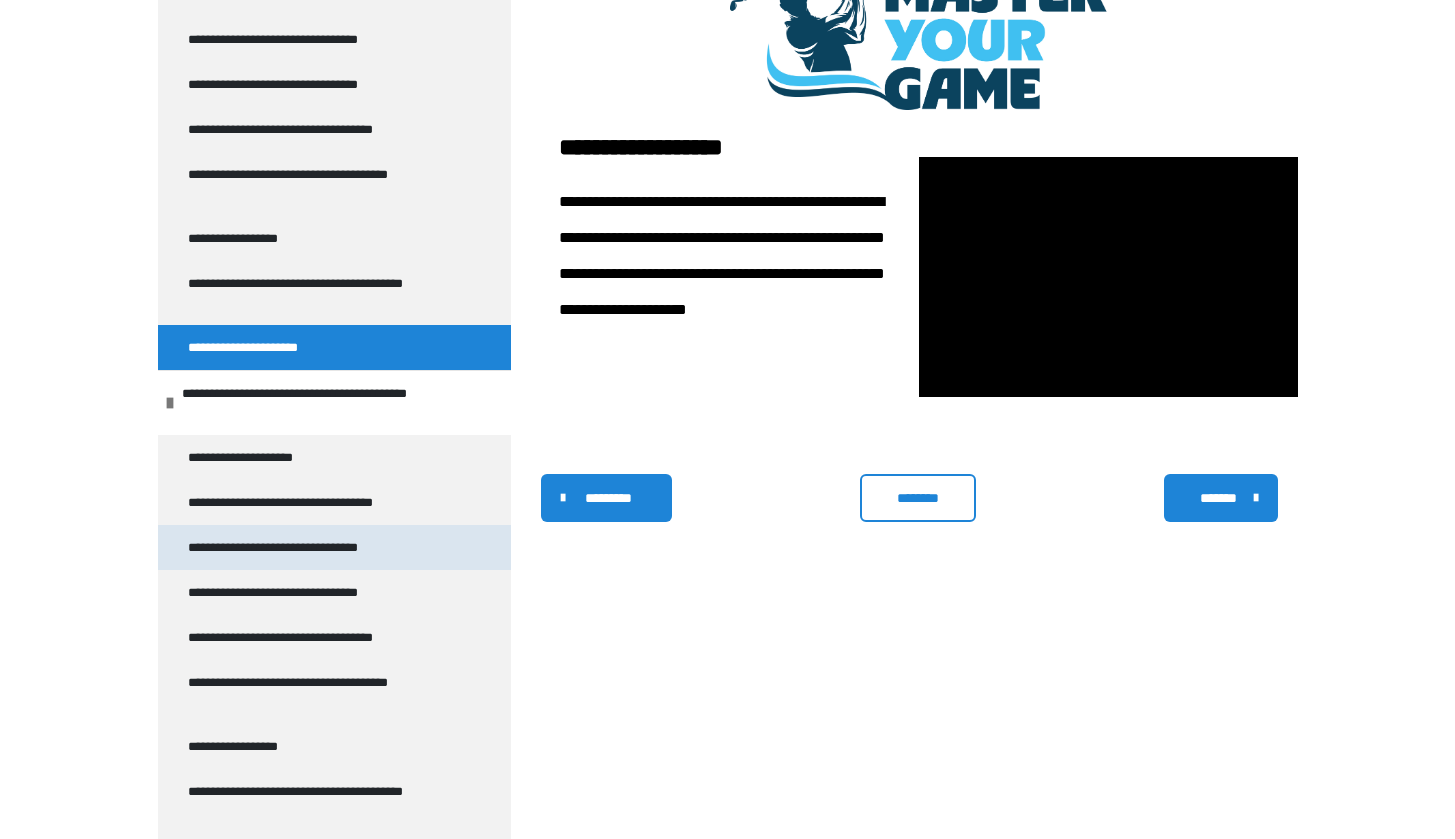 scroll, scrollTop: 409, scrollLeft: 0, axis: vertical 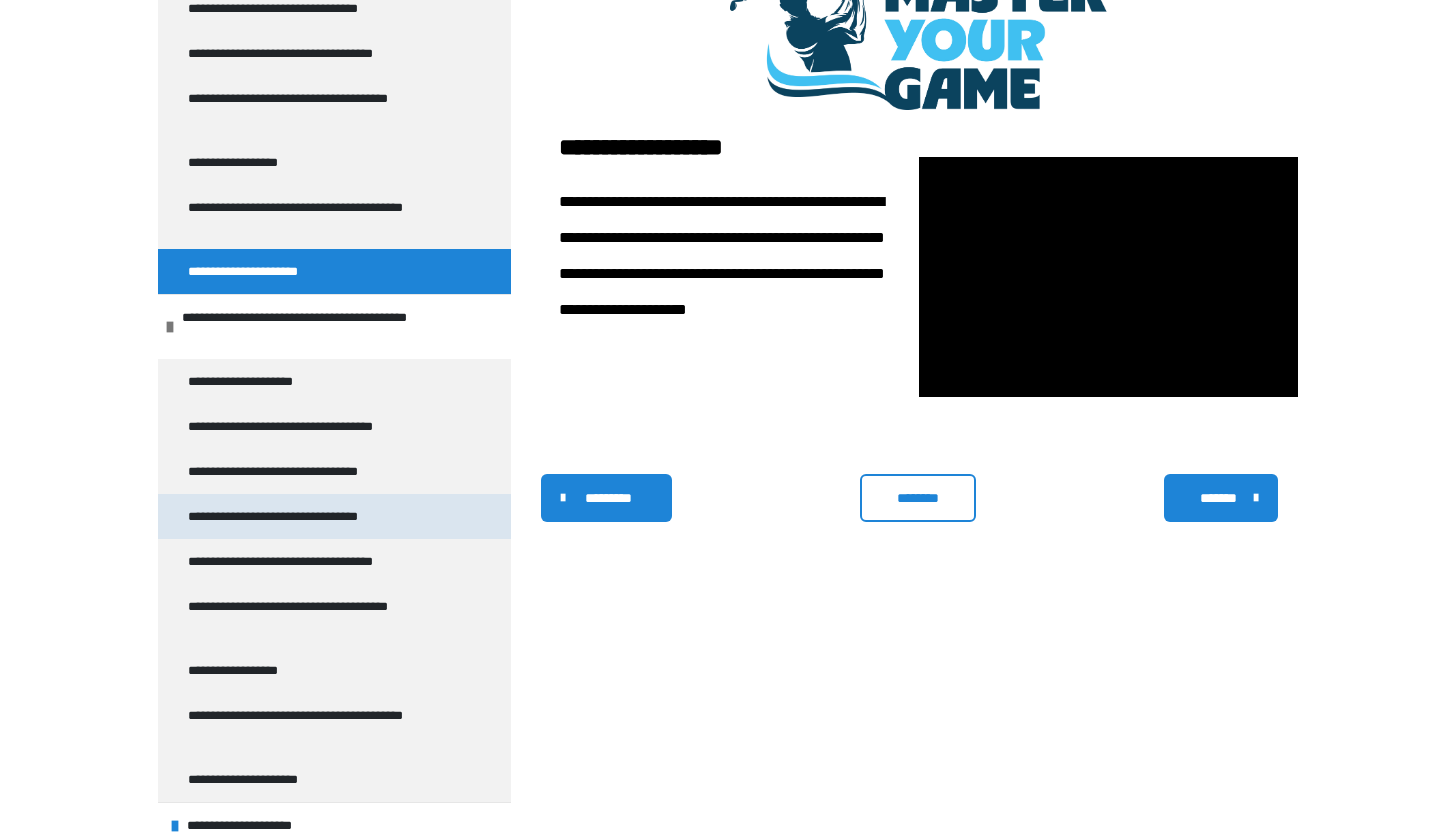 click on "**********" at bounding box center (309, 516) 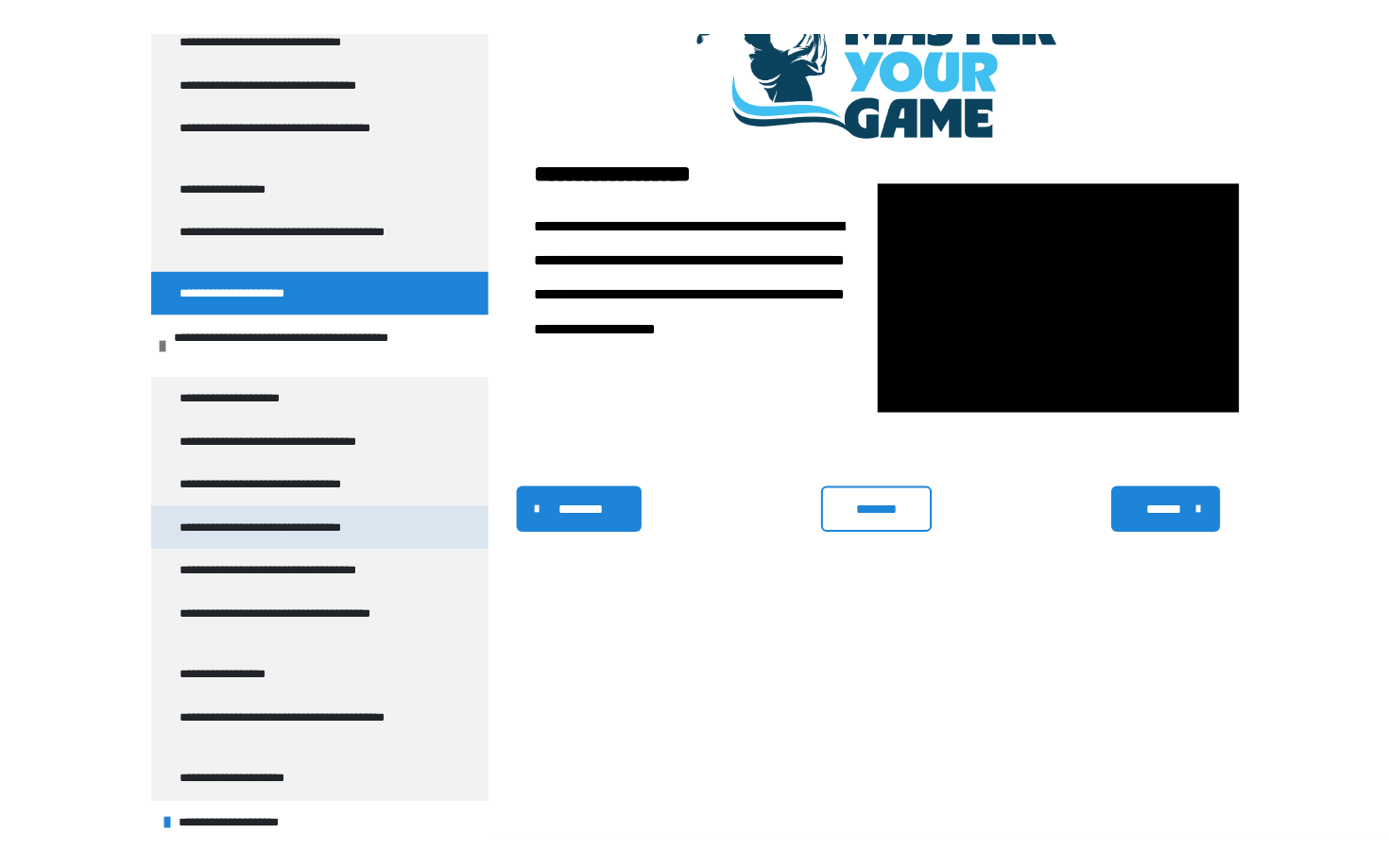 scroll, scrollTop: 266, scrollLeft: 0, axis: vertical 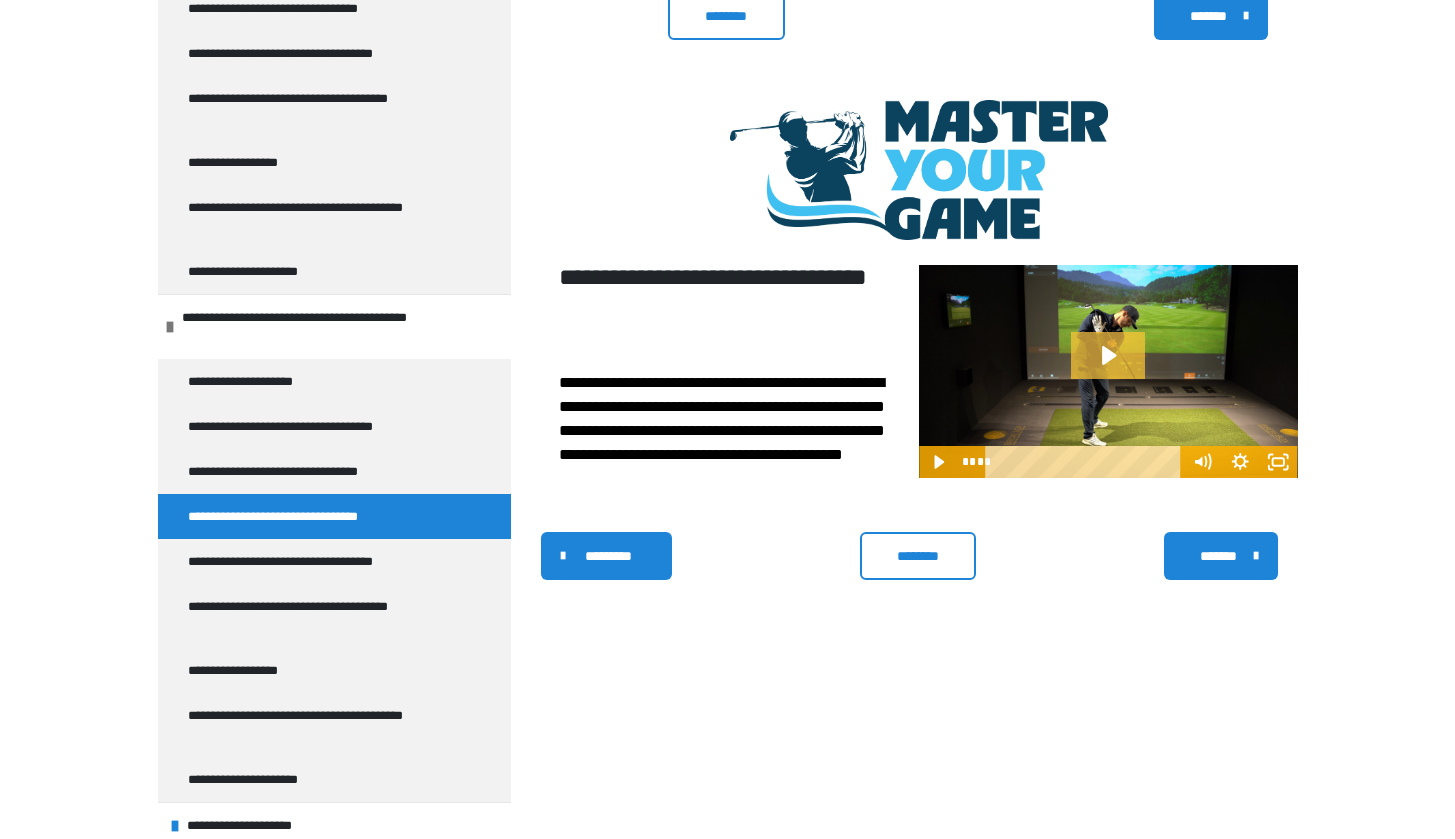 click 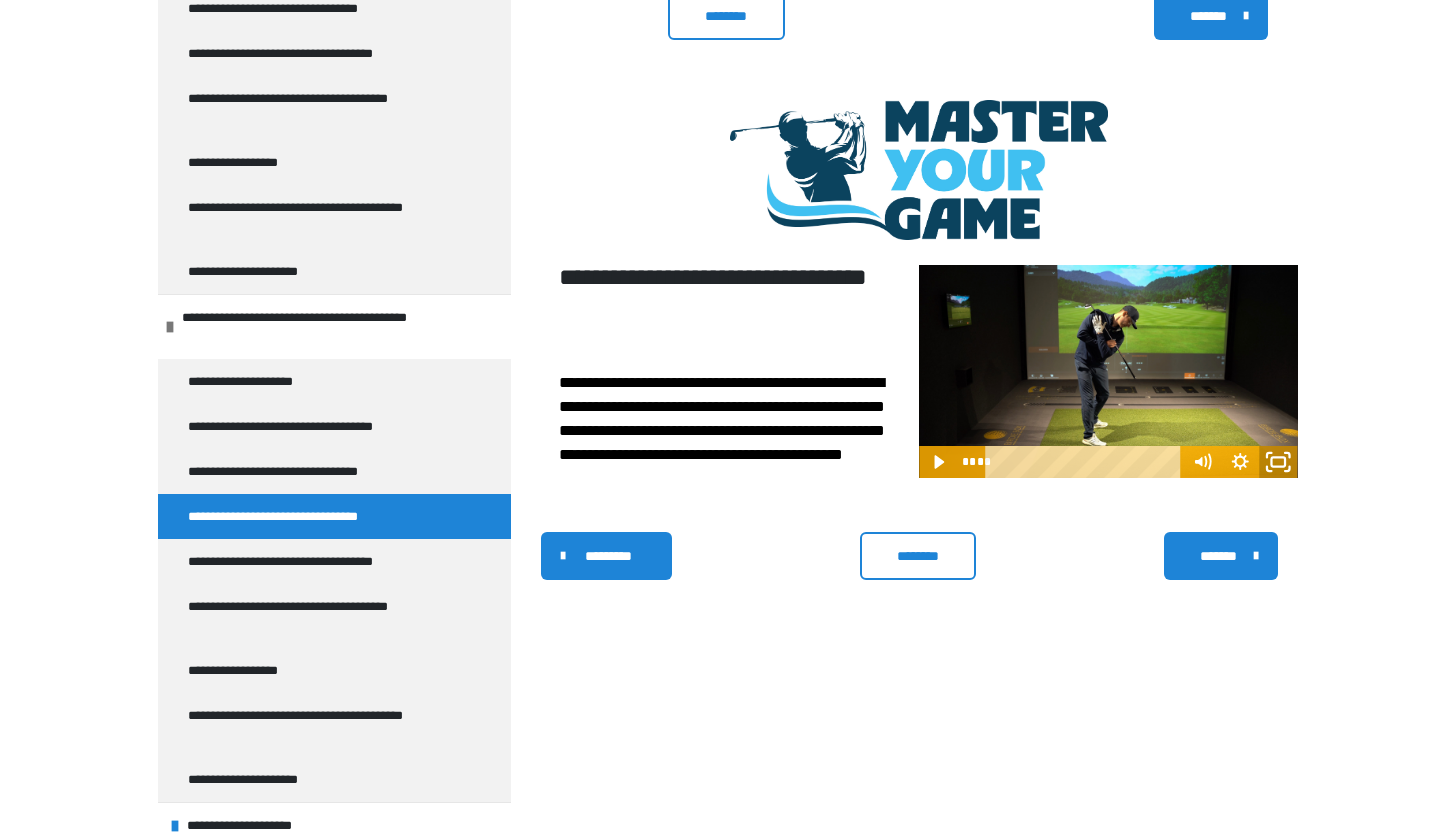 click 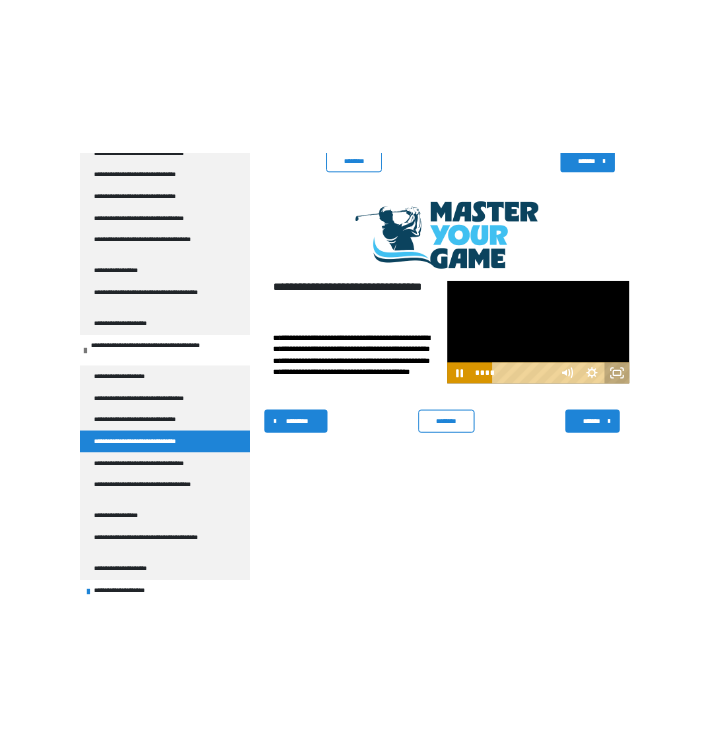 scroll, scrollTop: 328, scrollLeft: 0, axis: vertical 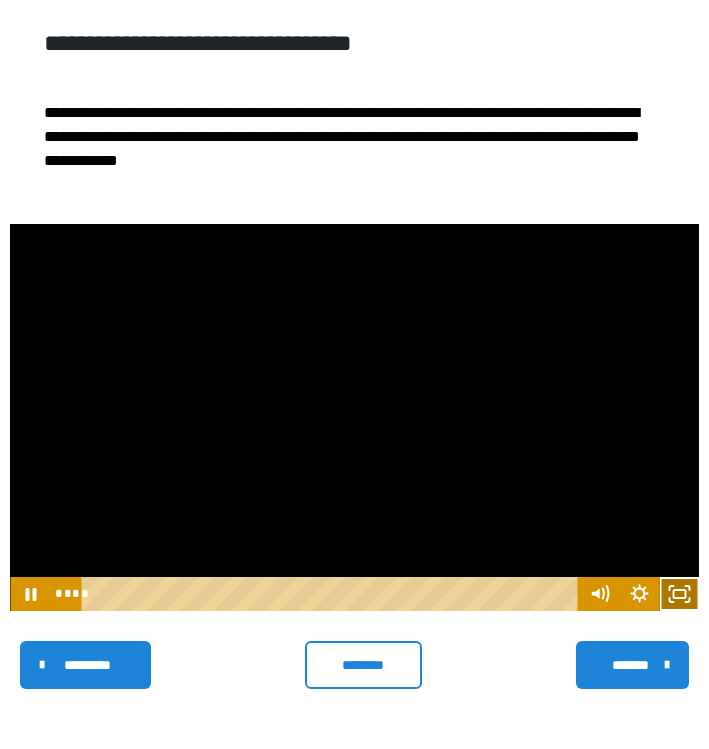 click 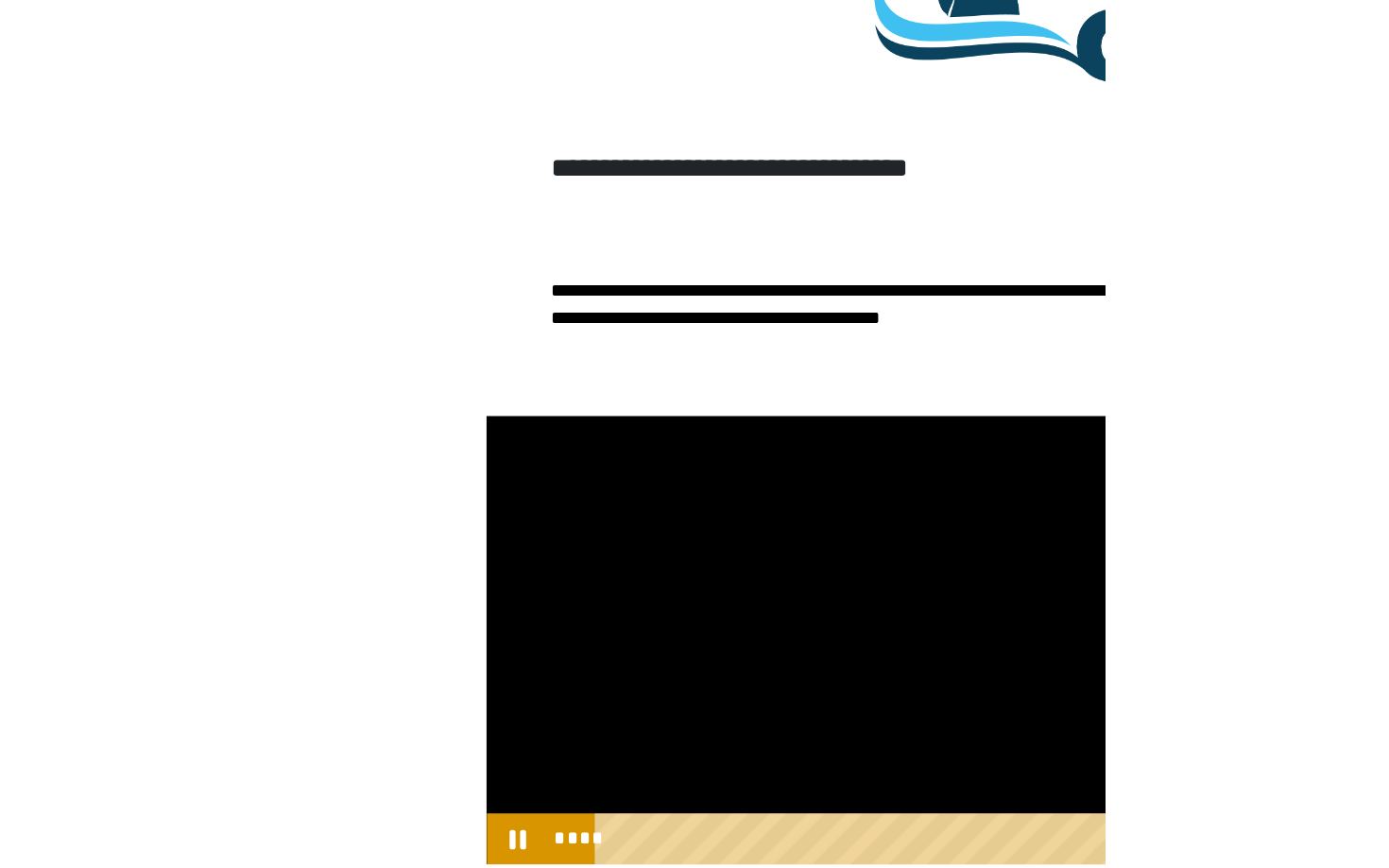scroll, scrollTop: 389, scrollLeft: 0, axis: vertical 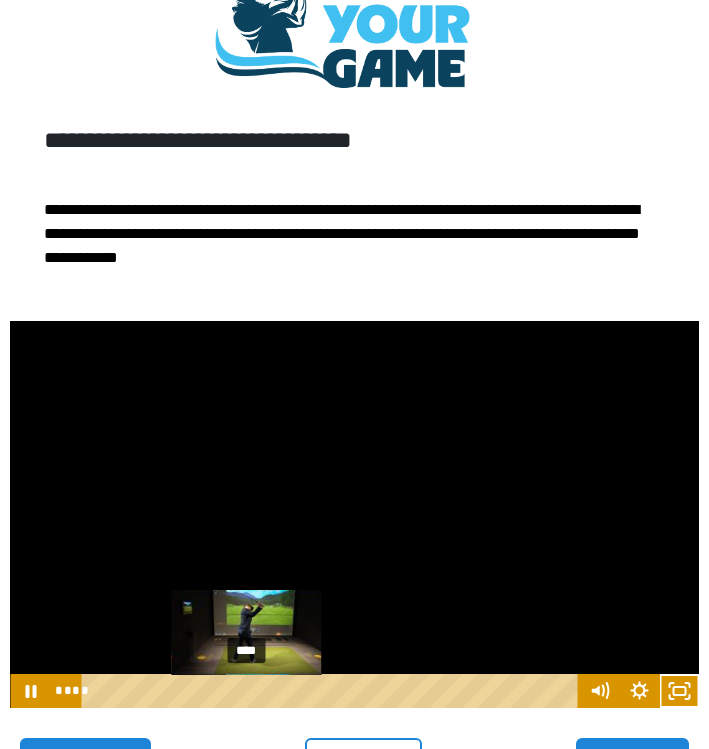 click on "****" at bounding box center (332, 691) 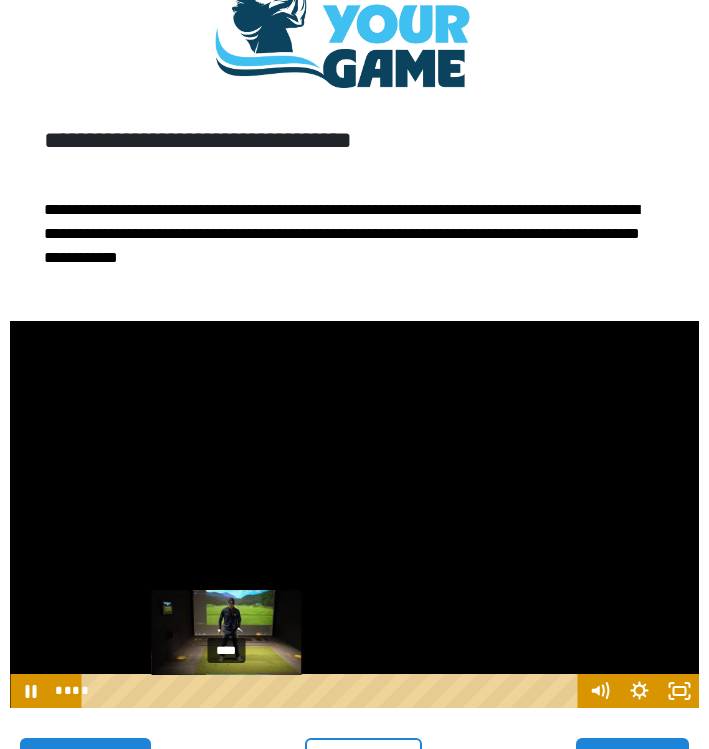 click on "****" at bounding box center [332, 691] 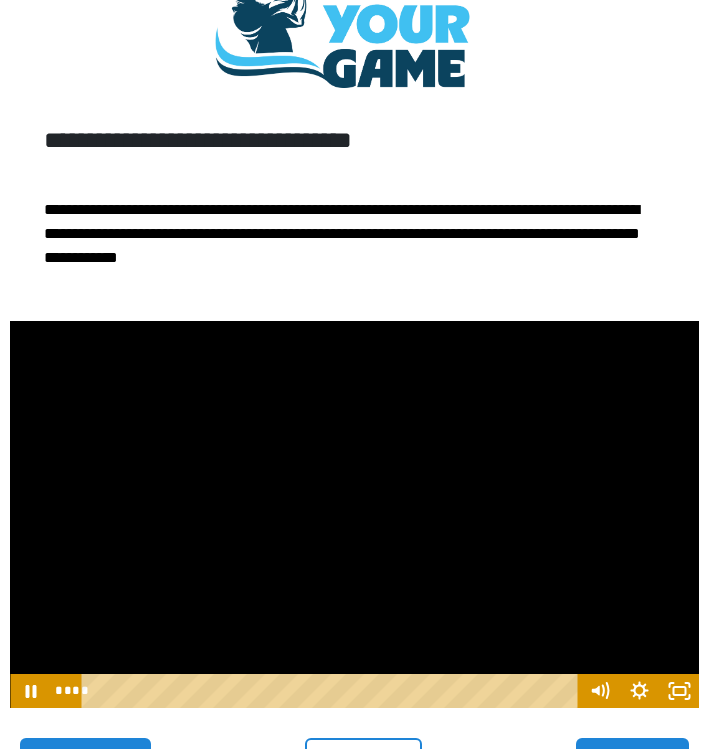 click at bounding box center (354, 515) 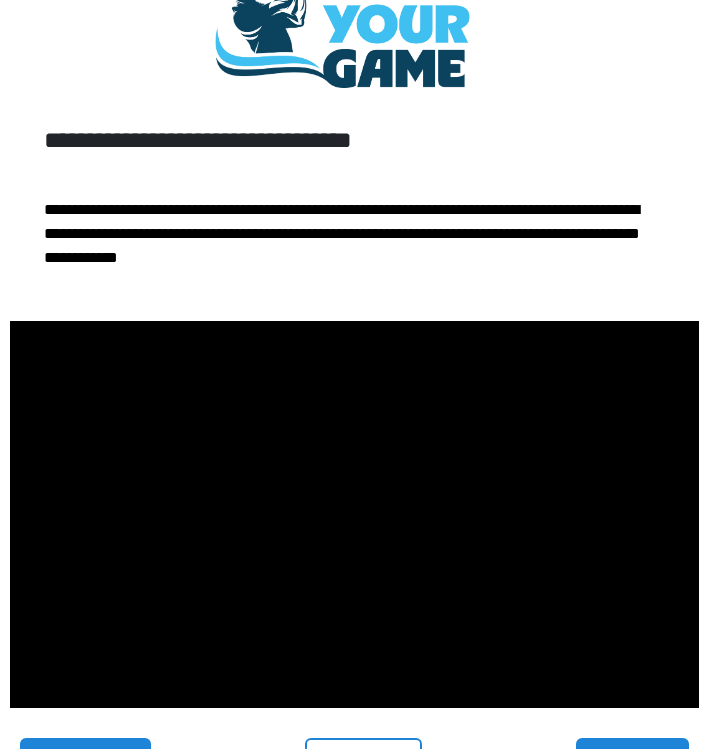 click at bounding box center (354, 515) 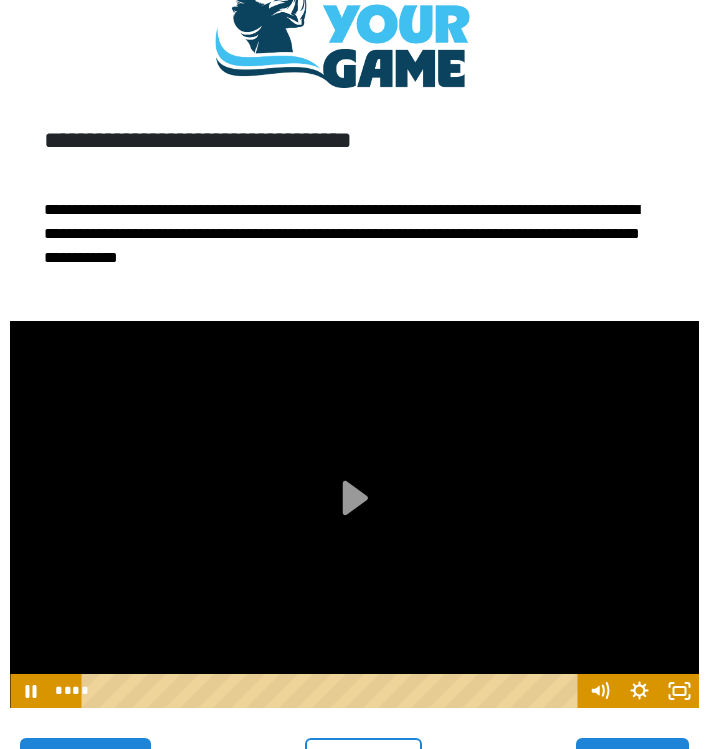 click at bounding box center (354, 515) 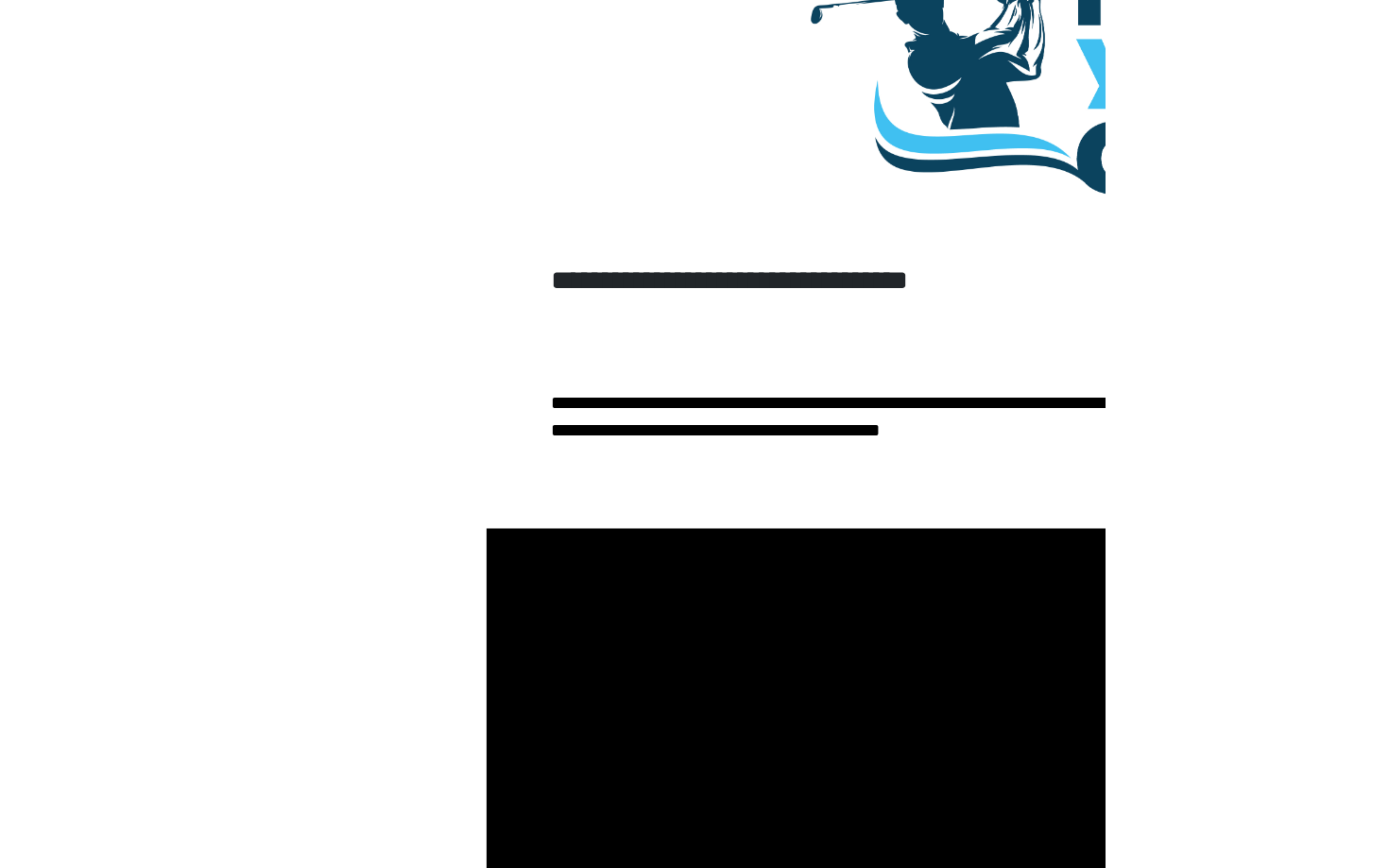 scroll, scrollTop: 389, scrollLeft: 0, axis: vertical 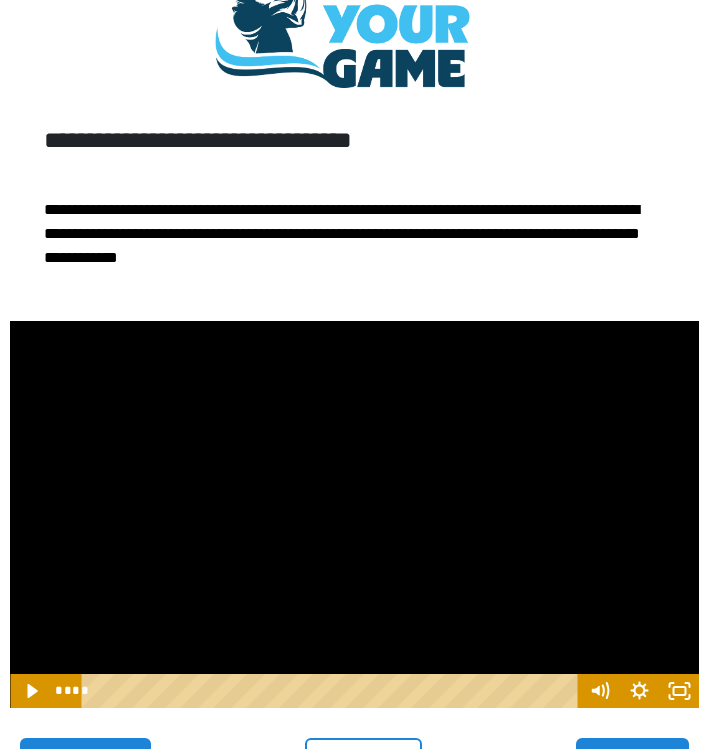 click at bounding box center (354, 515) 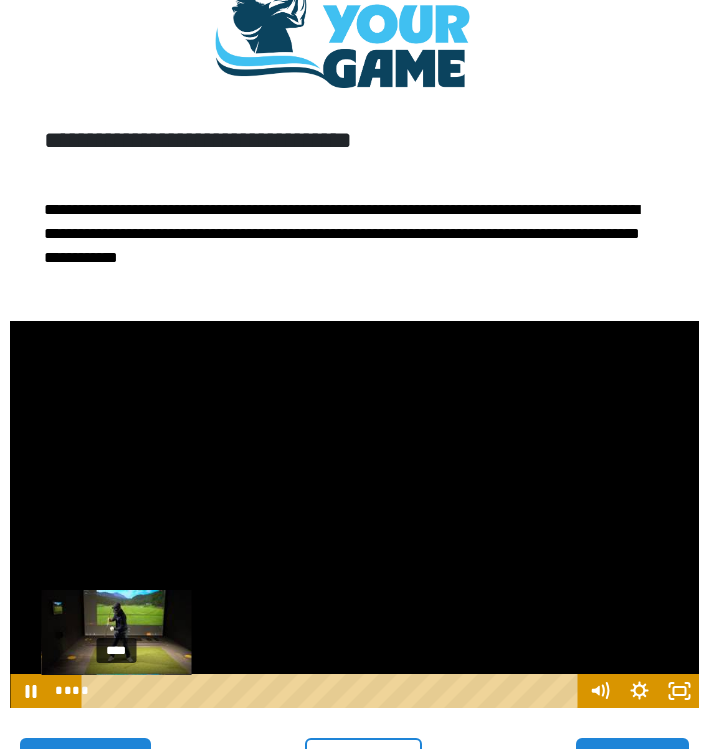 click on "****" at bounding box center [332, 691] 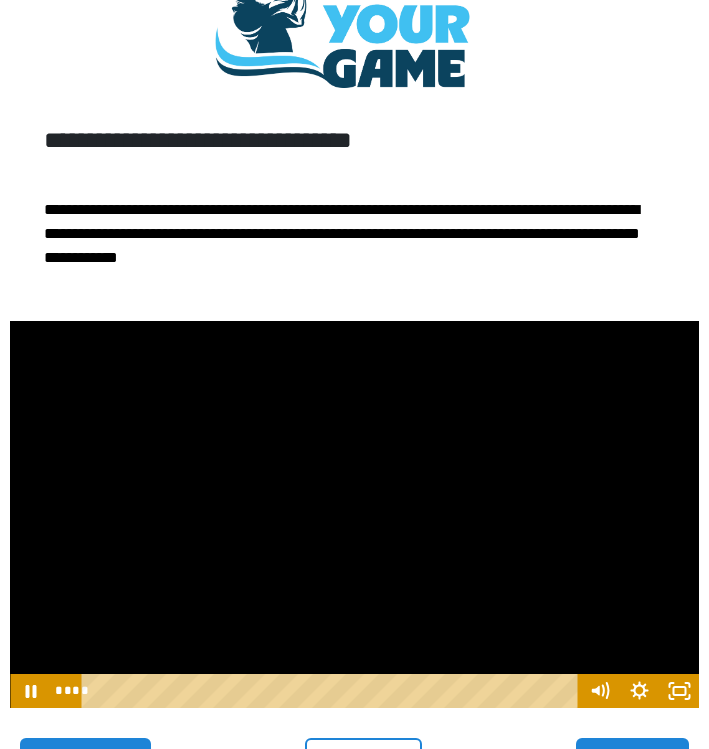 click at bounding box center [354, 515] 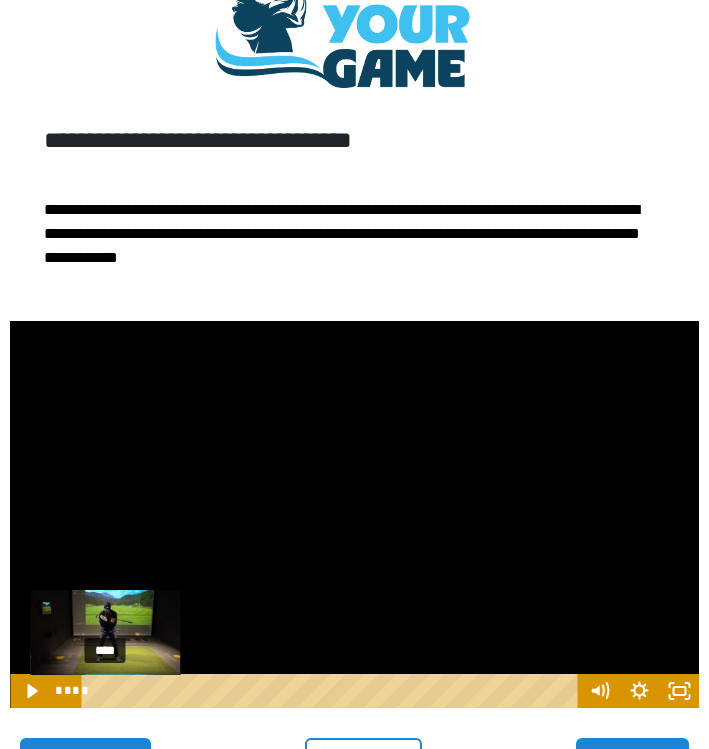 click on "****" at bounding box center (332, 691) 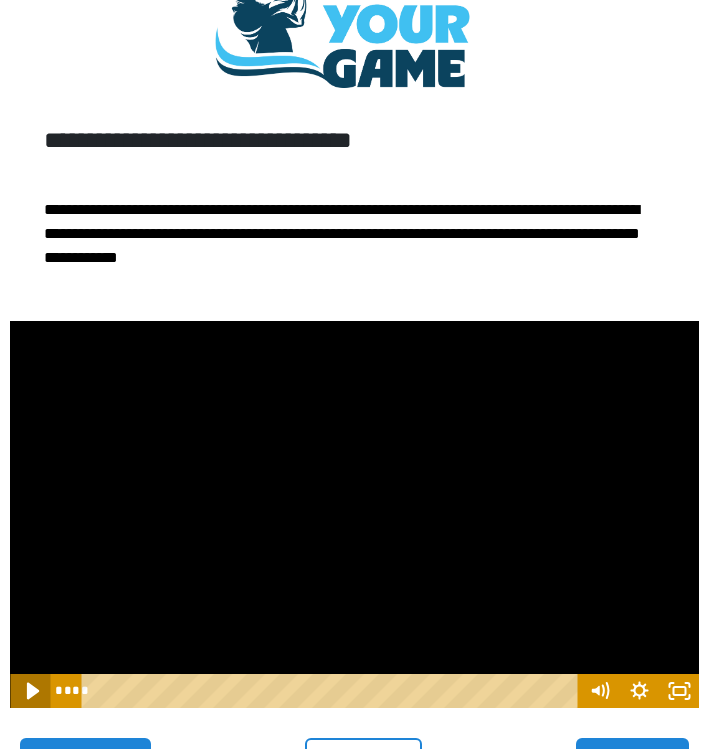 click 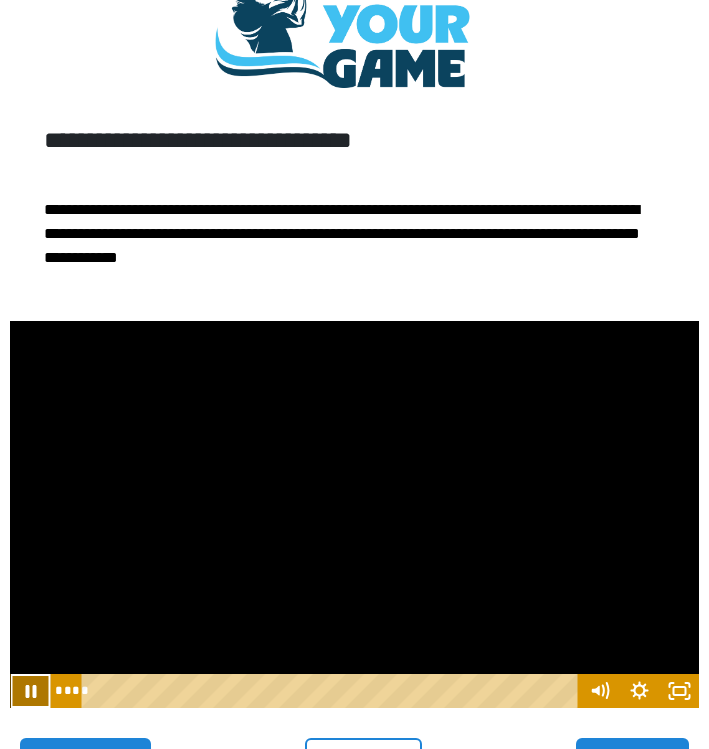 click 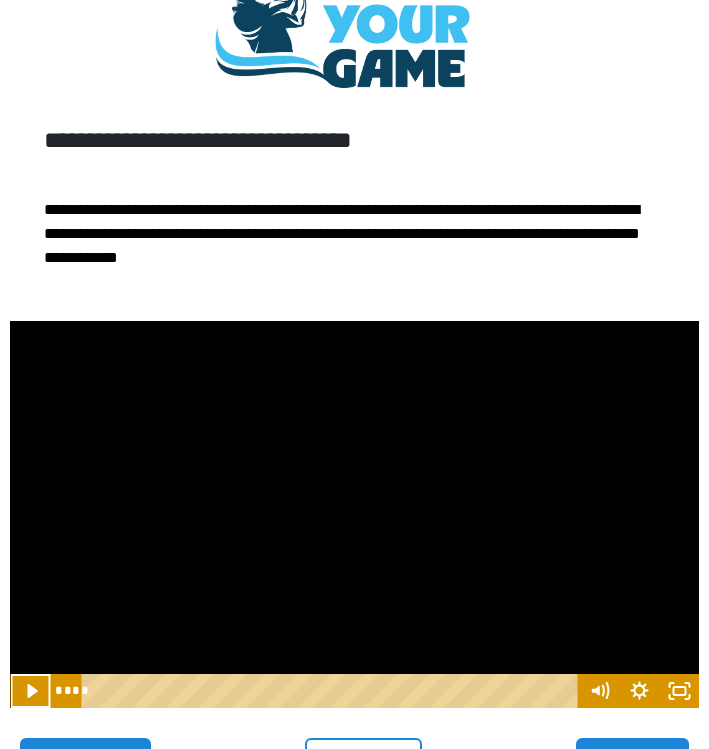 click at bounding box center (354, 515) 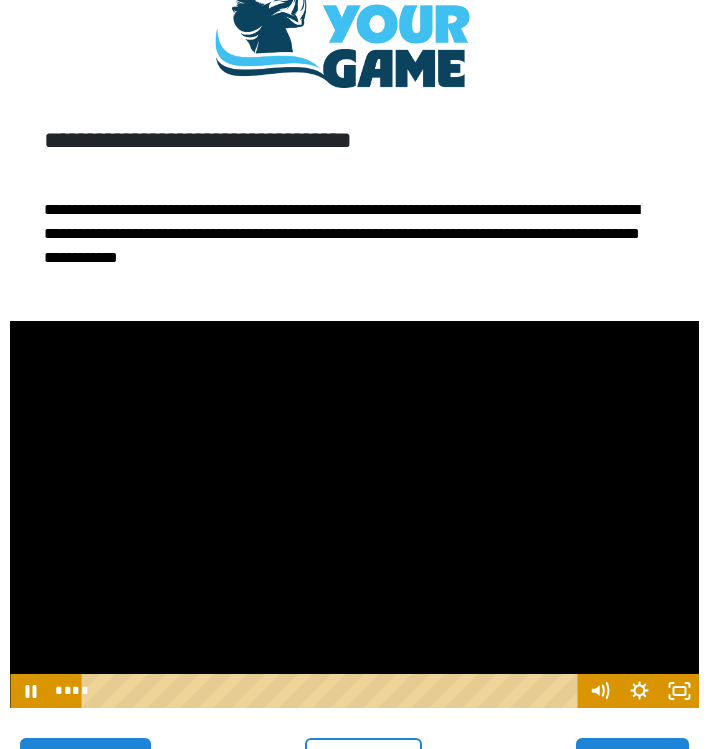 click at bounding box center [354, 515] 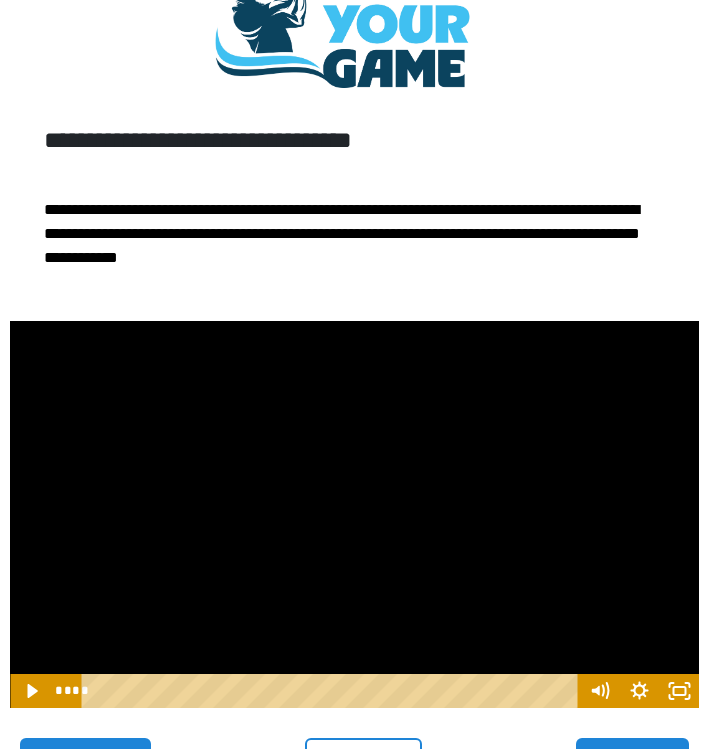 click at bounding box center (354, 515) 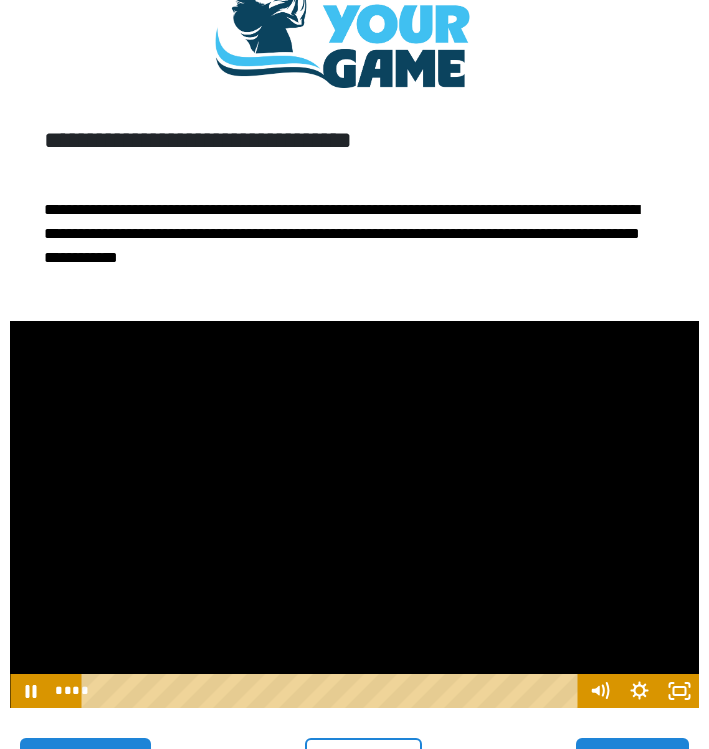 click at bounding box center (354, 515) 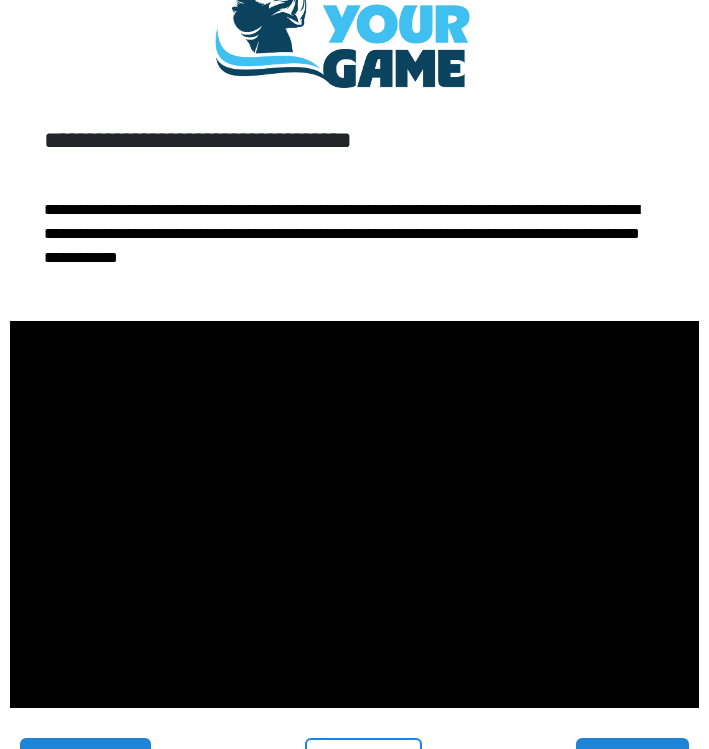 scroll, scrollTop: 0, scrollLeft: 0, axis: both 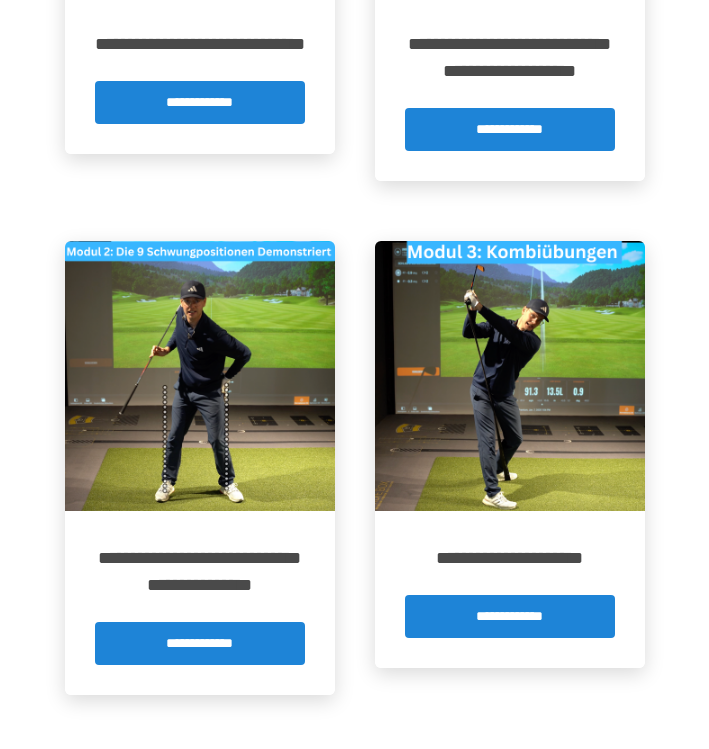 click at bounding box center (200, 376) 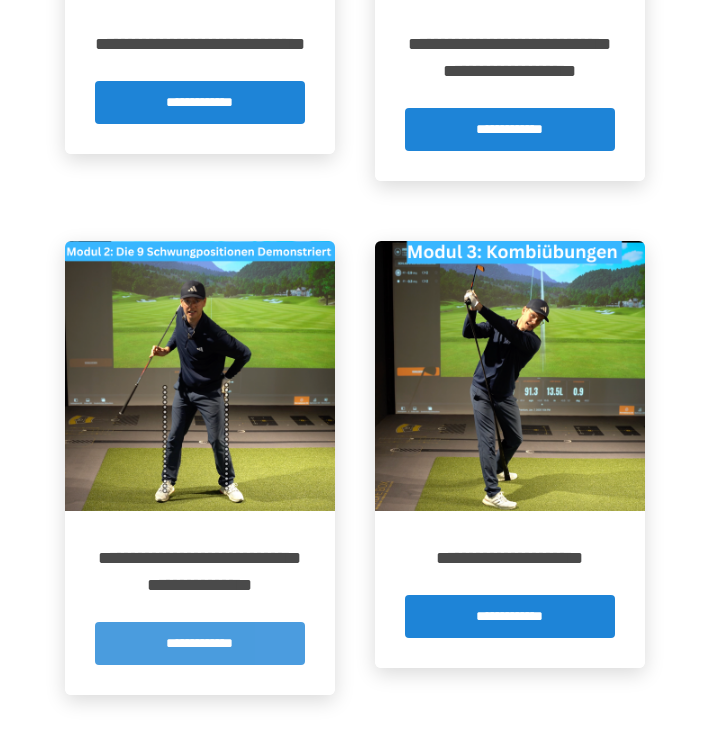 click on "**********" at bounding box center [200, 643] 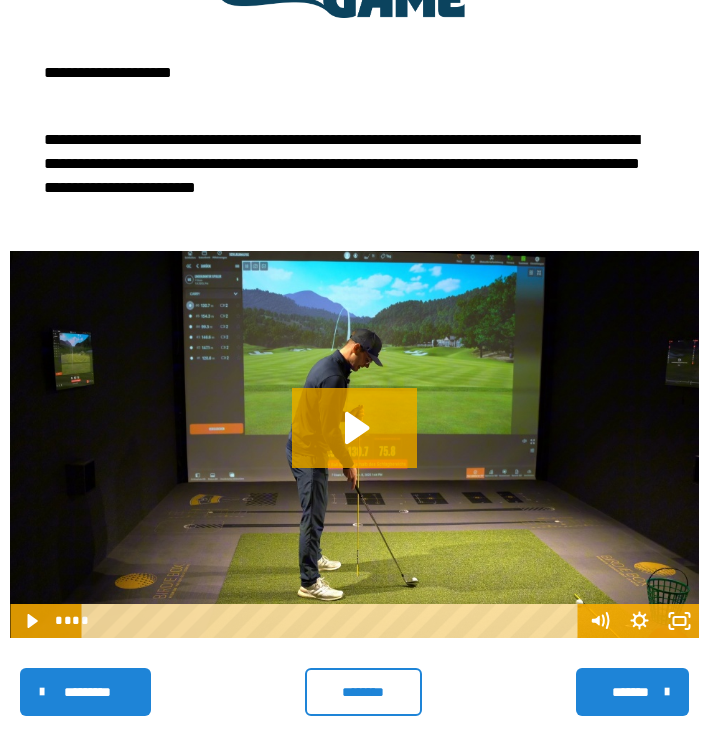 scroll, scrollTop: 499, scrollLeft: 0, axis: vertical 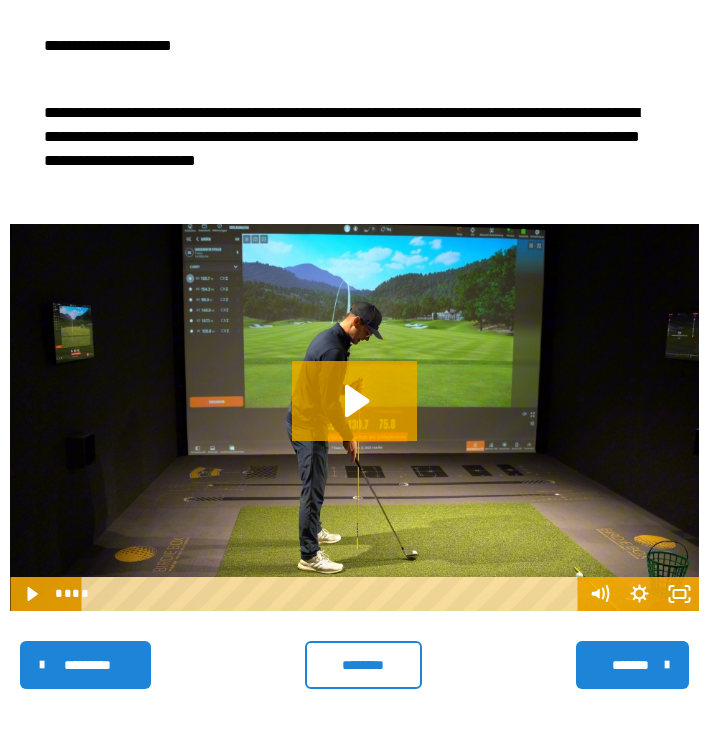 click on "*******" at bounding box center [630, 665] 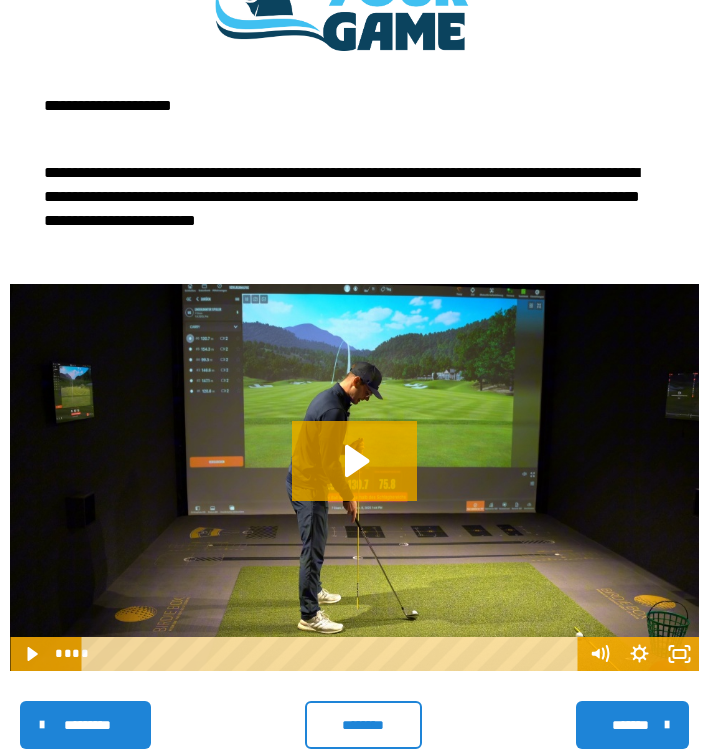scroll, scrollTop: 452, scrollLeft: 0, axis: vertical 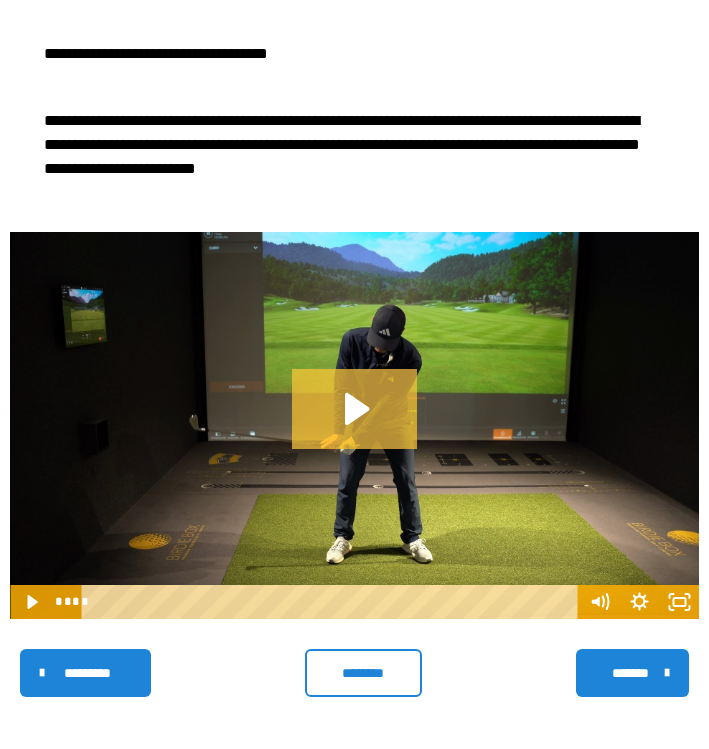 click 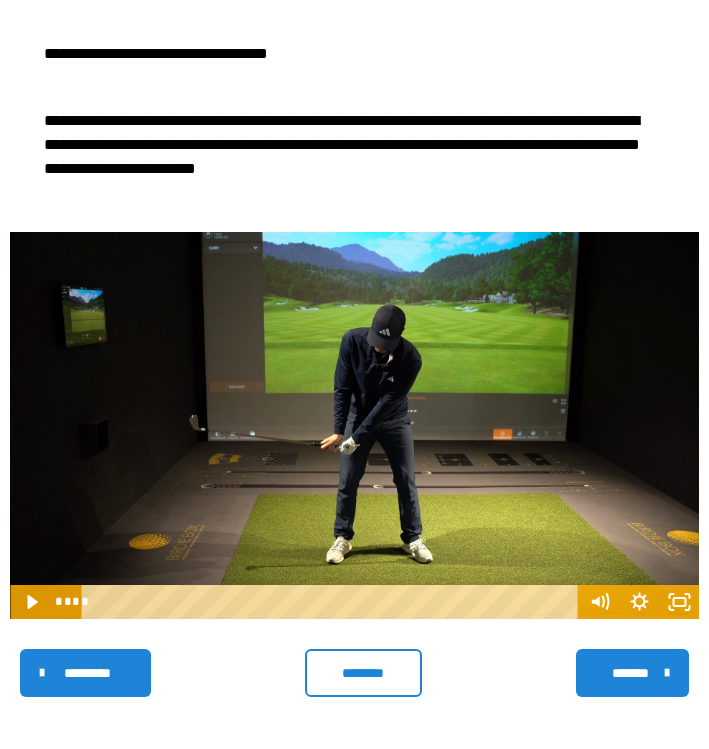 click at bounding box center [354, 426] 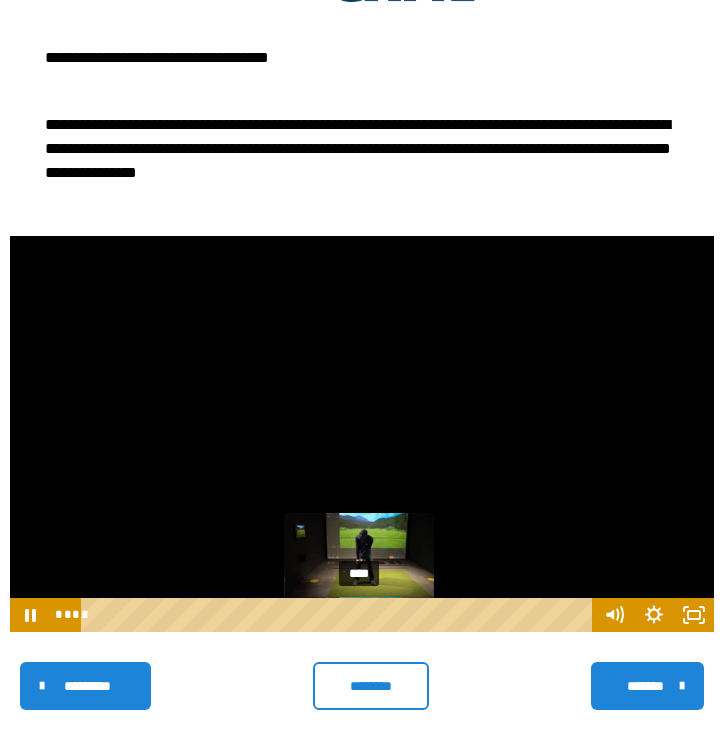 click on "****" at bounding box center [340, 615] 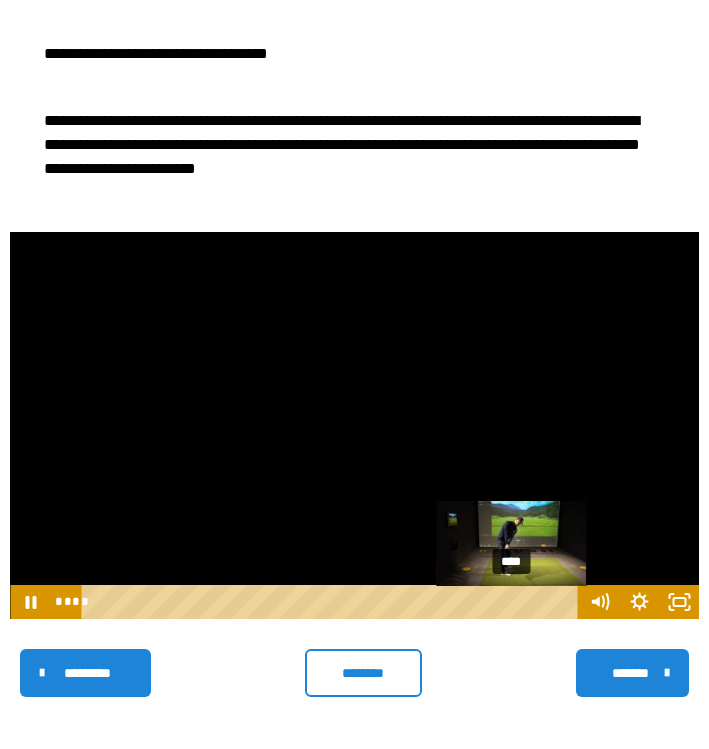 click on "****" at bounding box center [332, 602] 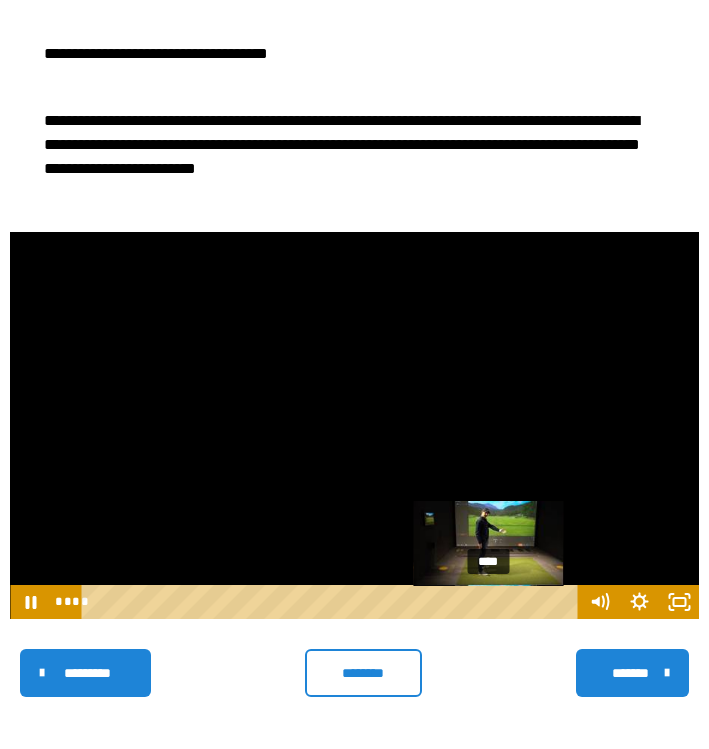 click on "****" at bounding box center (332, 602) 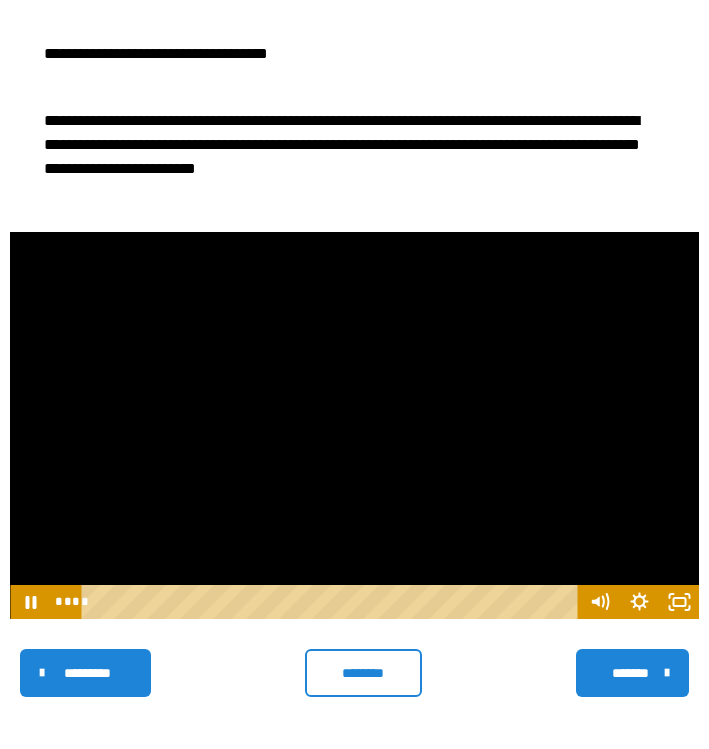 click at bounding box center [354, 426] 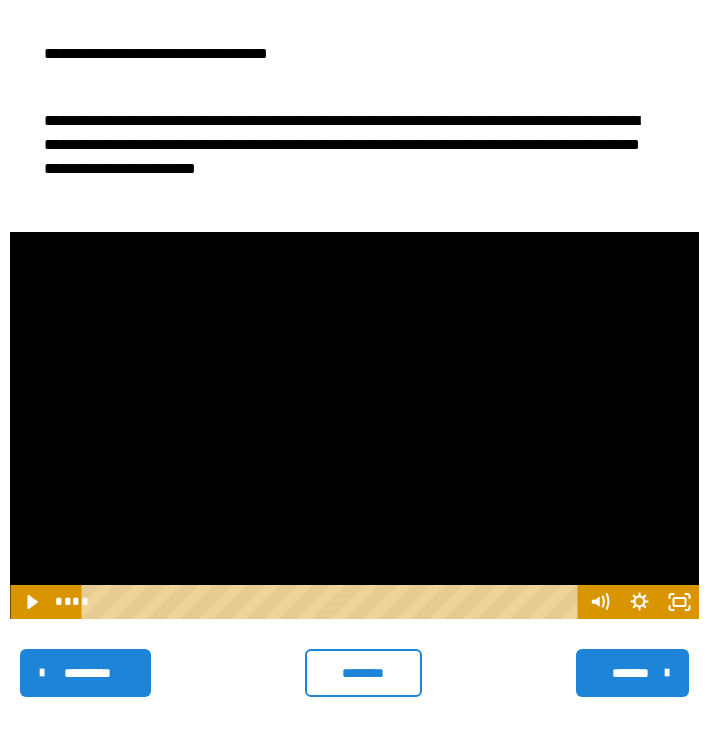 click at bounding box center [354, 426] 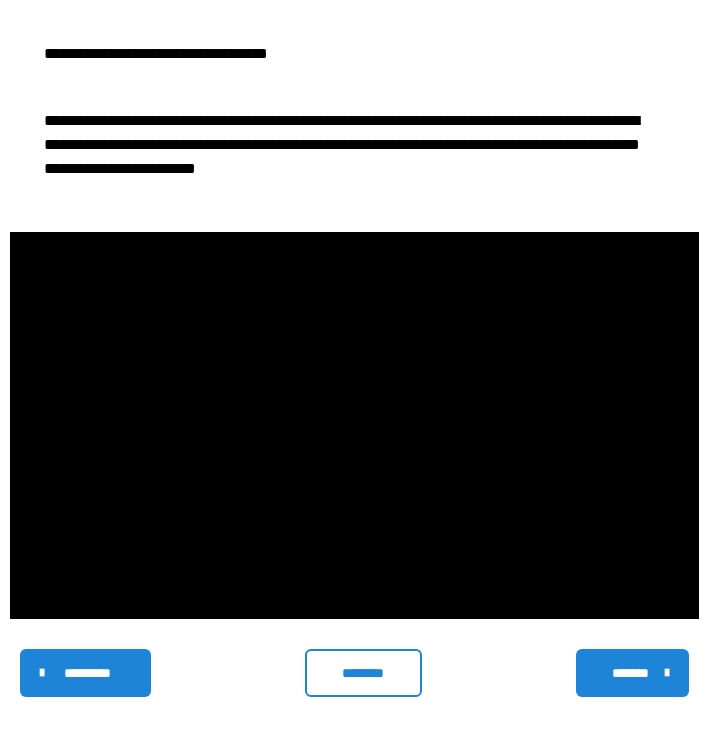 click on "*******" at bounding box center (630, 673) 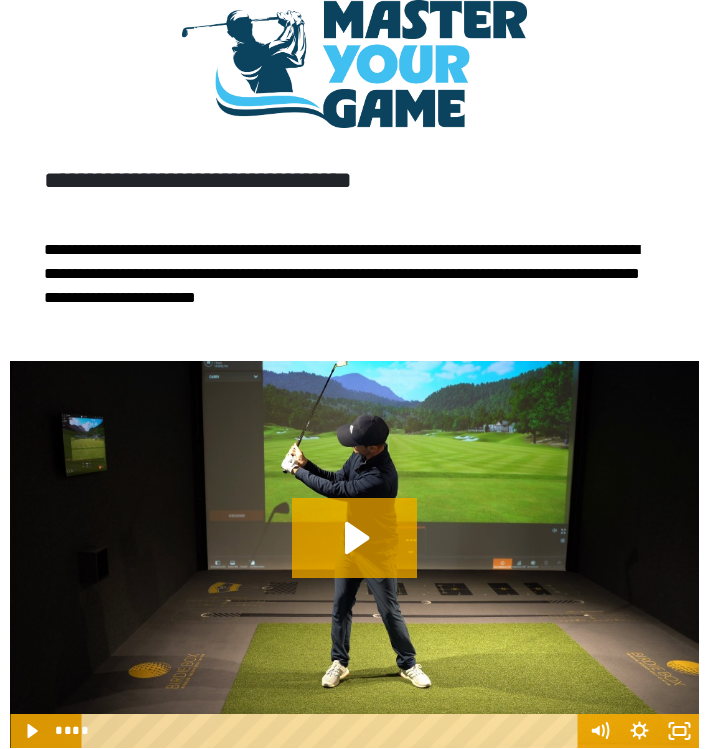 scroll, scrollTop: 583, scrollLeft: 0, axis: vertical 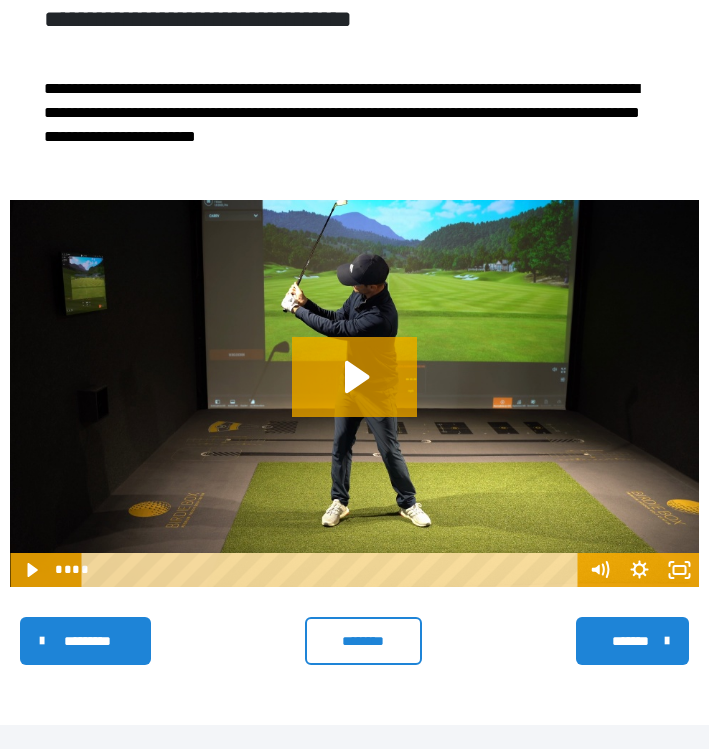 click on "*******" at bounding box center (630, 641) 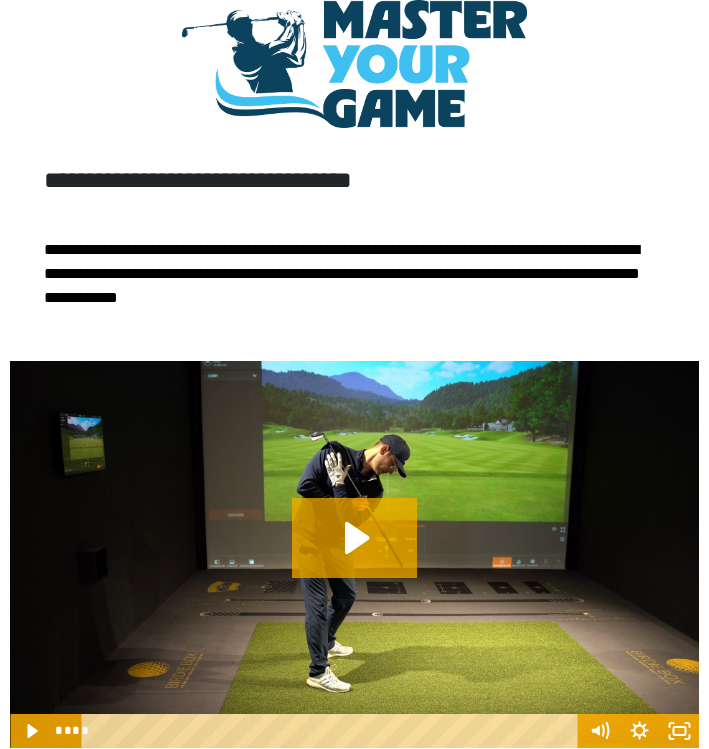 scroll, scrollTop: 559, scrollLeft: 0, axis: vertical 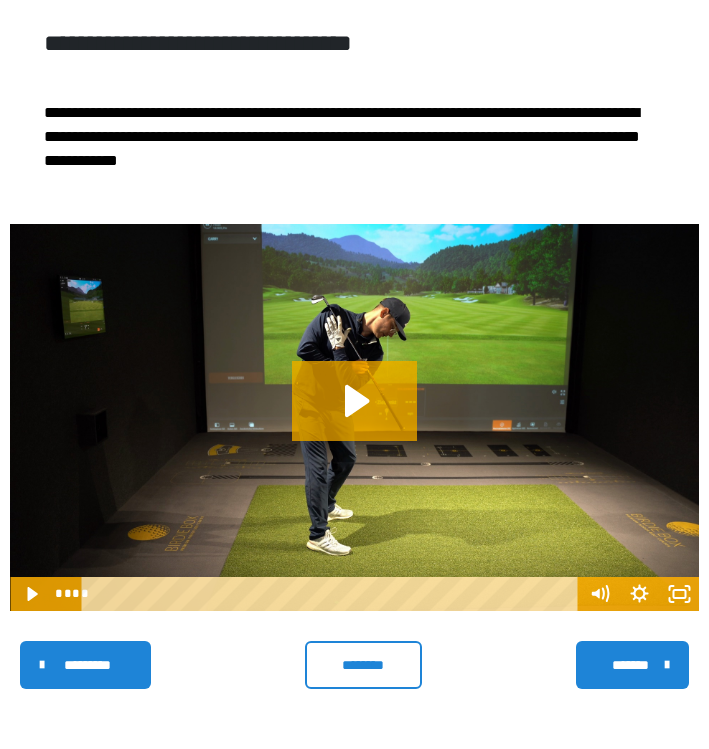 click on "*********" at bounding box center (87, 665) 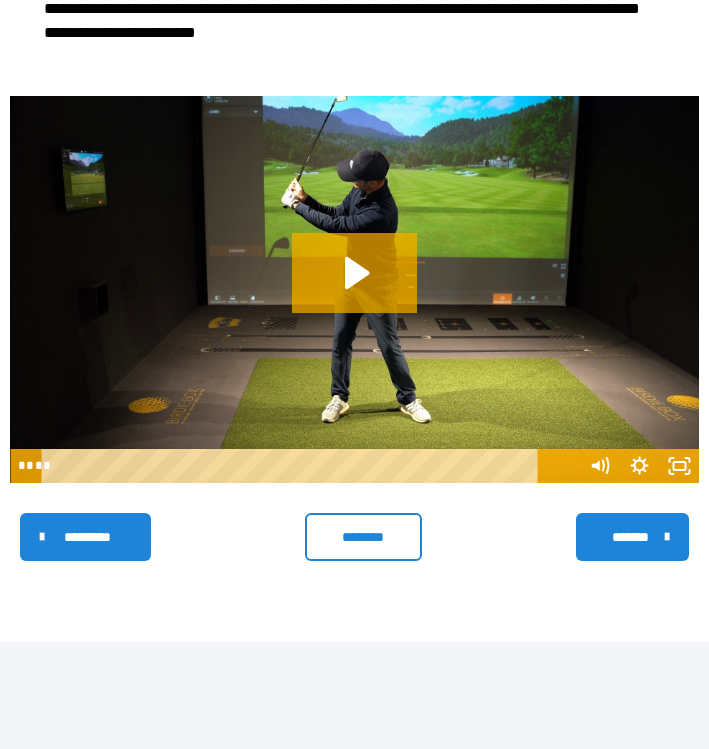 scroll, scrollTop: 452, scrollLeft: 0, axis: vertical 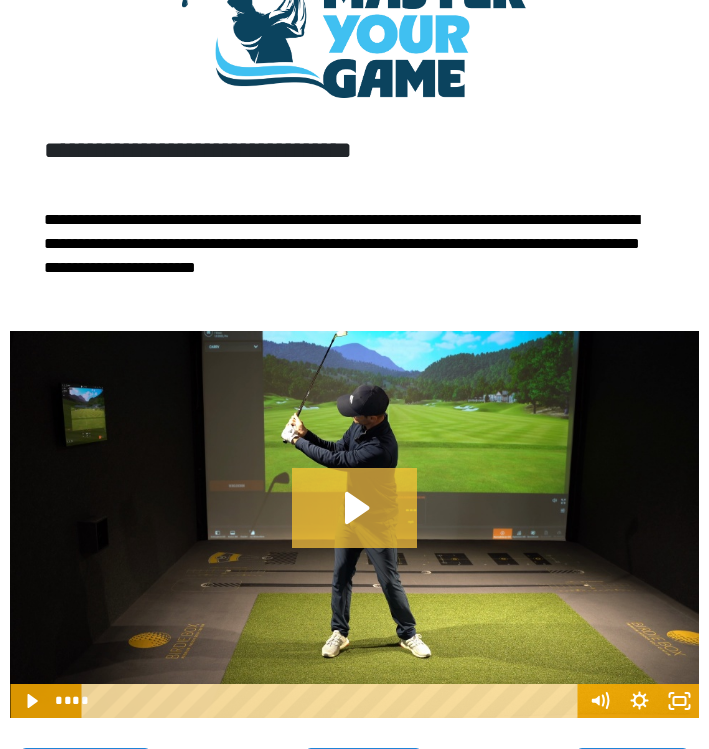 click 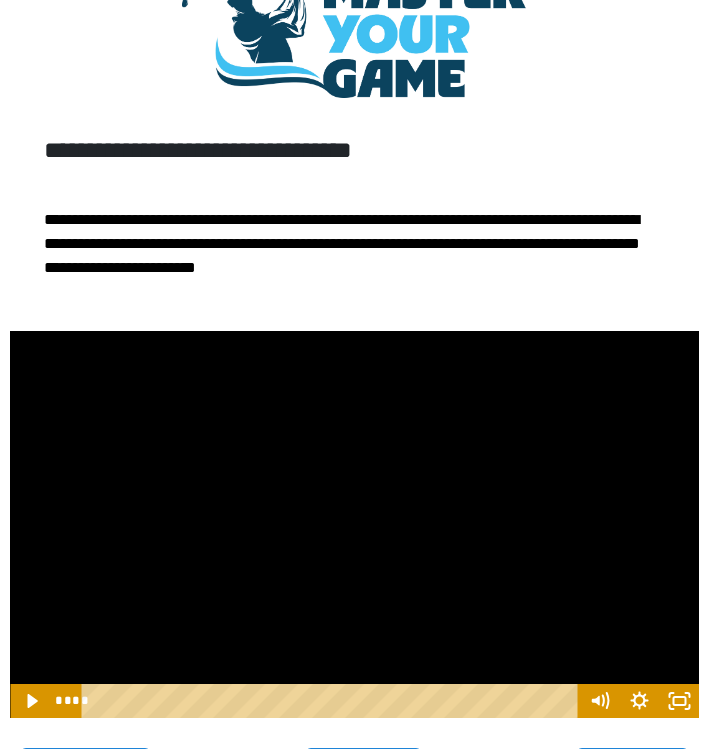 scroll, scrollTop: 583, scrollLeft: 0, axis: vertical 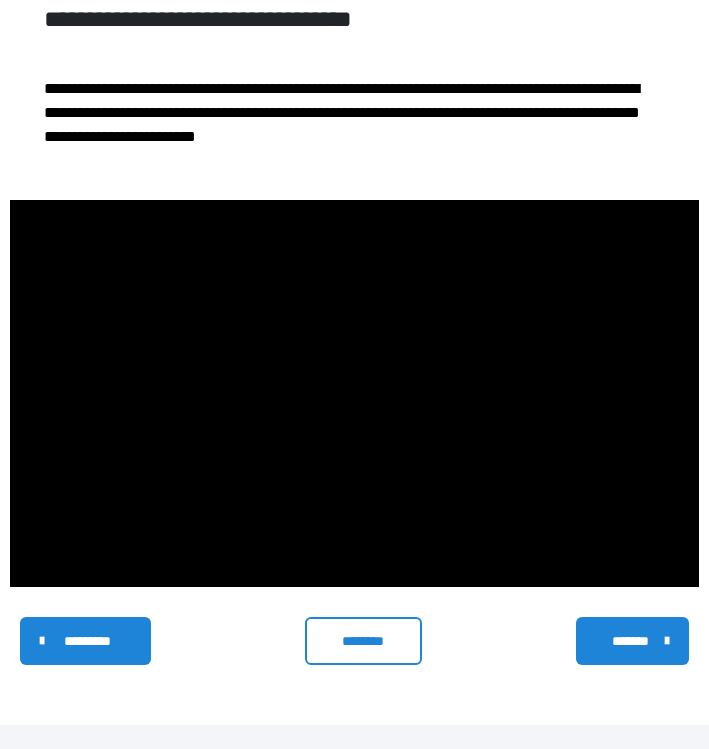 click on "*******" at bounding box center (630, 641) 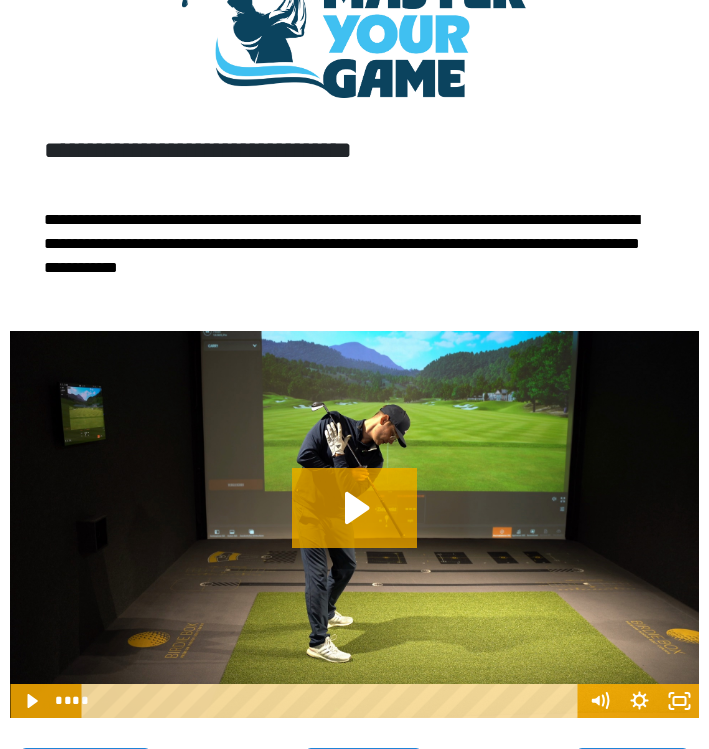 scroll, scrollTop: 559, scrollLeft: 0, axis: vertical 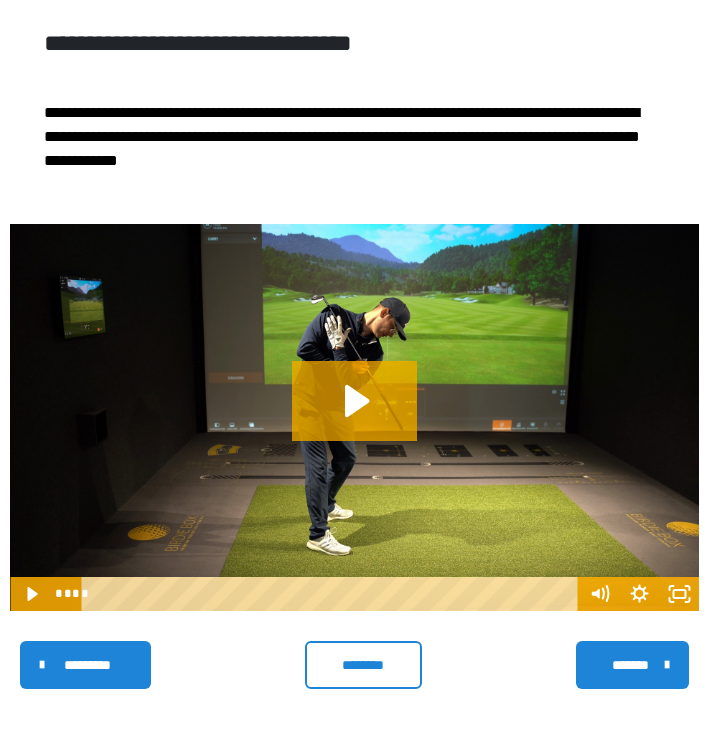 click on "*******" at bounding box center (630, 665) 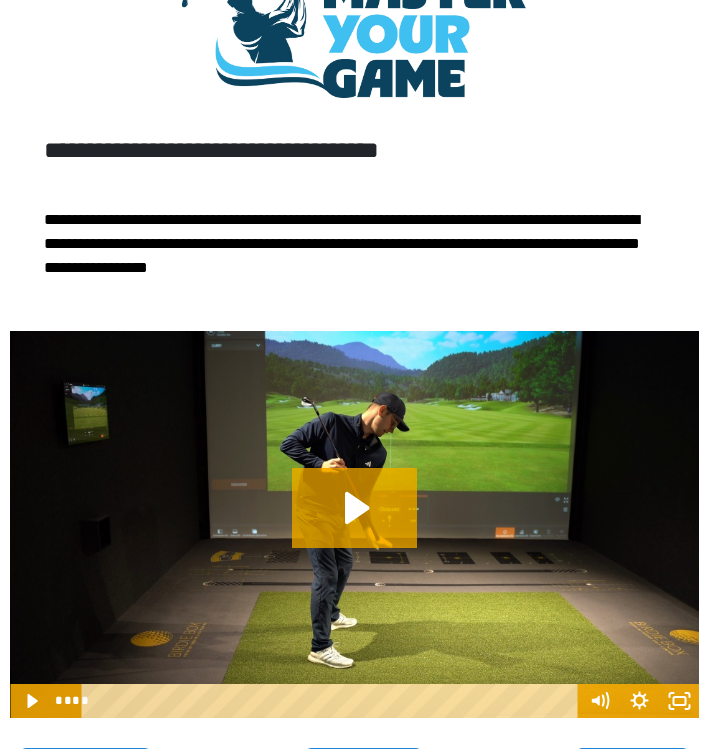 scroll, scrollTop: 643, scrollLeft: 0, axis: vertical 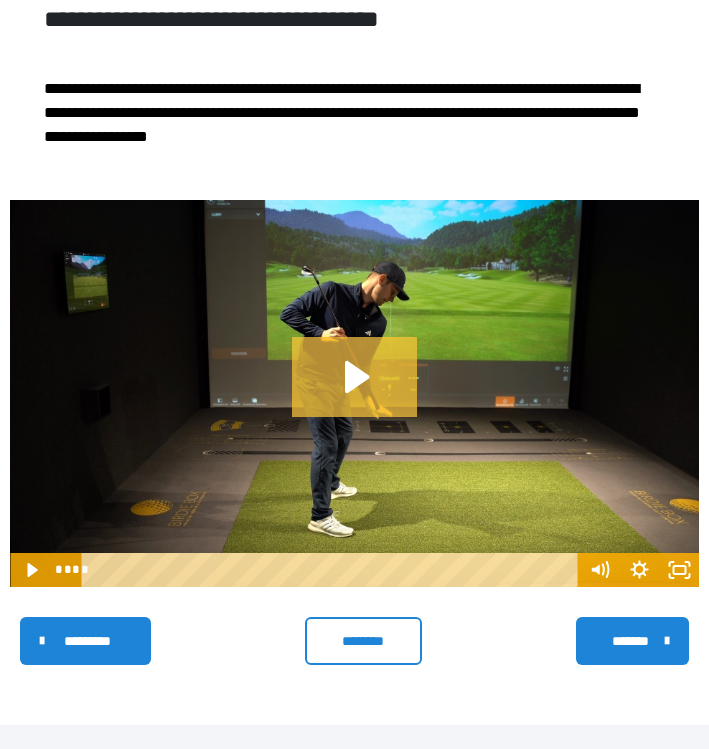 click 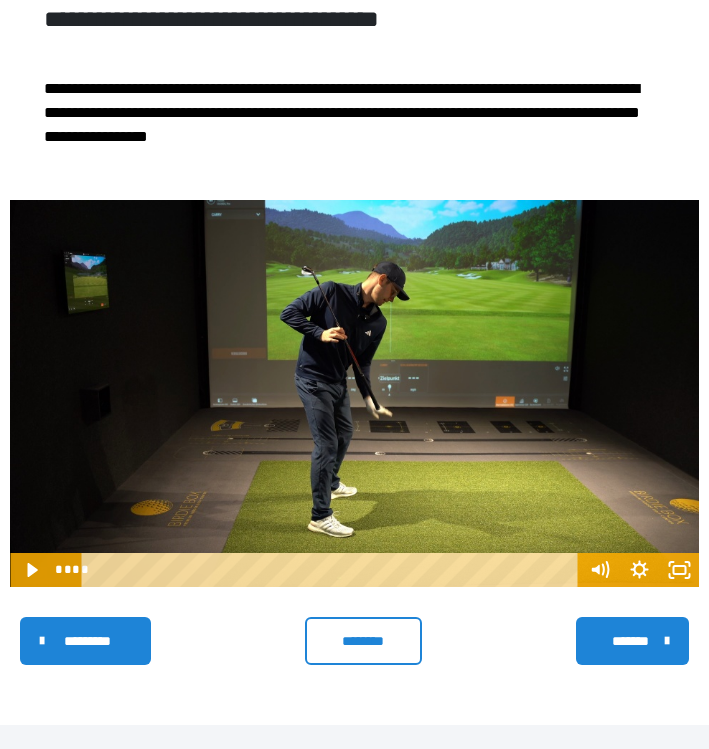 click at bounding box center [354, 394] 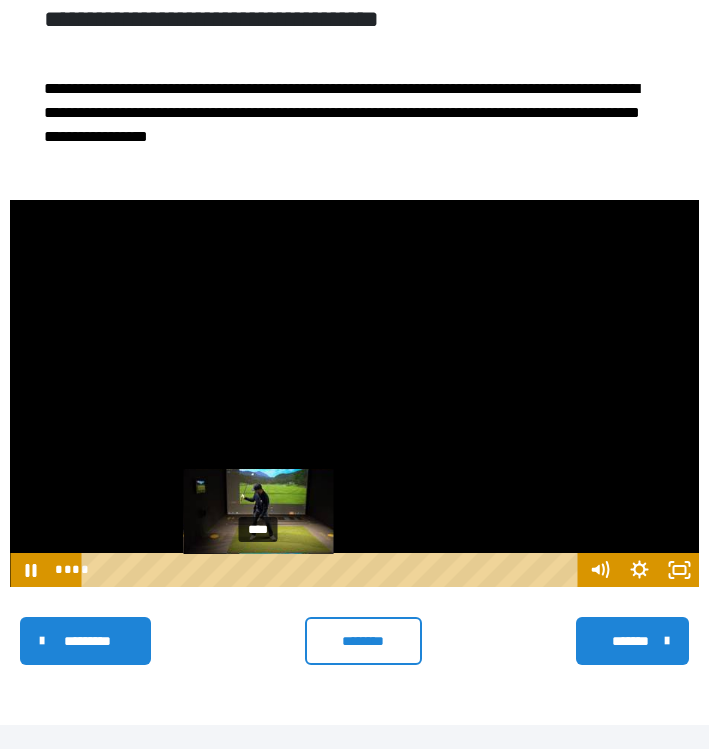 click on "****" at bounding box center (332, 570) 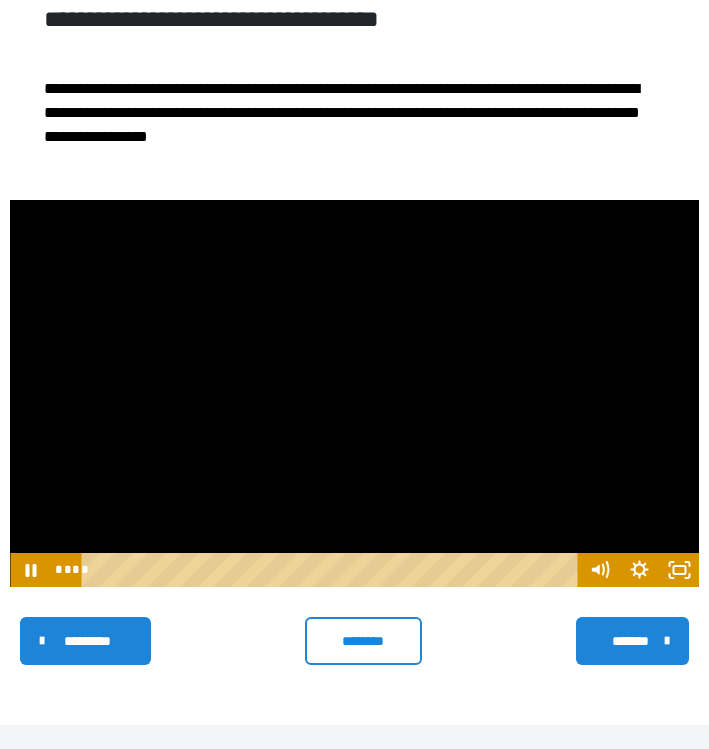 click at bounding box center [354, 394] 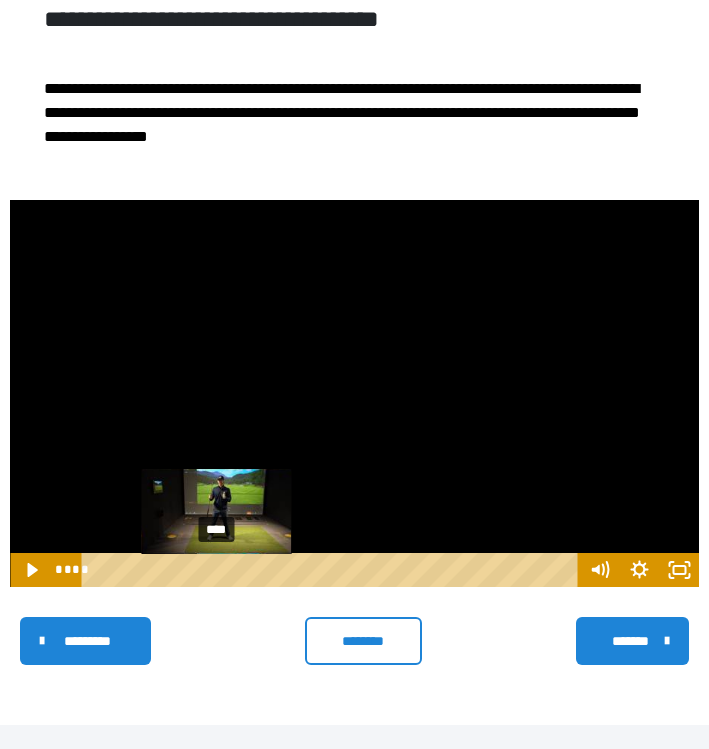 click on "****" at bounding box center [332, 570] 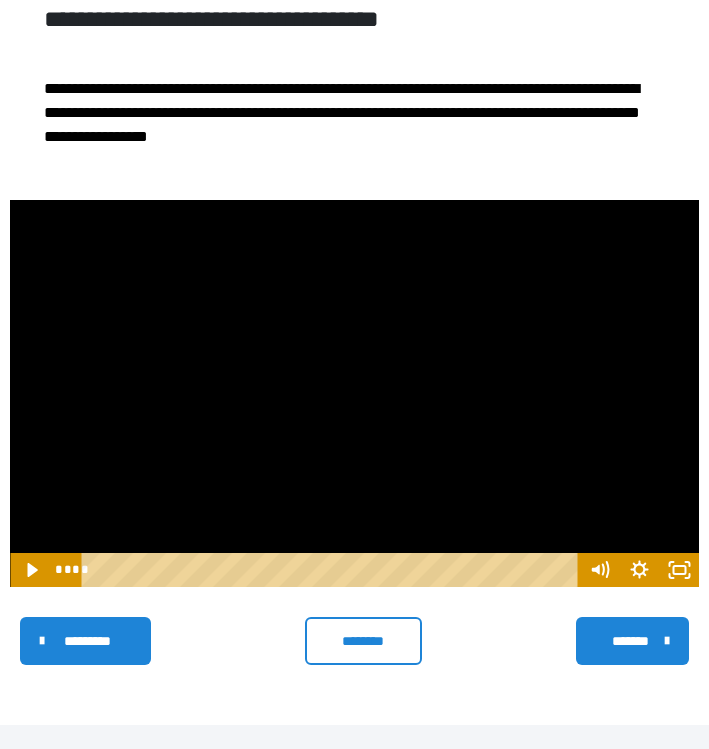 click at bounding box center [354, 394] 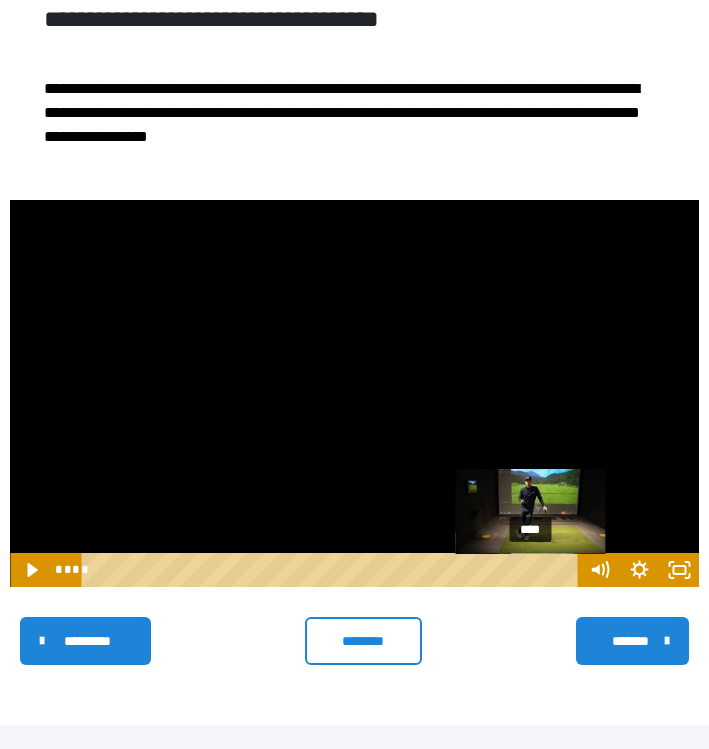 click on "****" at bounding box center (332, 570) 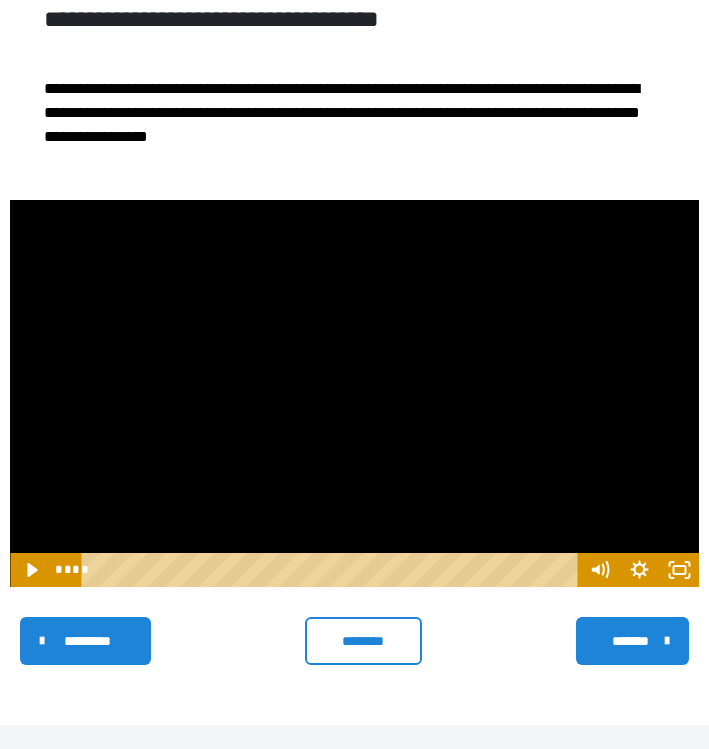 click at bounding box center [354, 394] 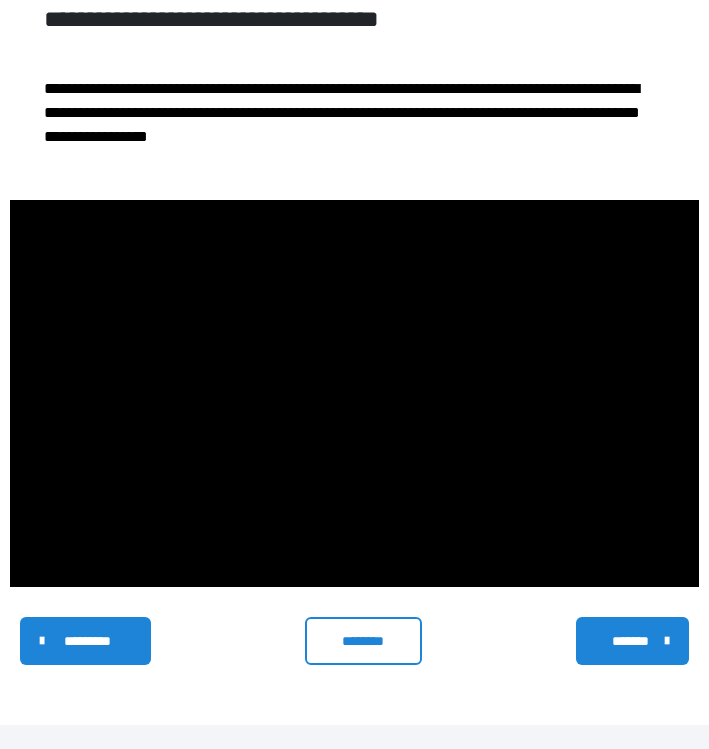 click on "*******" at bounding box center (630, 641) 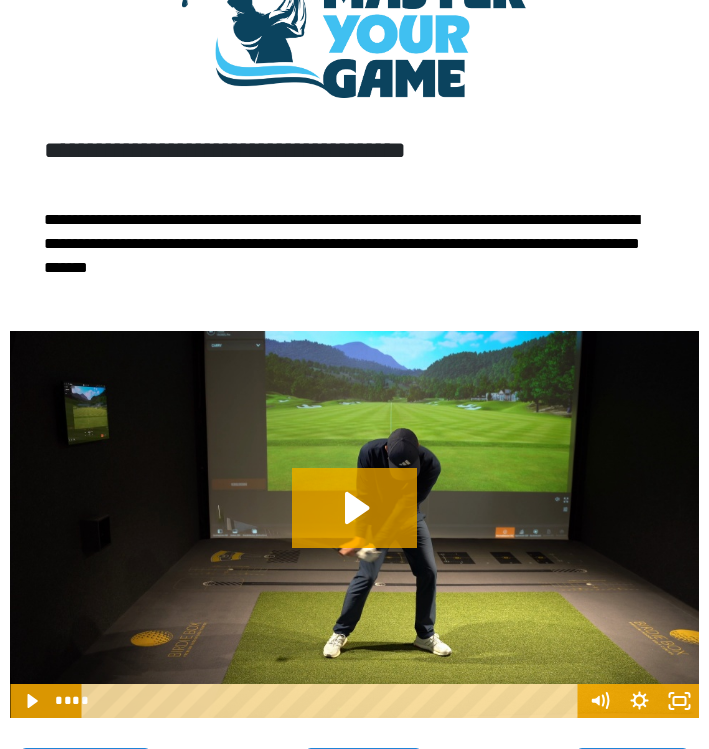 scroll, scrollTop: 619, scrollLeft: 0, axis: vertical 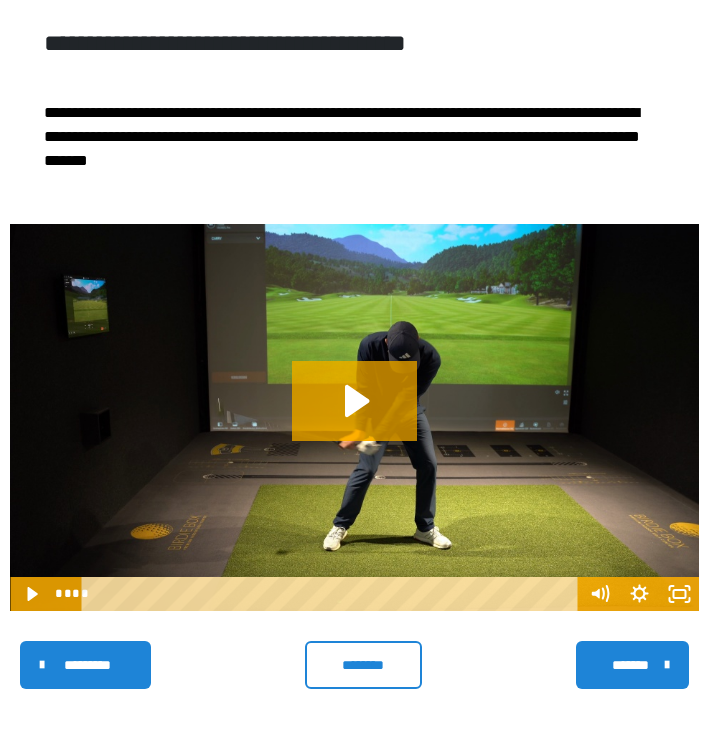 click on "*******" at bounding box center (630, 665) 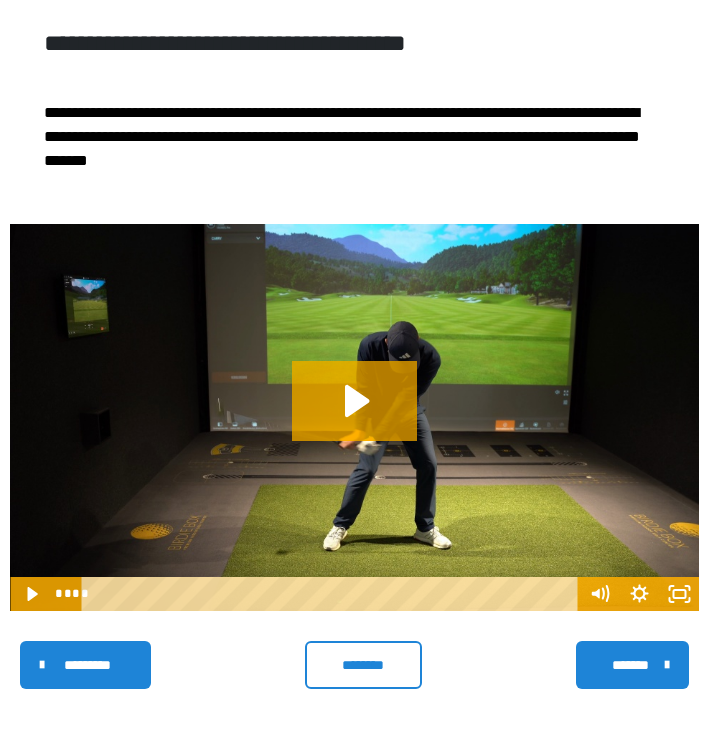 scroll, scrollTop: 392, scrollLeft: 0, axis: vertical 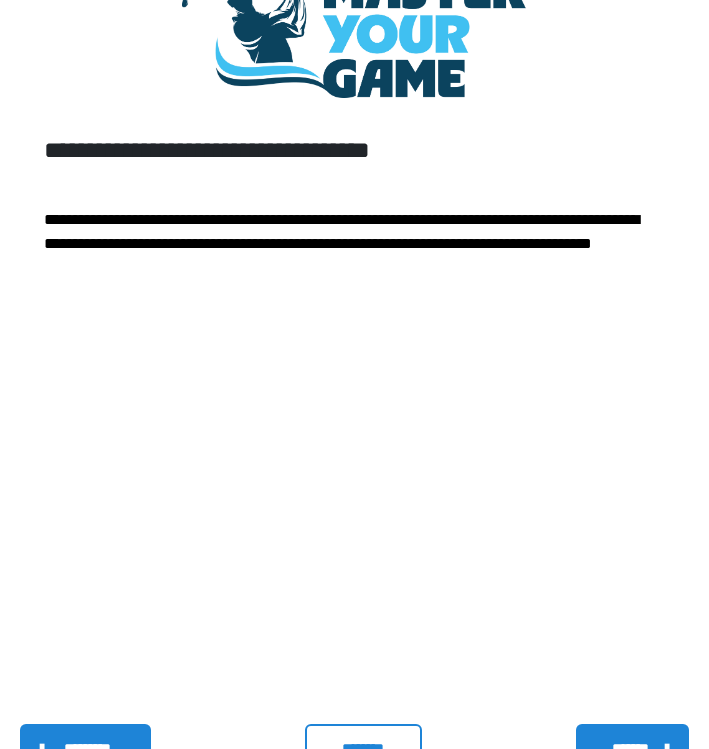 click on "**********" at bounding box center (354, 501) 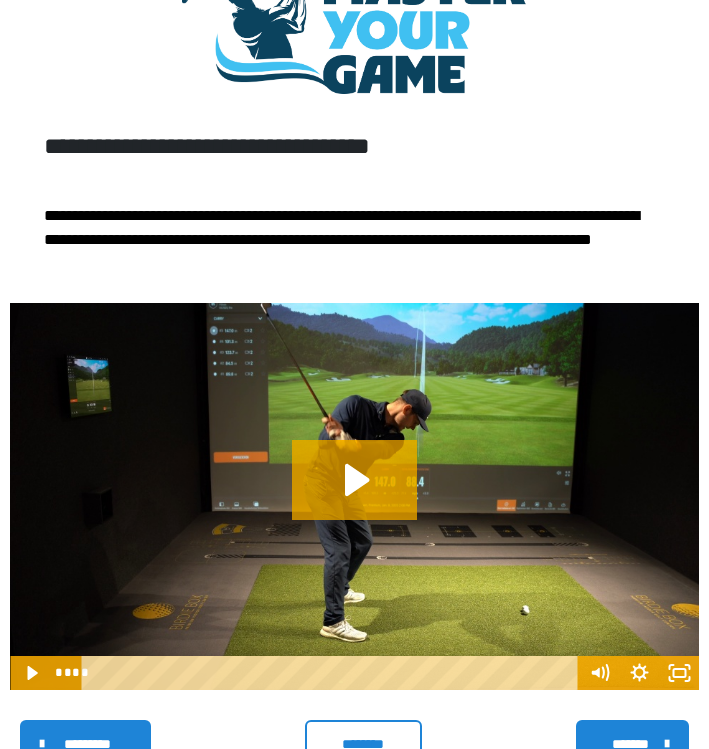 scroll, scrollTop: 499, scrollLeft: 0, axis: vertical 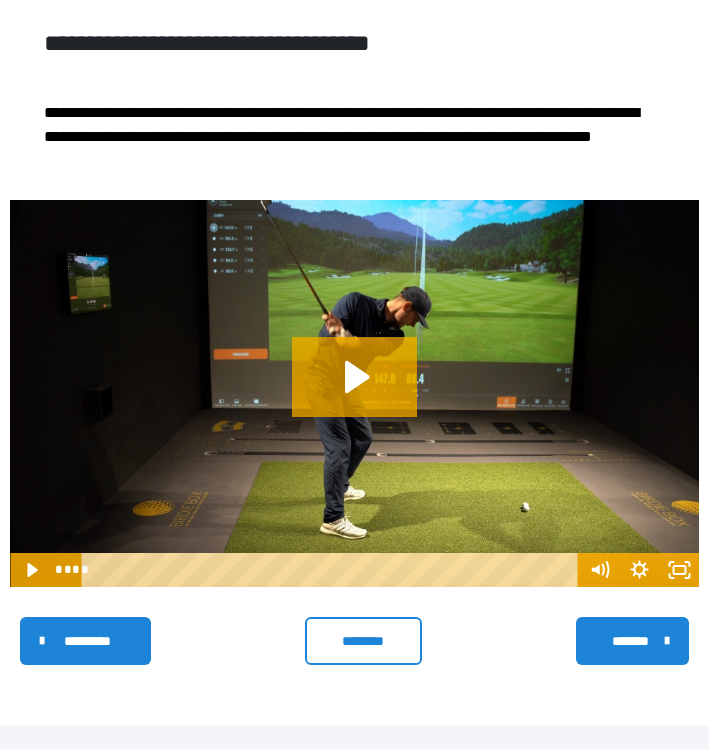 click on "*******" at bounding box center (630, 641) 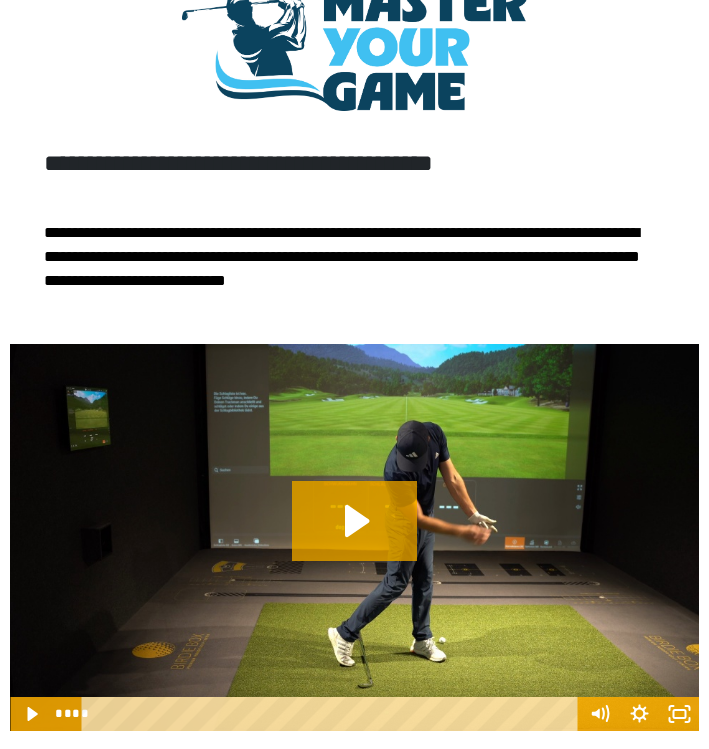 scroll, scrollTop: 643, scrollLeft: 0, axis: vertical 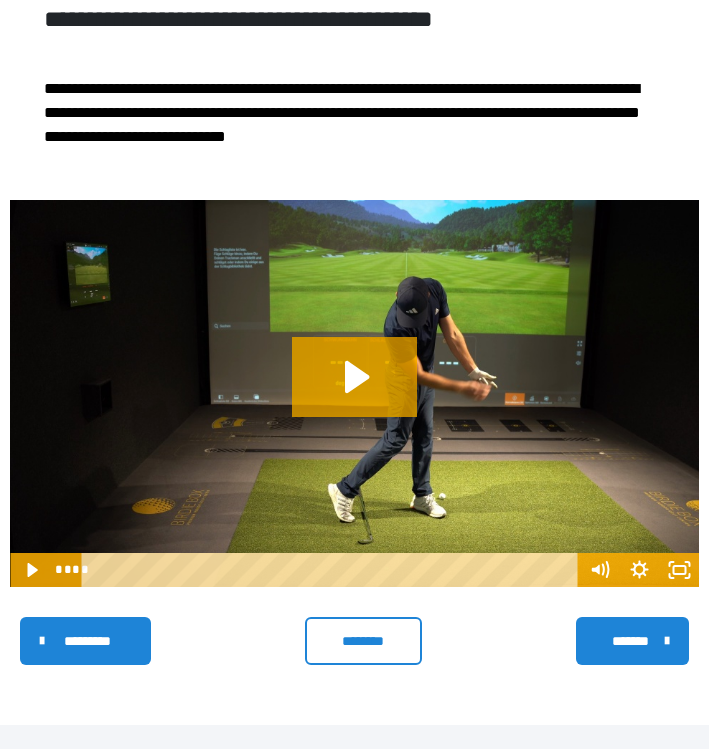 click on "*******" at bounding box center (630, 641) 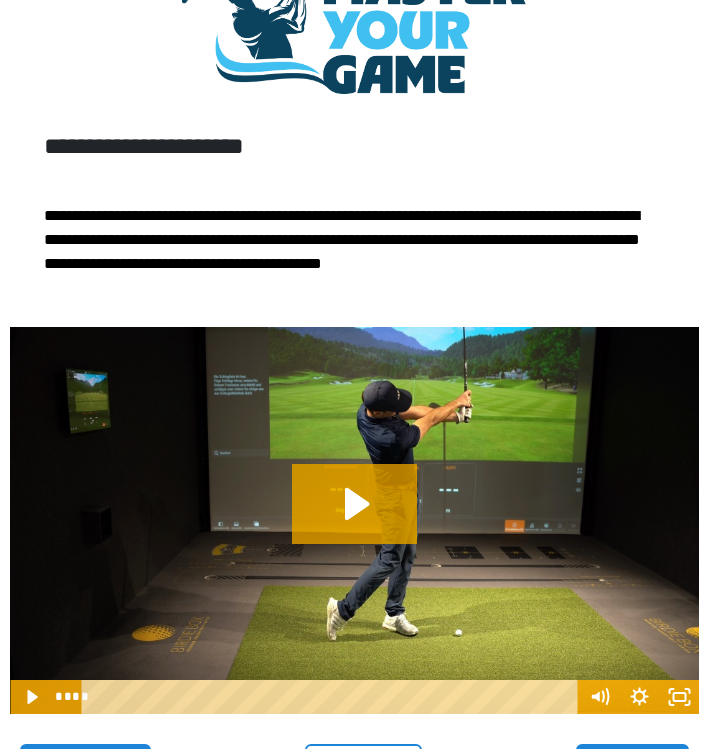 scroll, scrollTop: 523, scrollLeft: 0, axis: vertical 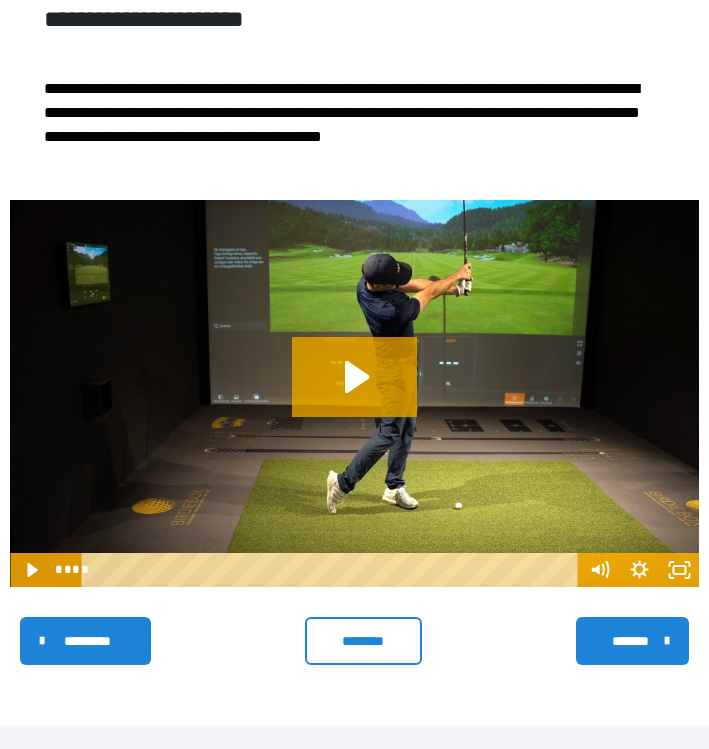 click on "*******" at bounding box center [630, 641] 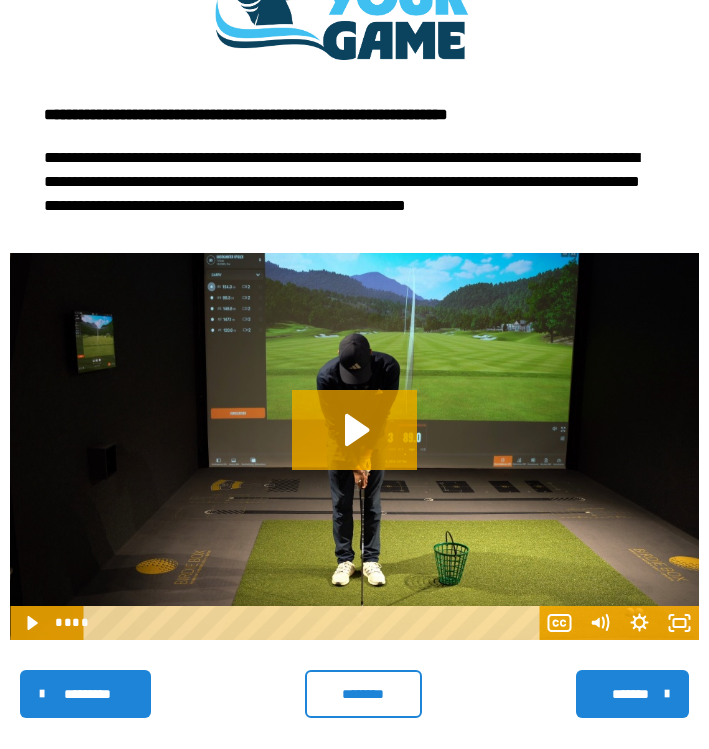 scroll, scrollTop: 543, scrollLeft: 0, axis: vertical 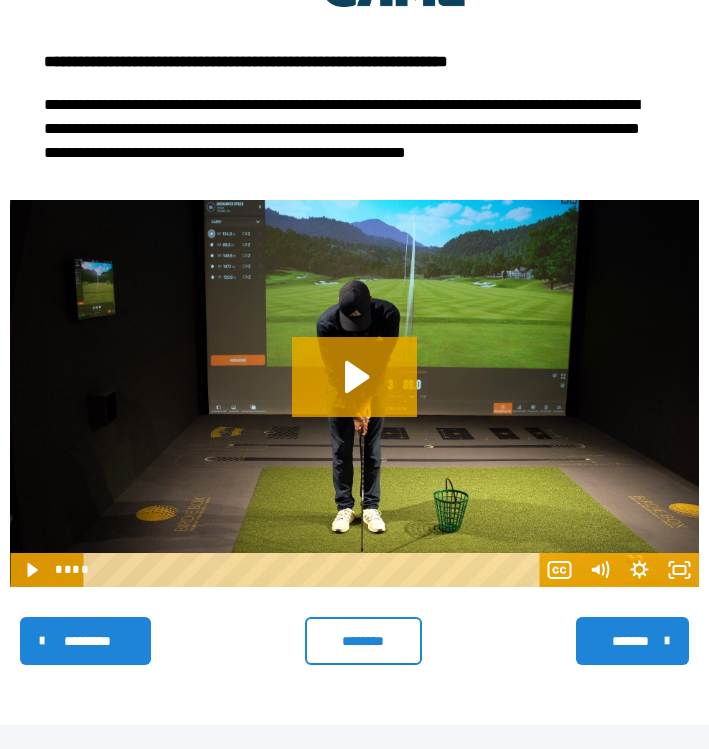 click on "*******" at bounding box center (630, 641) 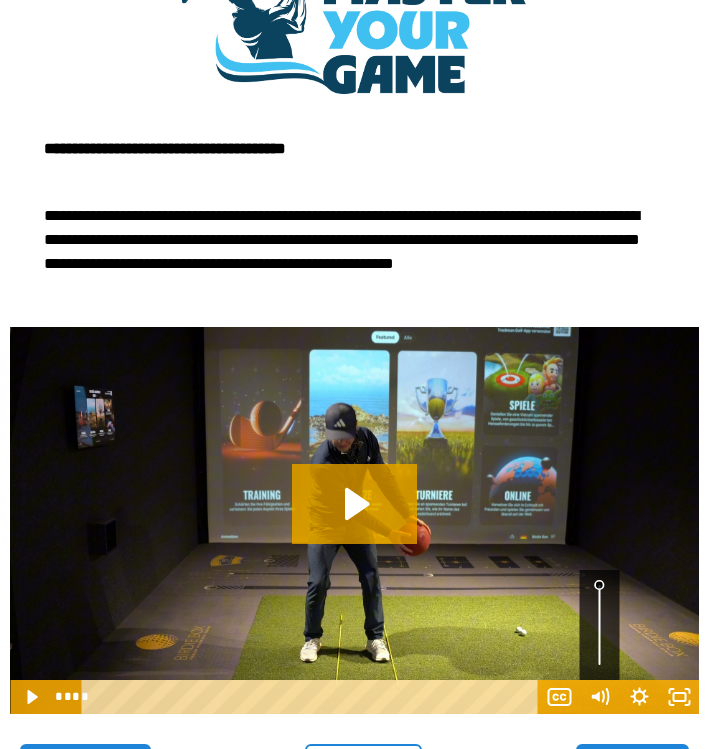 scroll, scrollTop: 643, scrollLeft: 0, axis: vertical 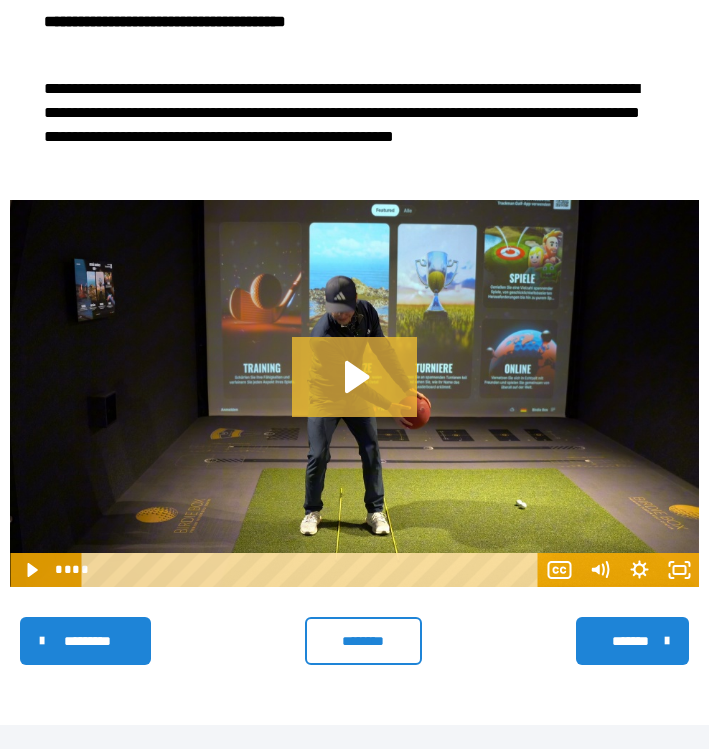 click 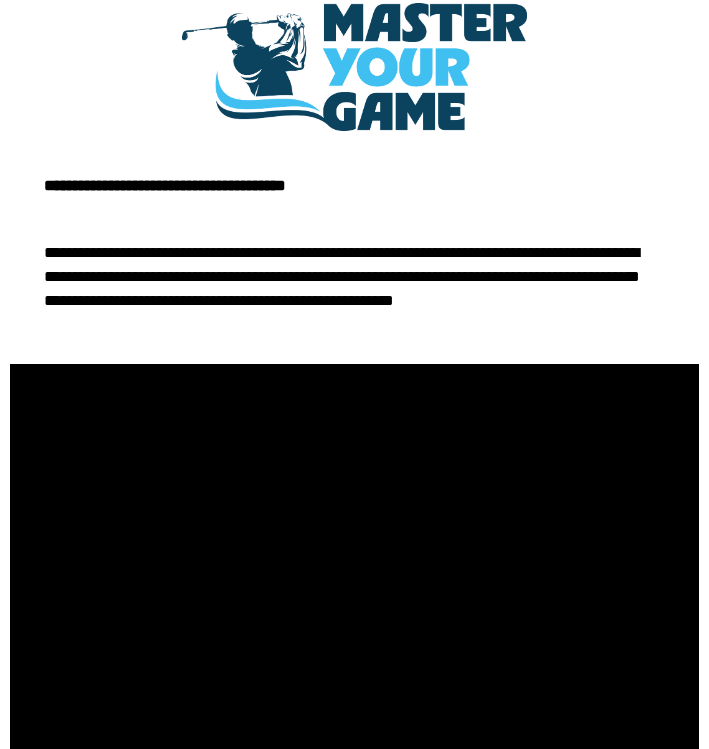 scroll, scrollTop: 643, scrollLeft: 0, axis: vertical 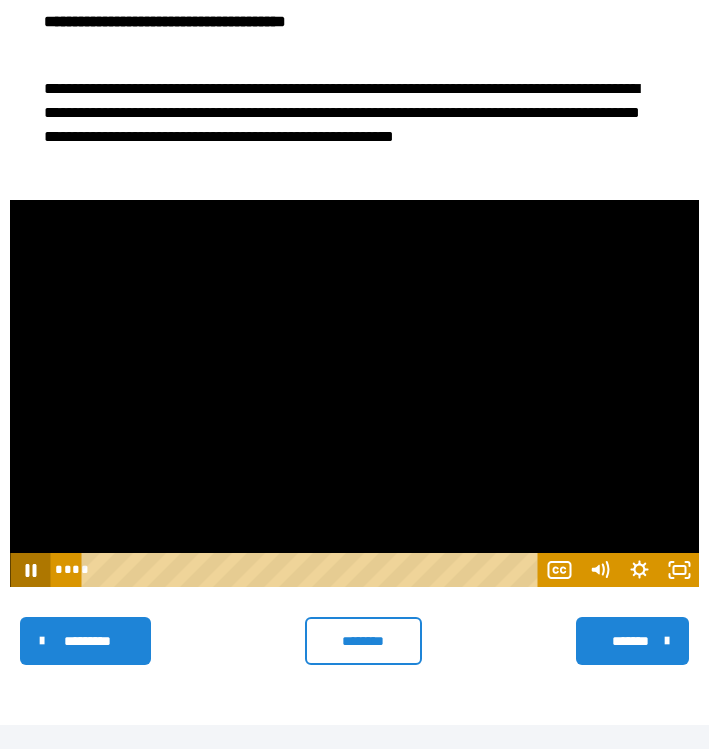 click 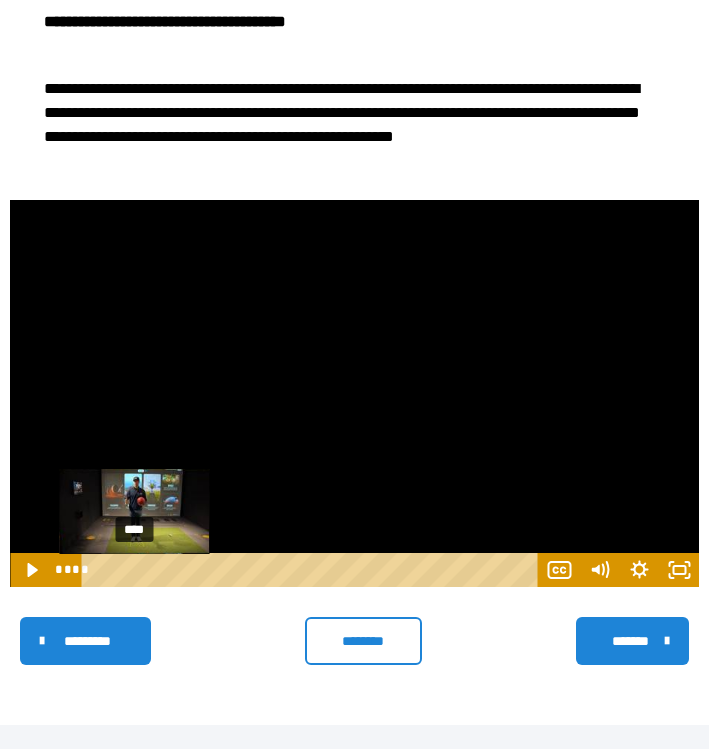 click on "****" at bounding box center (312, 570) 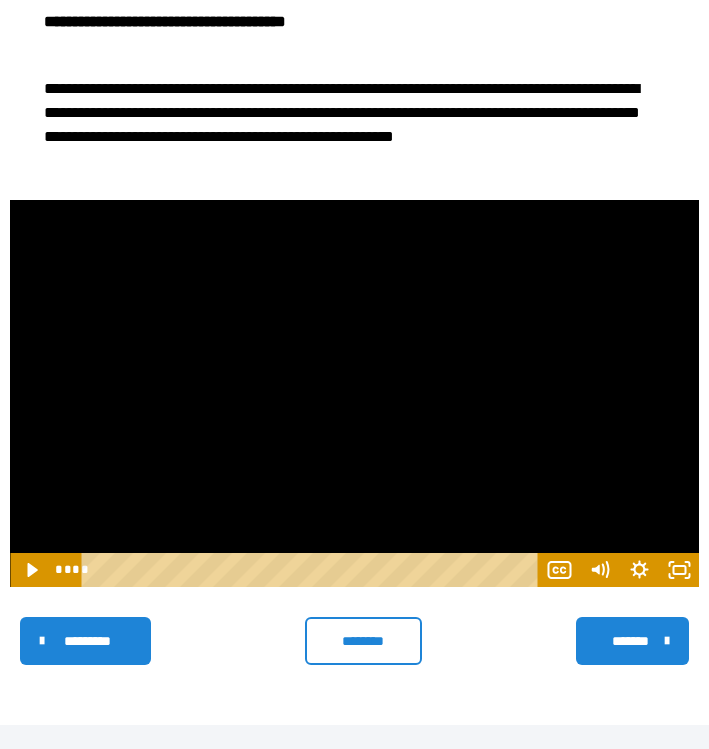 click at bounding box center [354, 394] 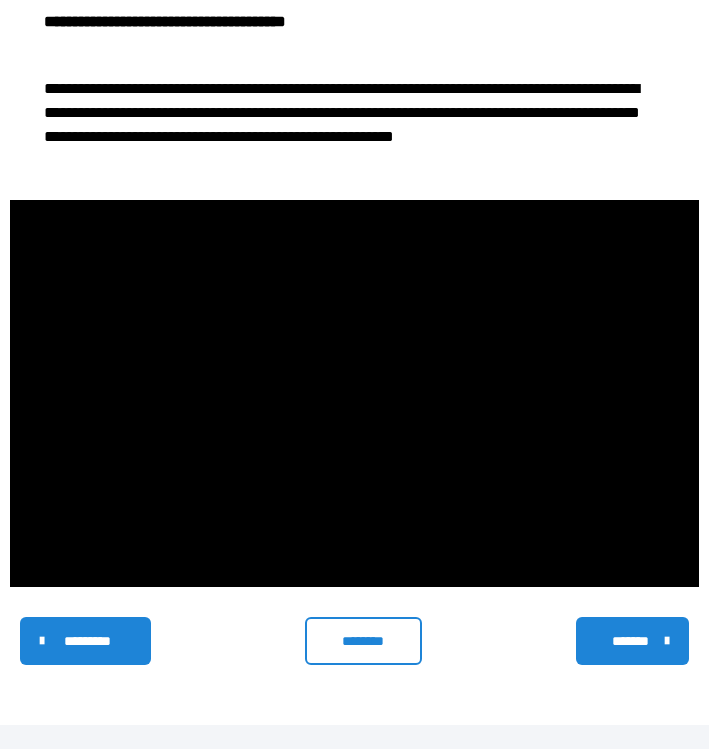 click on "*******" at bounding box center (630, 641) 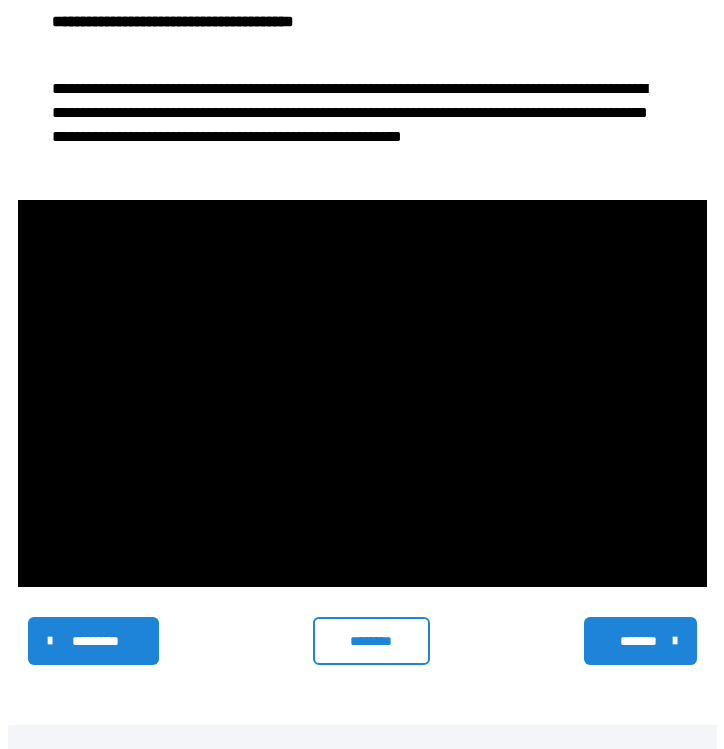 scroll, scrollTop: 452, scrollLeft: 0, axis: vertical 